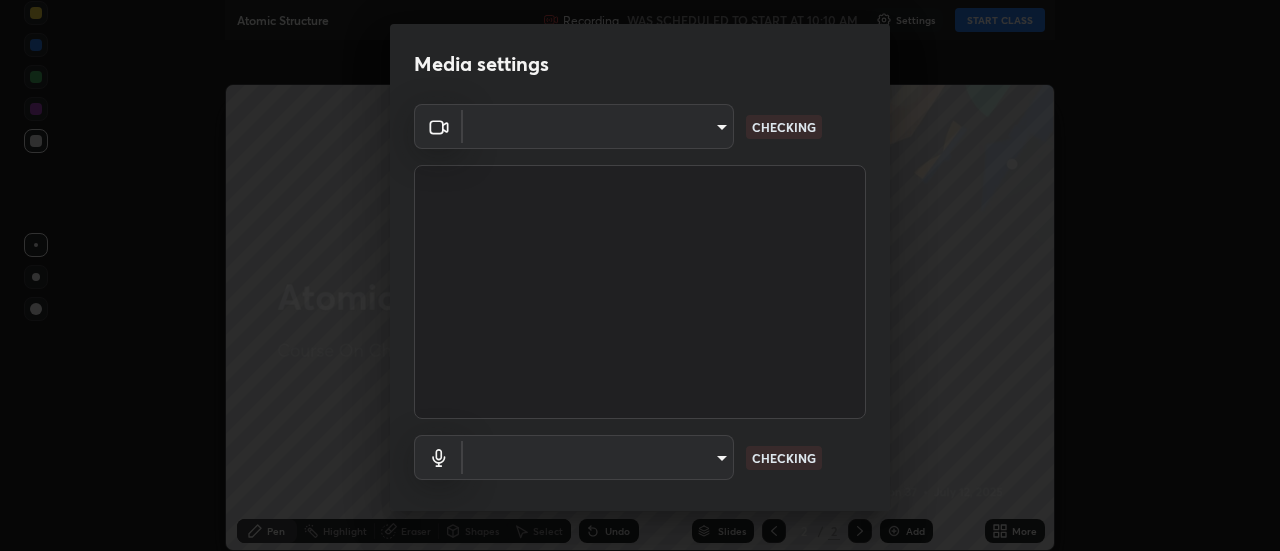 type on "a87f49932e010da9cdbe9713086ea0a80fd4d075c63836928f48ab1682f6f6c0" 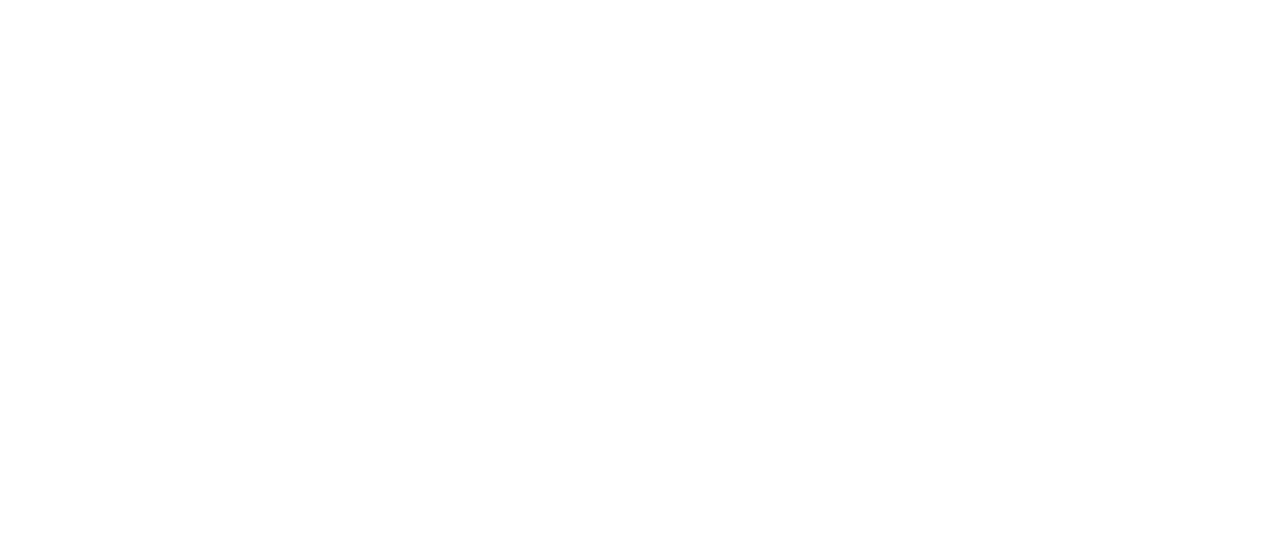 scroll, scrollTop: 0, scrollLeft: 0, axis: both 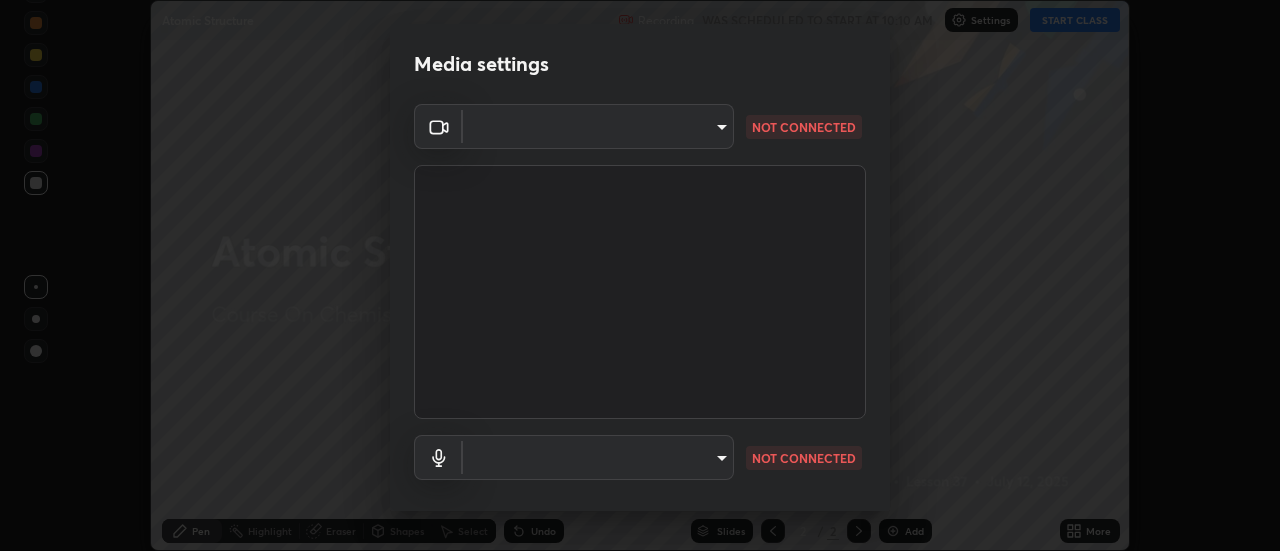 type on "a87f49932e010da9cdbe9713086ea0a80fd4d075c63836928f48ab1682f6f6c0" 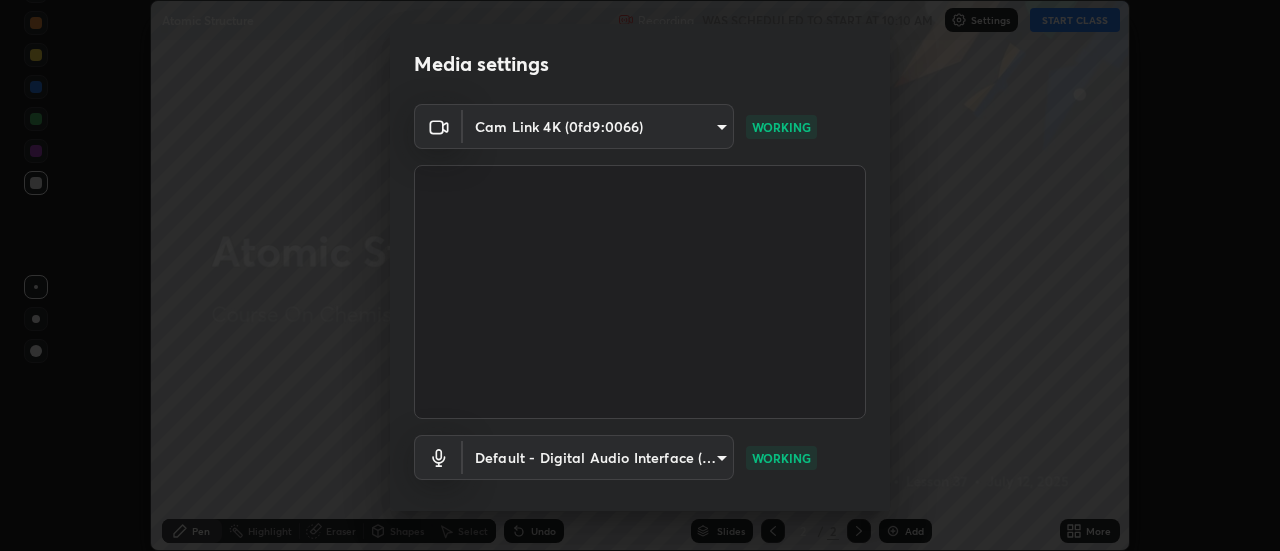 scroll, scrollTop: 105, scrollLeft: 0, axis: vertical 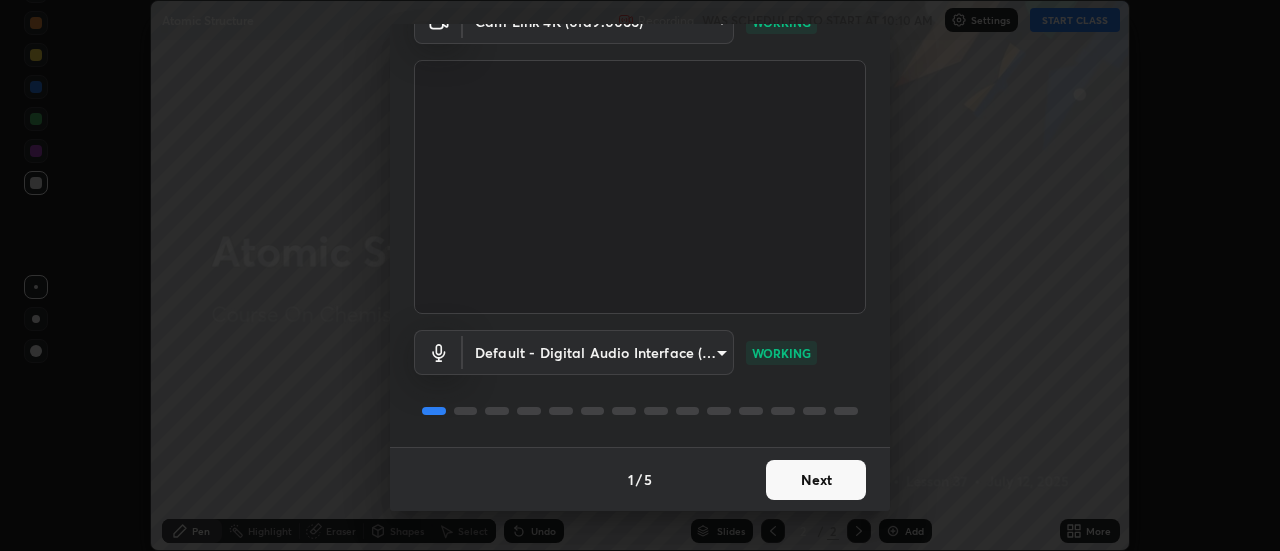 click on "Next" at bounding box center [816, 480] 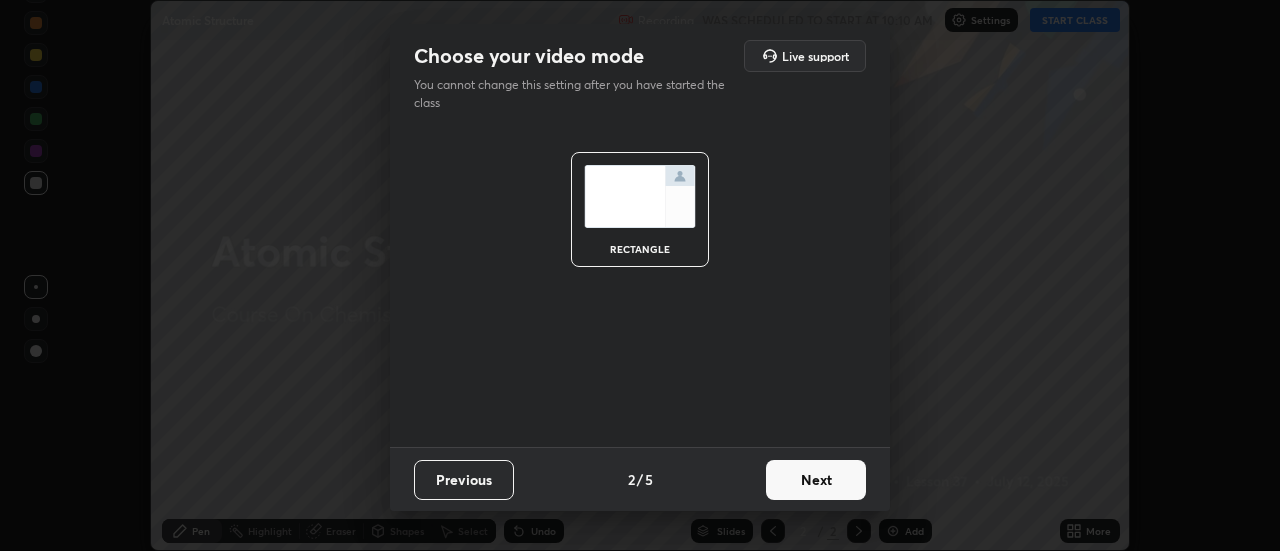 scroll, scrollTop: 0, scrollLeft: 0, axis: both 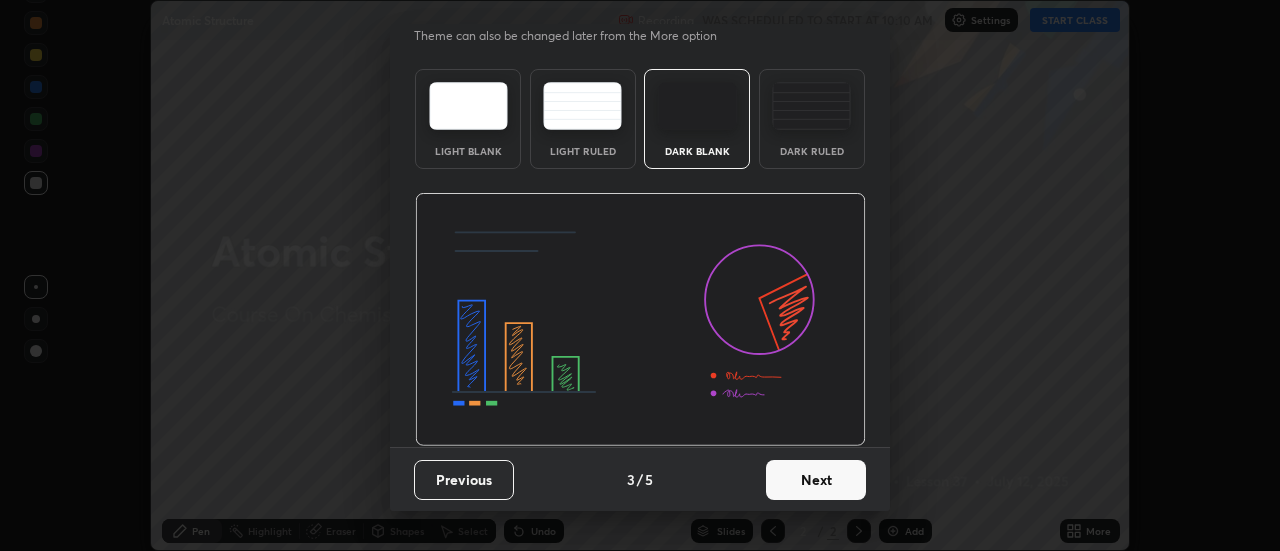 click on "Next" at bounding box center [816, 480] 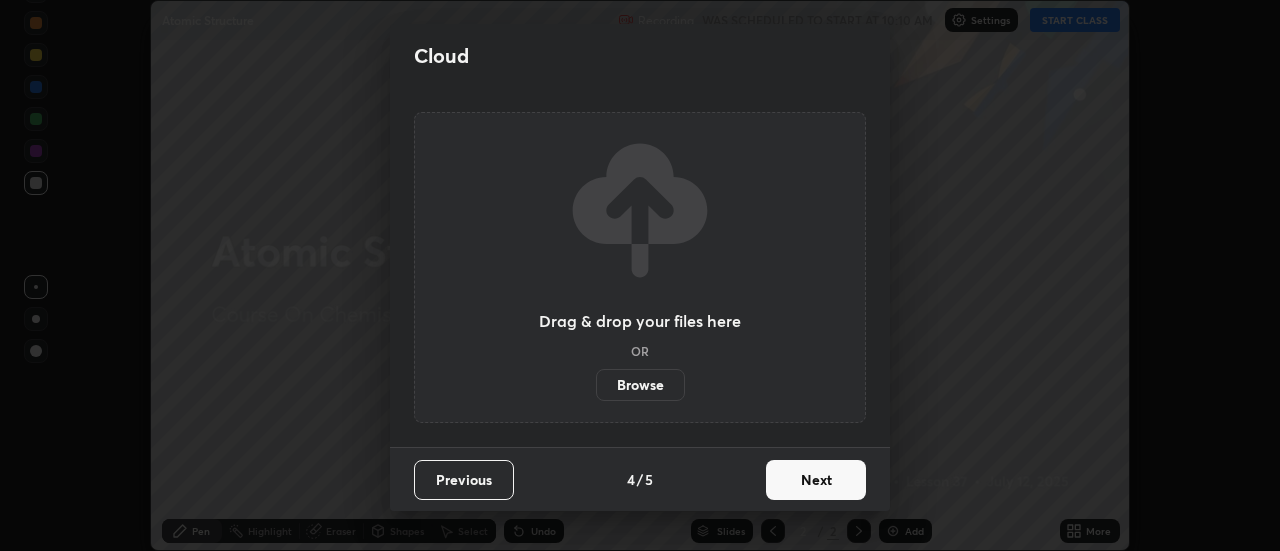 scroll, scrollTop: 0, scrollLeft: 0, axis: both 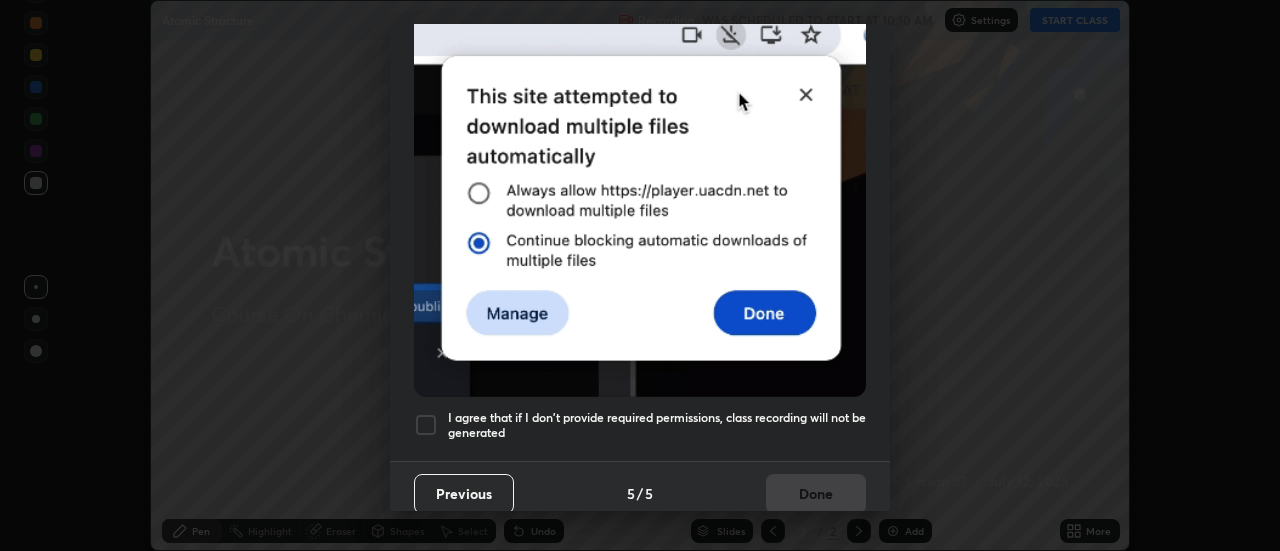 click at bounding box center [426, 425] 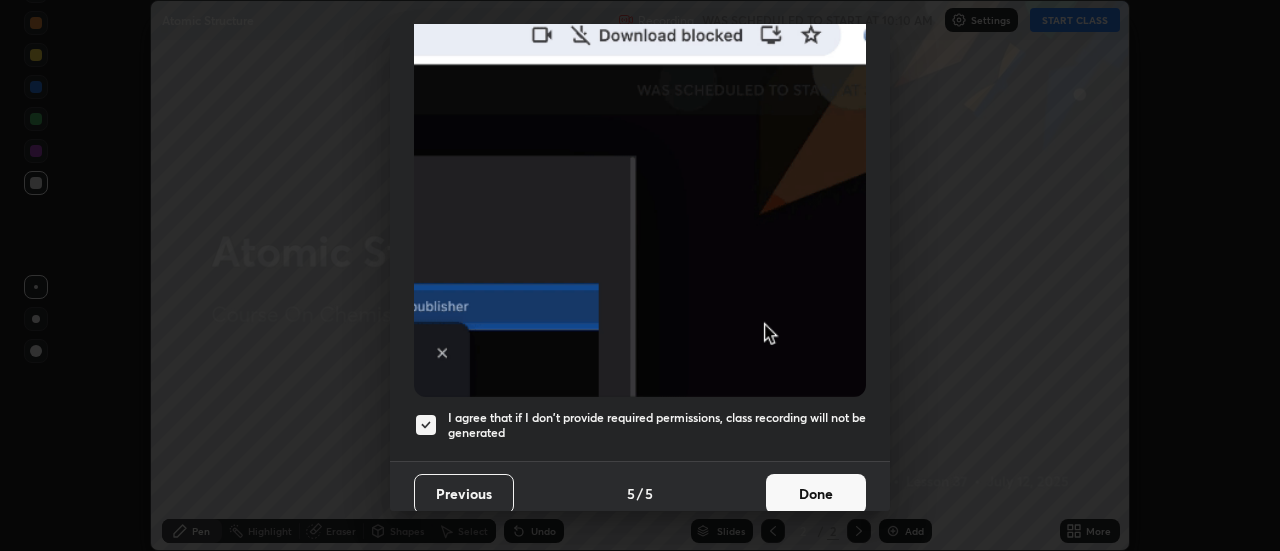 click on "Done" at bounding box center (816, 494) 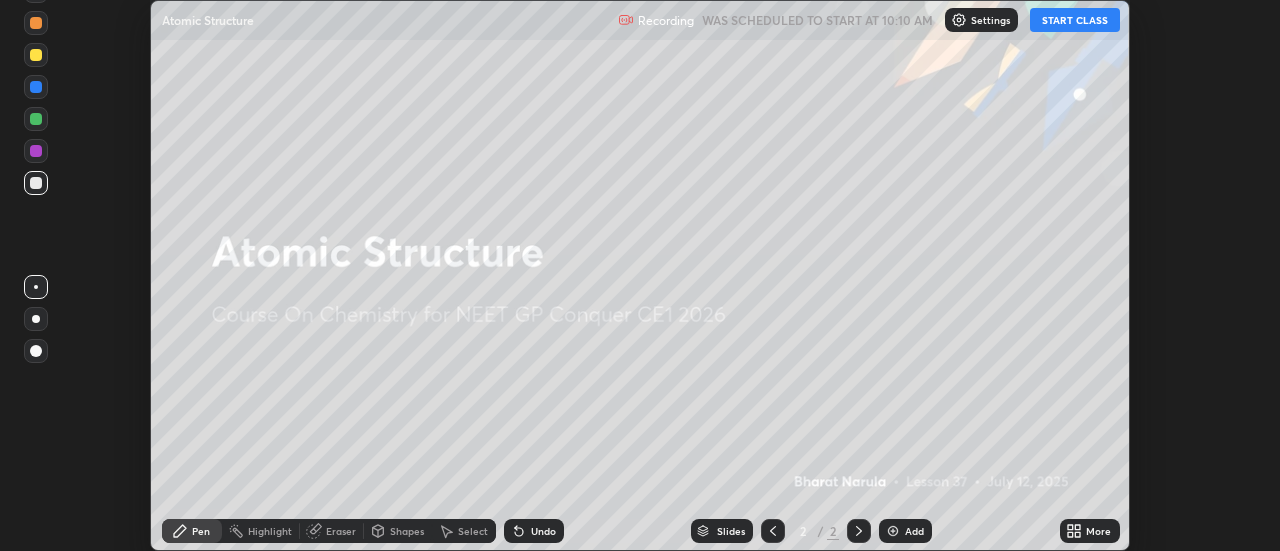 click at bounding box center [893, 531] 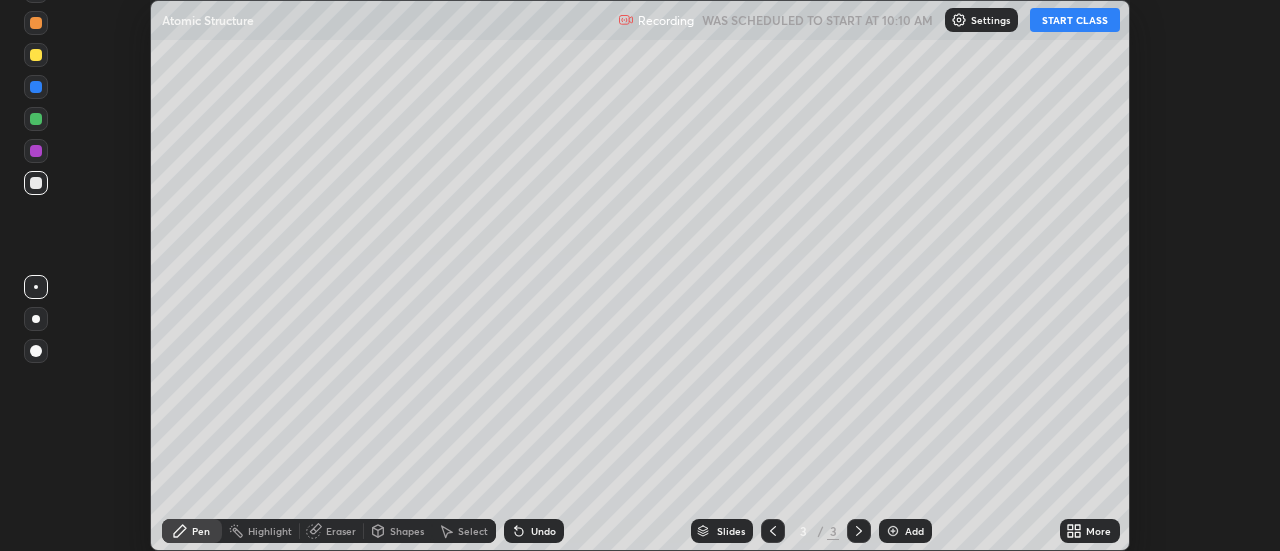 click on "START CLASS" at bounding box center [1075, 20] 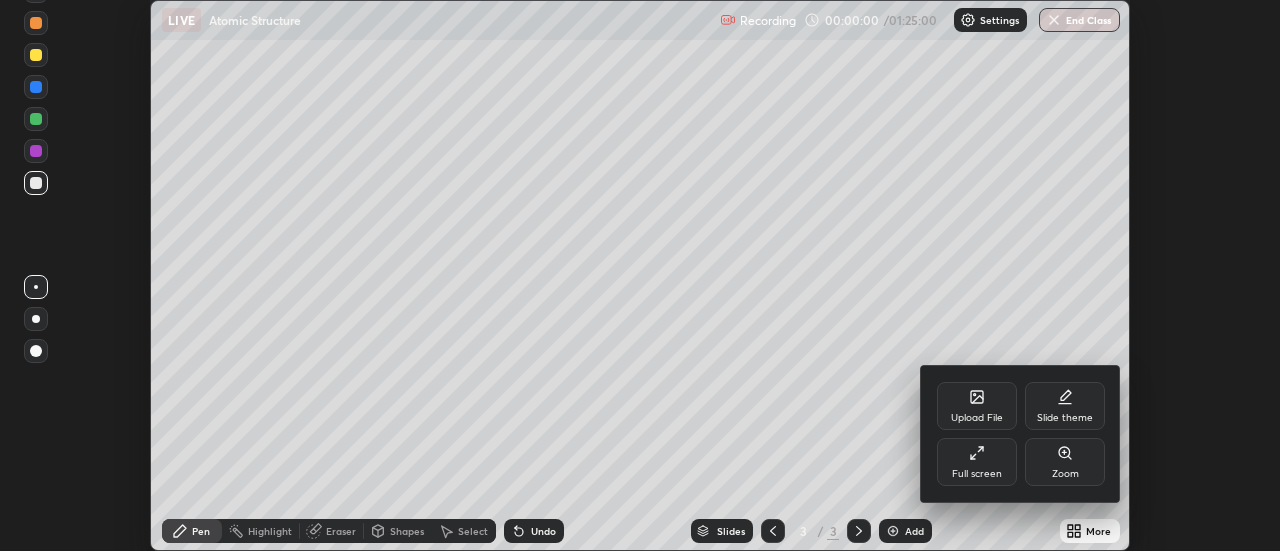 click on "Full screen" at bounding box center [977, 462] 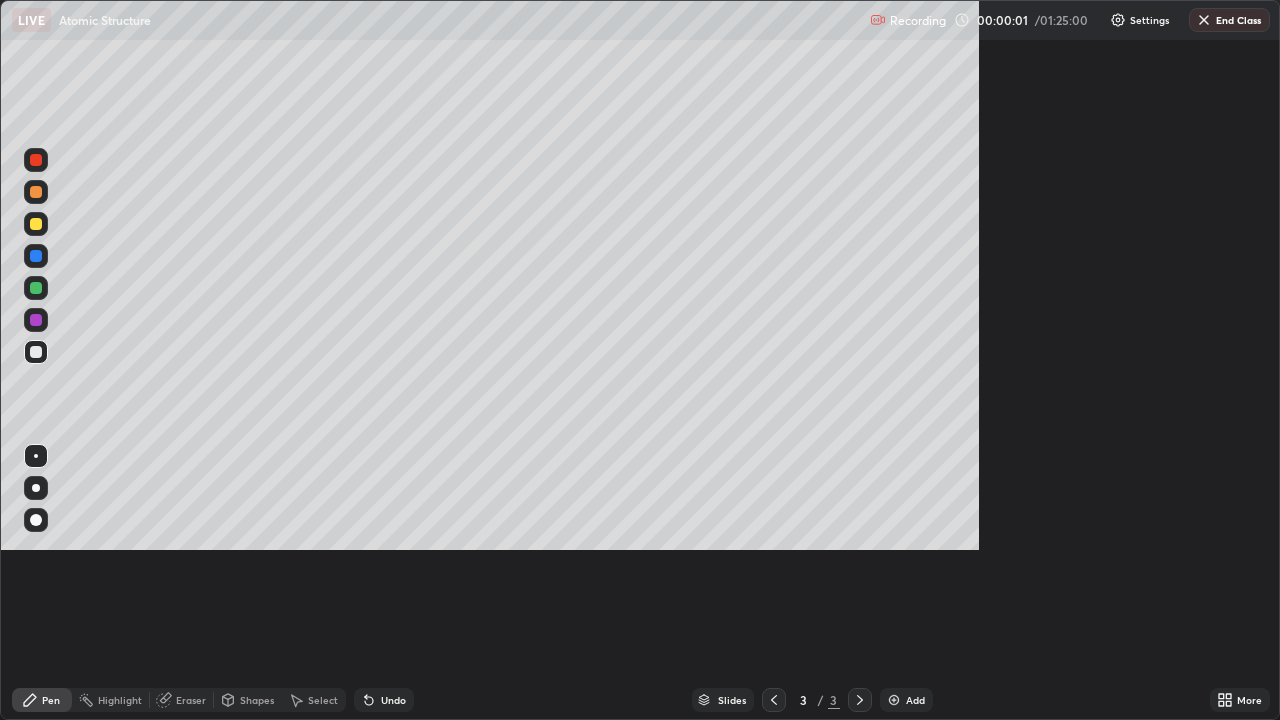 scroll, scrollTop: 99280, scrollLeft: 98720, axis: both 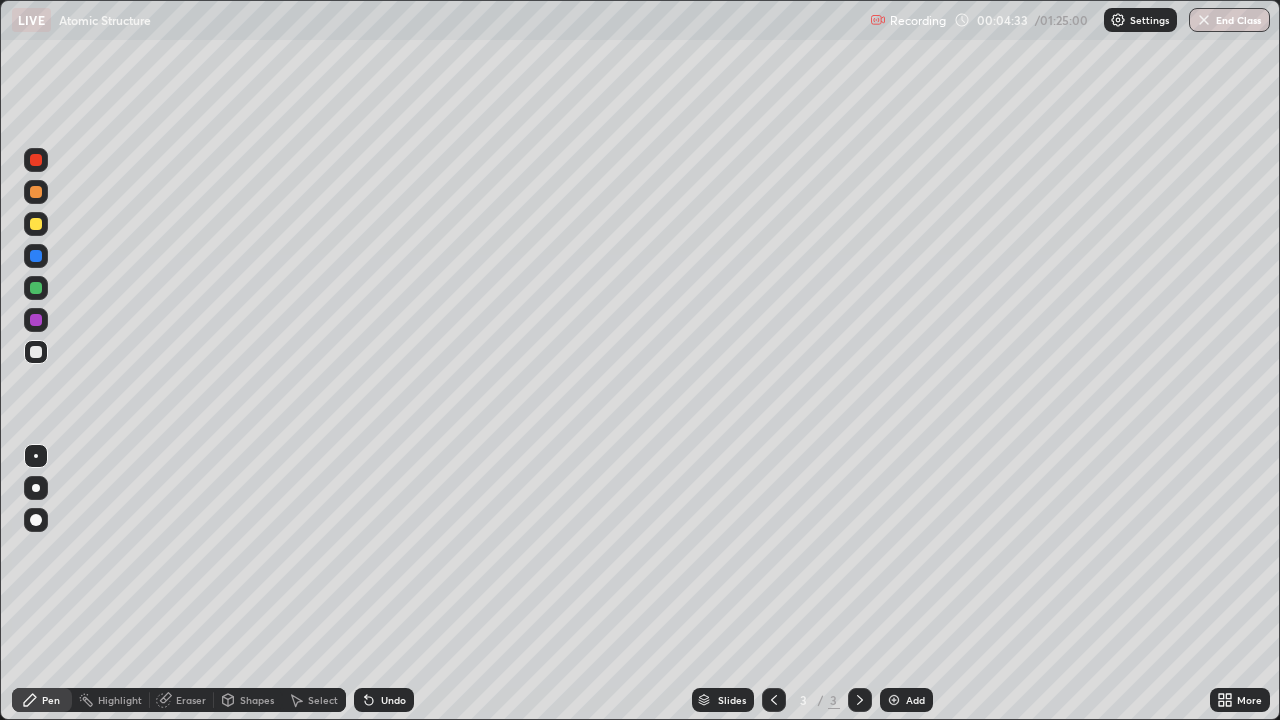 click at bounding box center (36, 488) 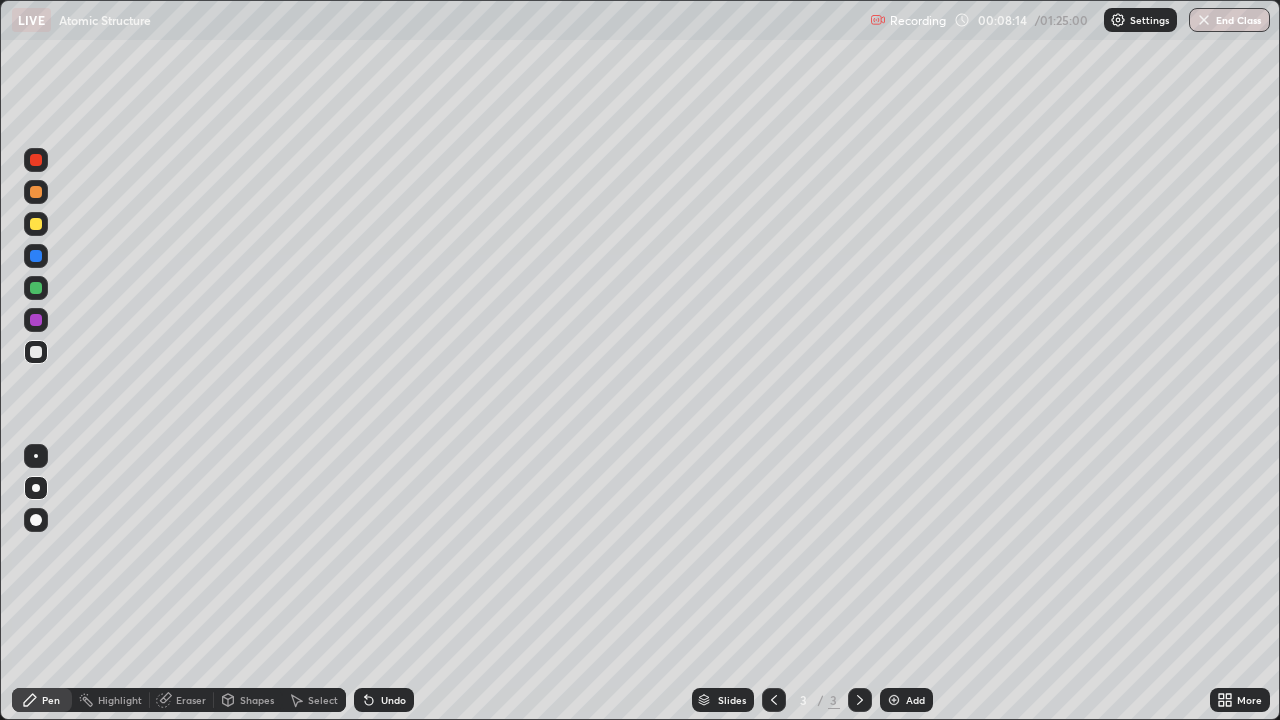 click at bounding box center [894, 700] 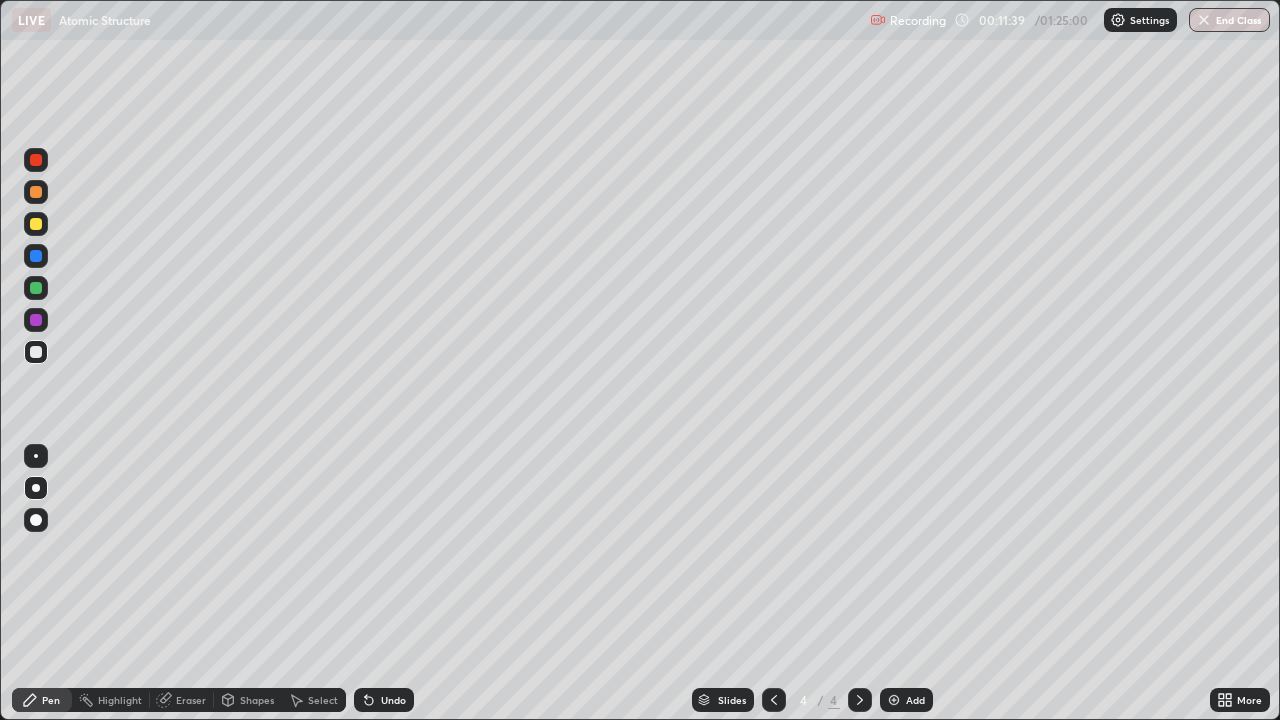 click 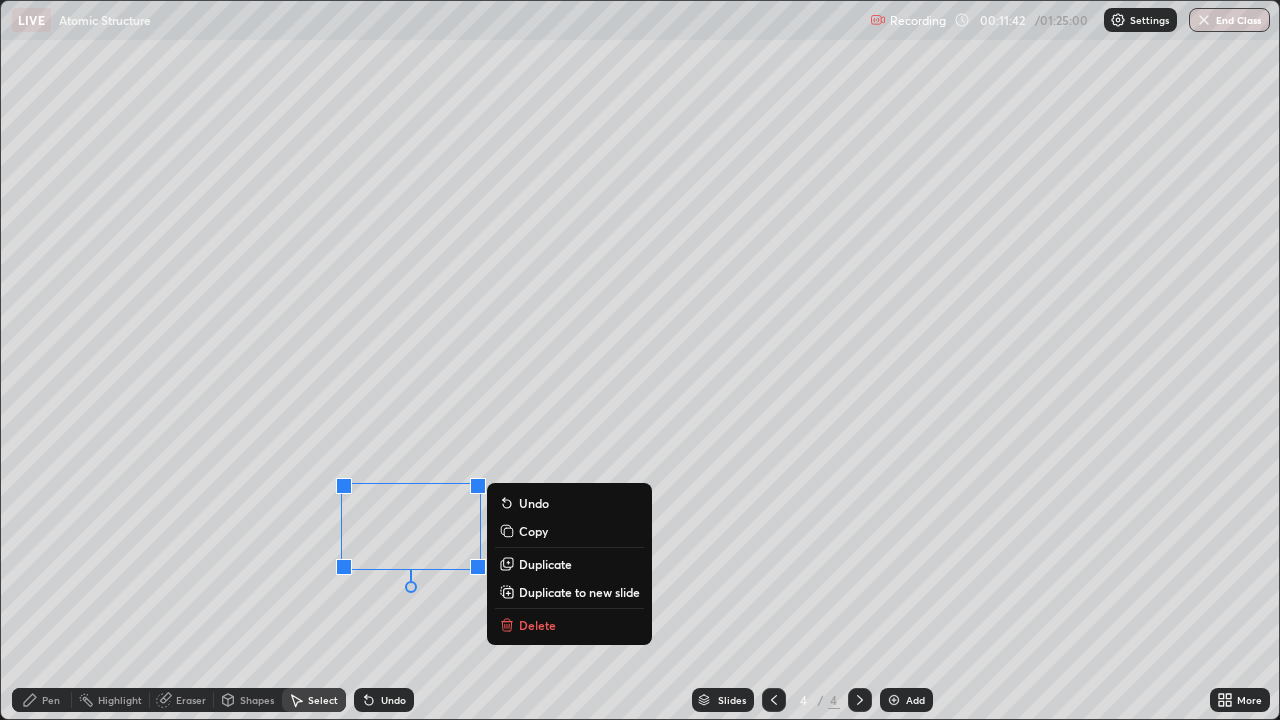 click on "Delete" at bounding box center (537, 625) 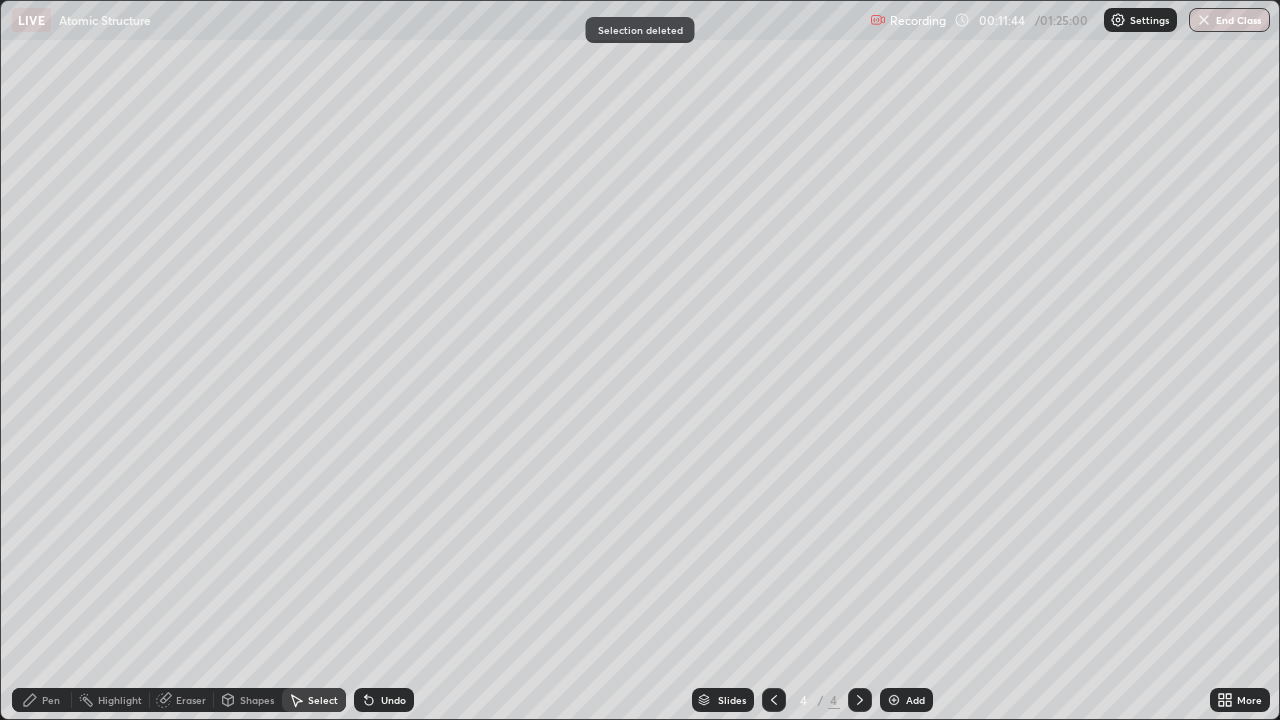 click 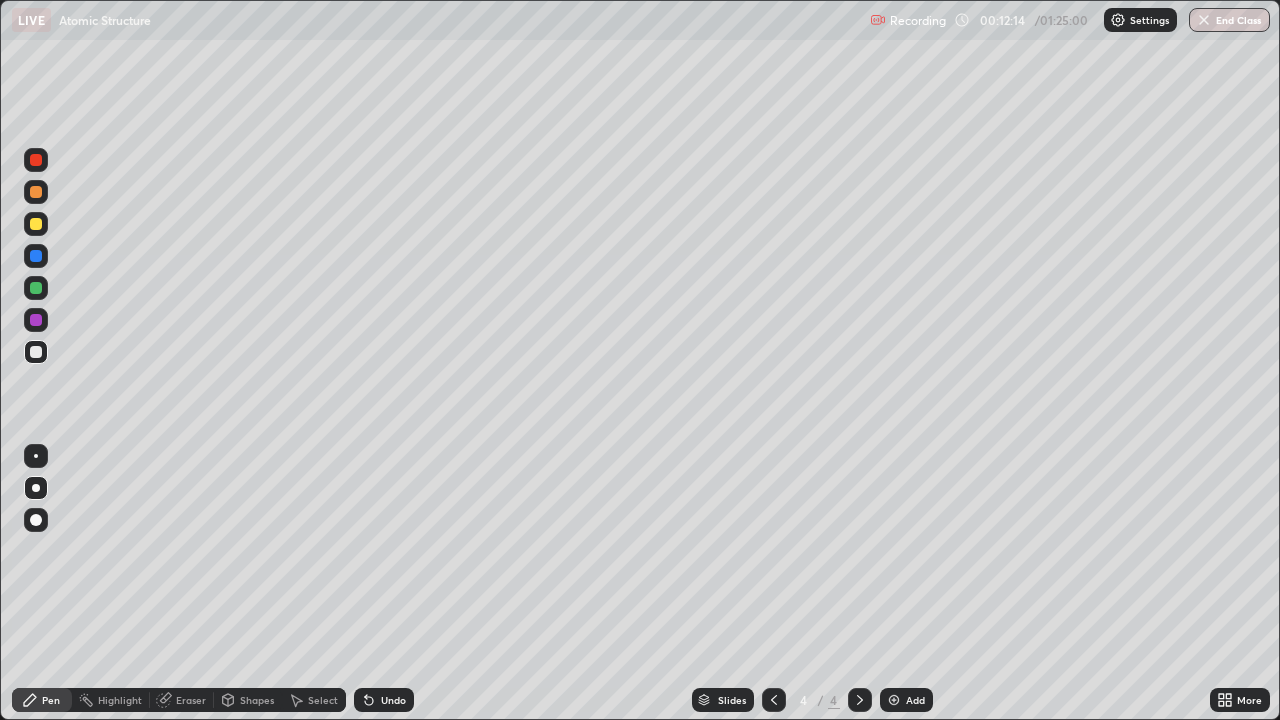 click at bounding box center [36, 224] 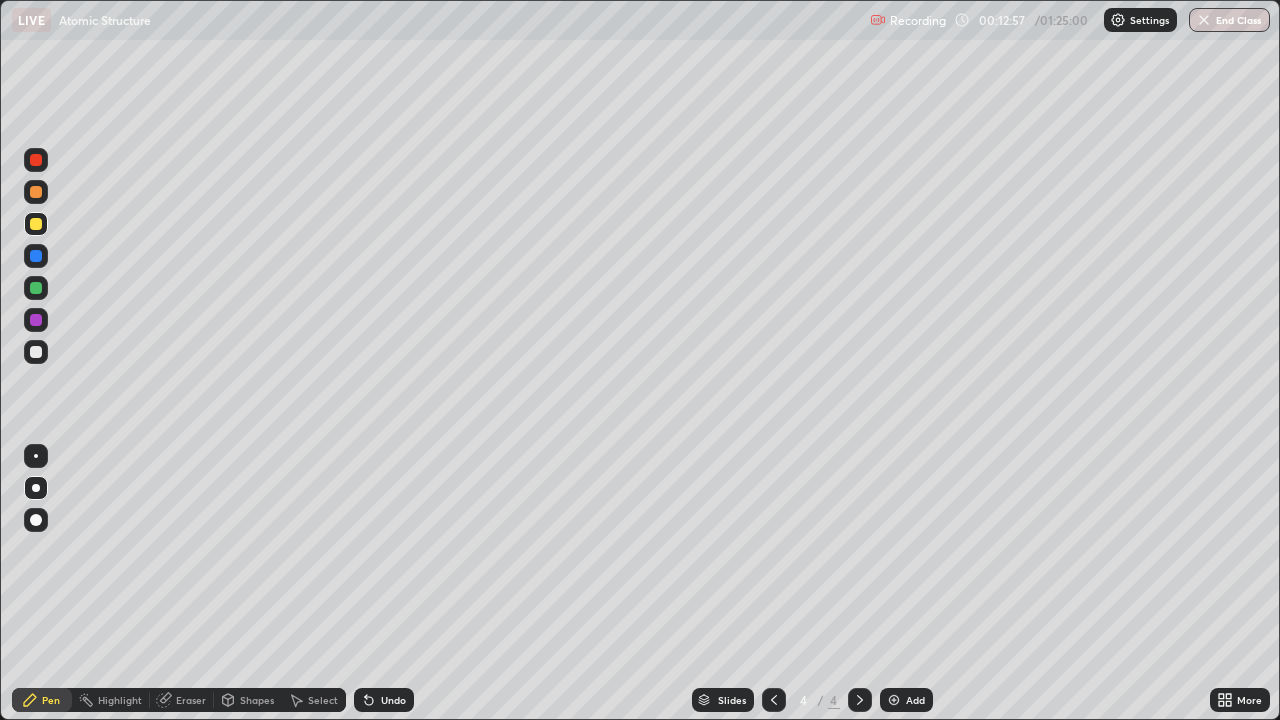 click at bounding box center (36, 288) 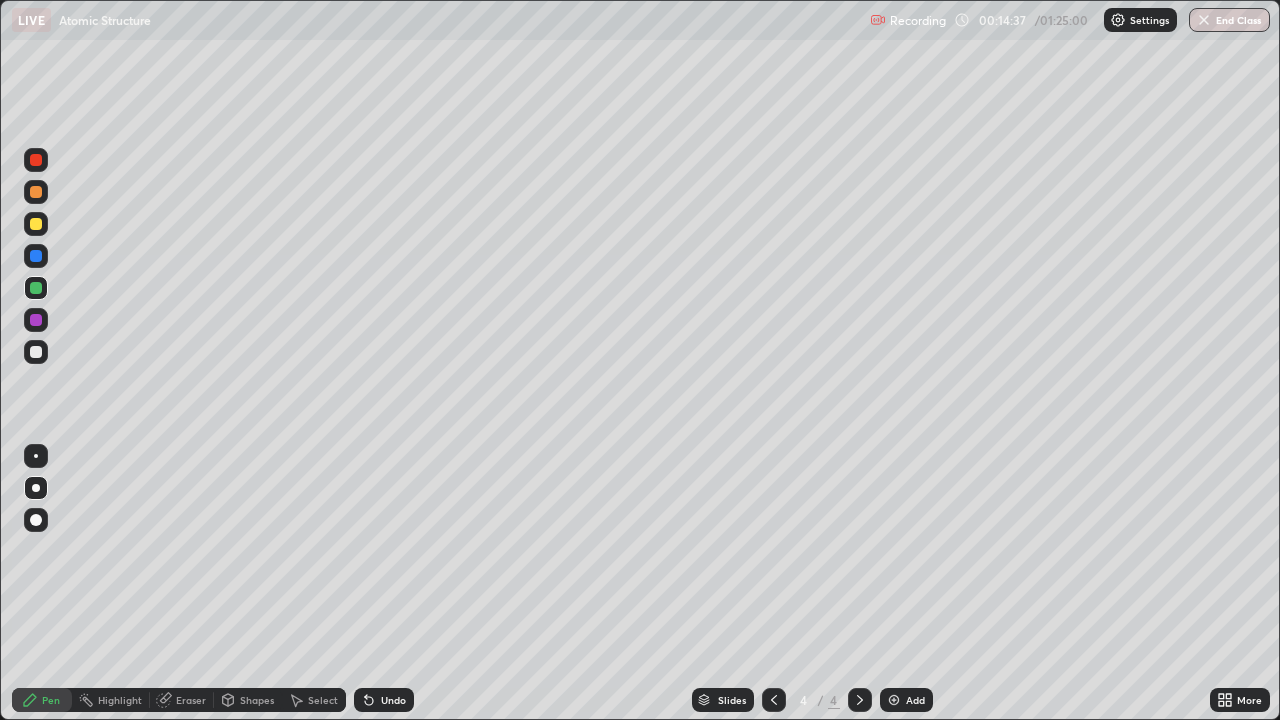click 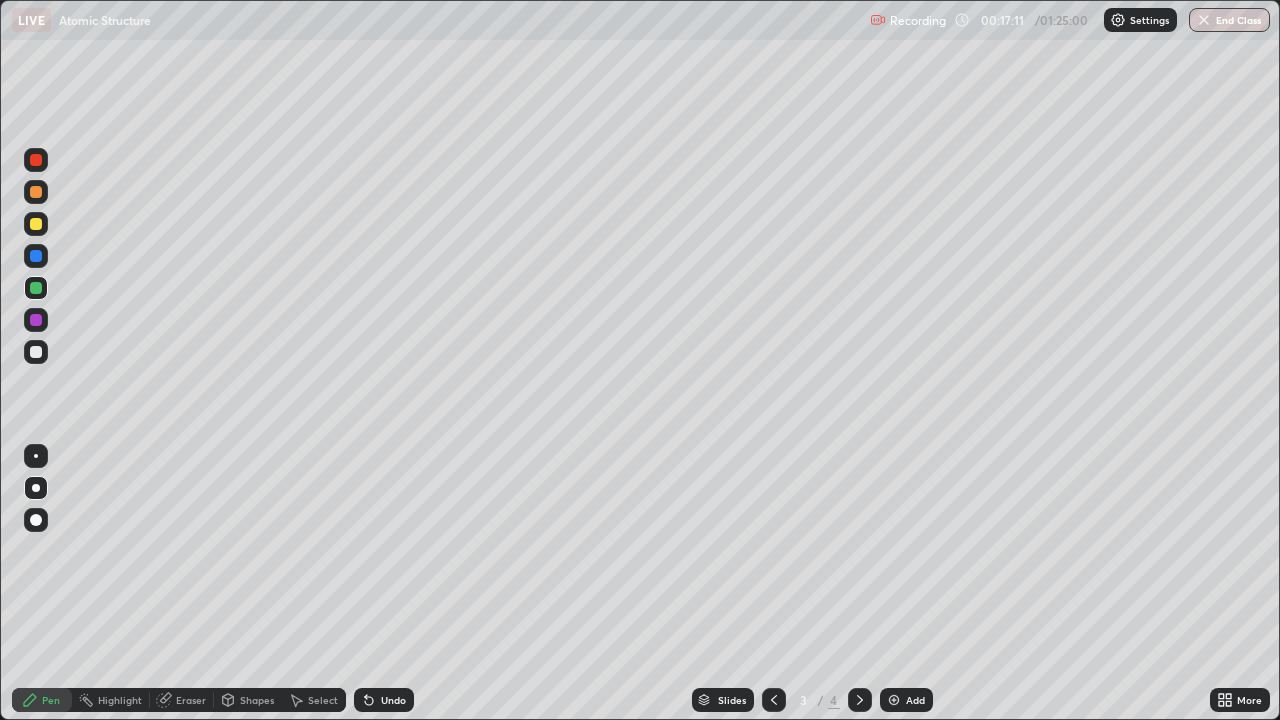 click at bounding box center [860, 700] 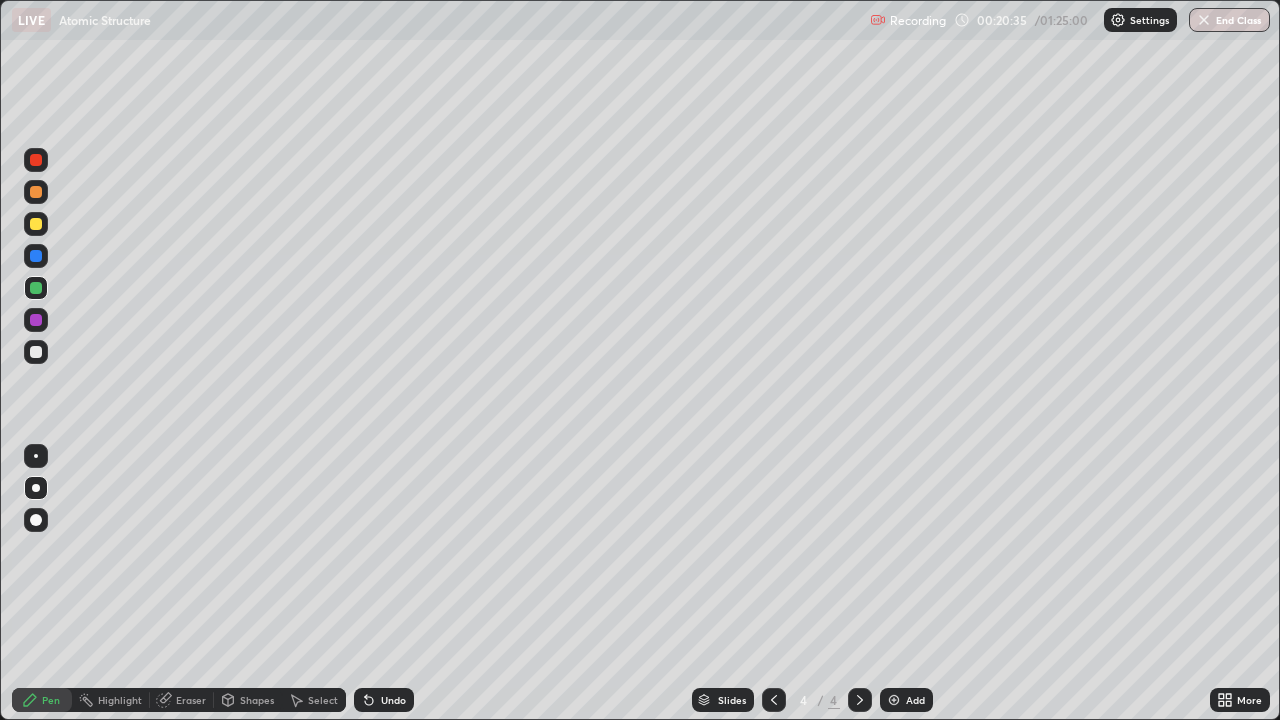 click on "Add" at bounding box center [906, 700] 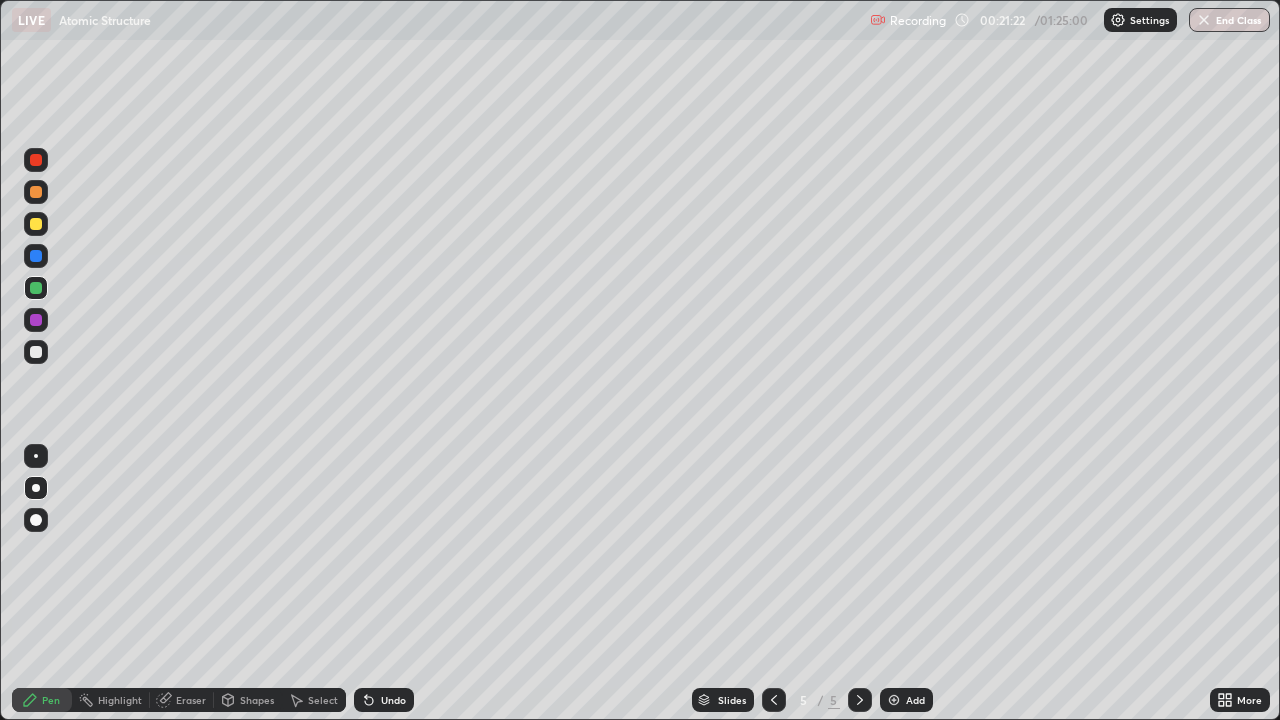 click at bounding box center [36, 224] 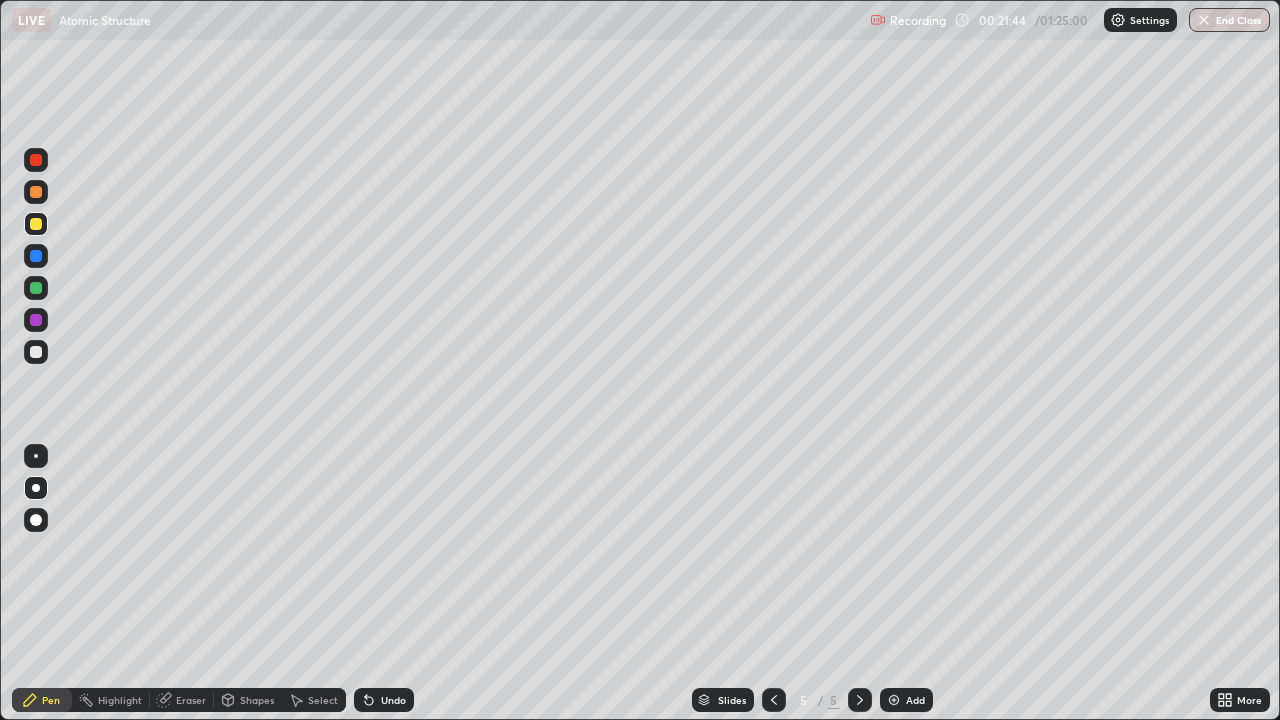 click at bounding box center (36, 192) 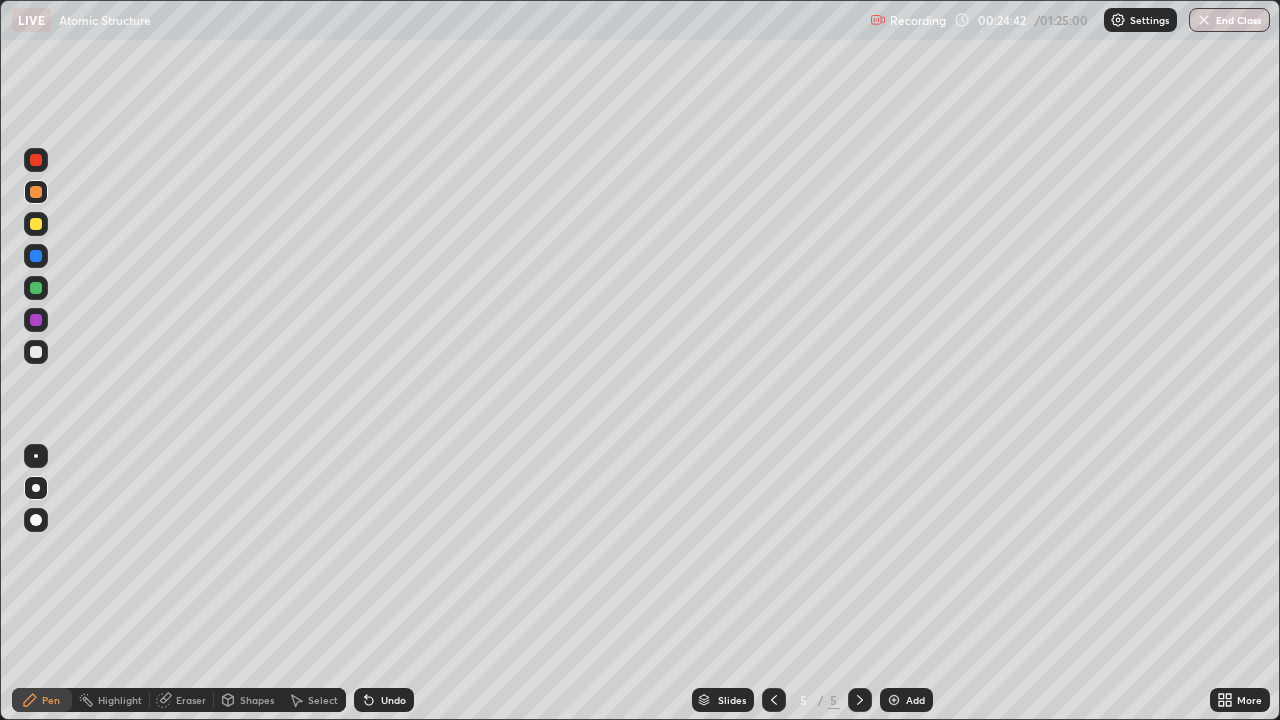 click on "Select" at bounding box center (323, 700) 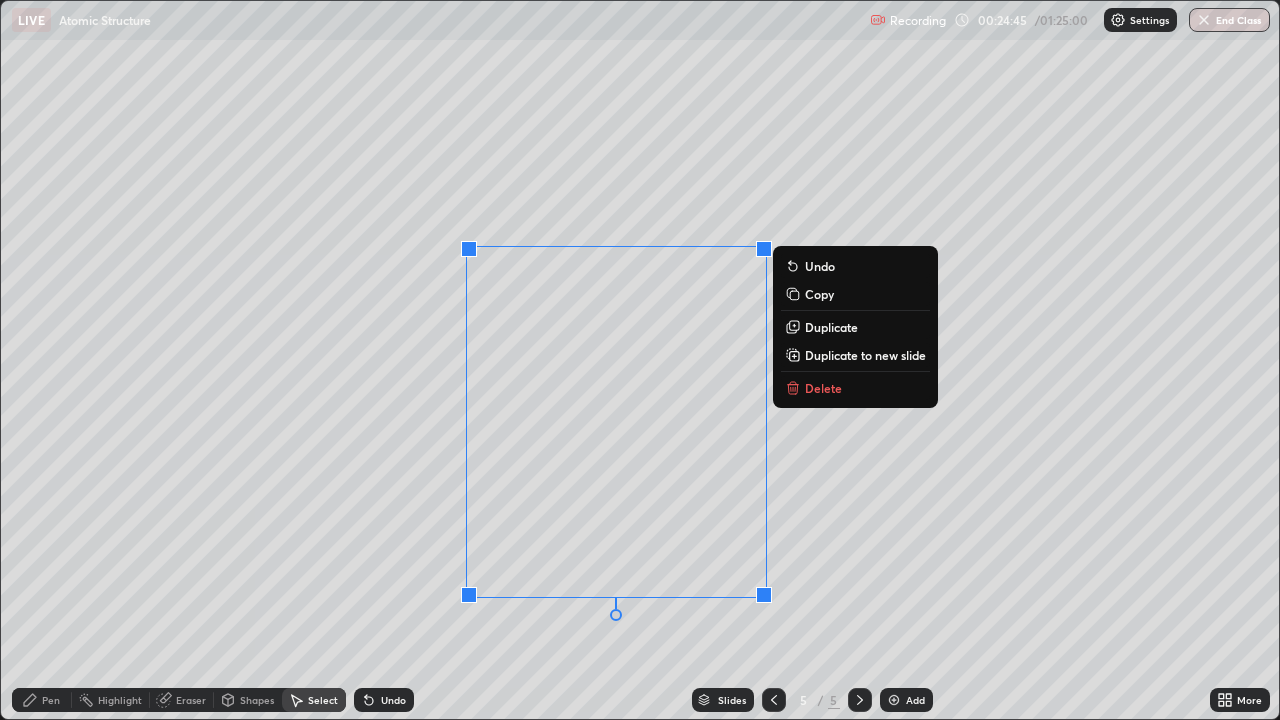 click on "Delete" at bounding box center [823, 388] 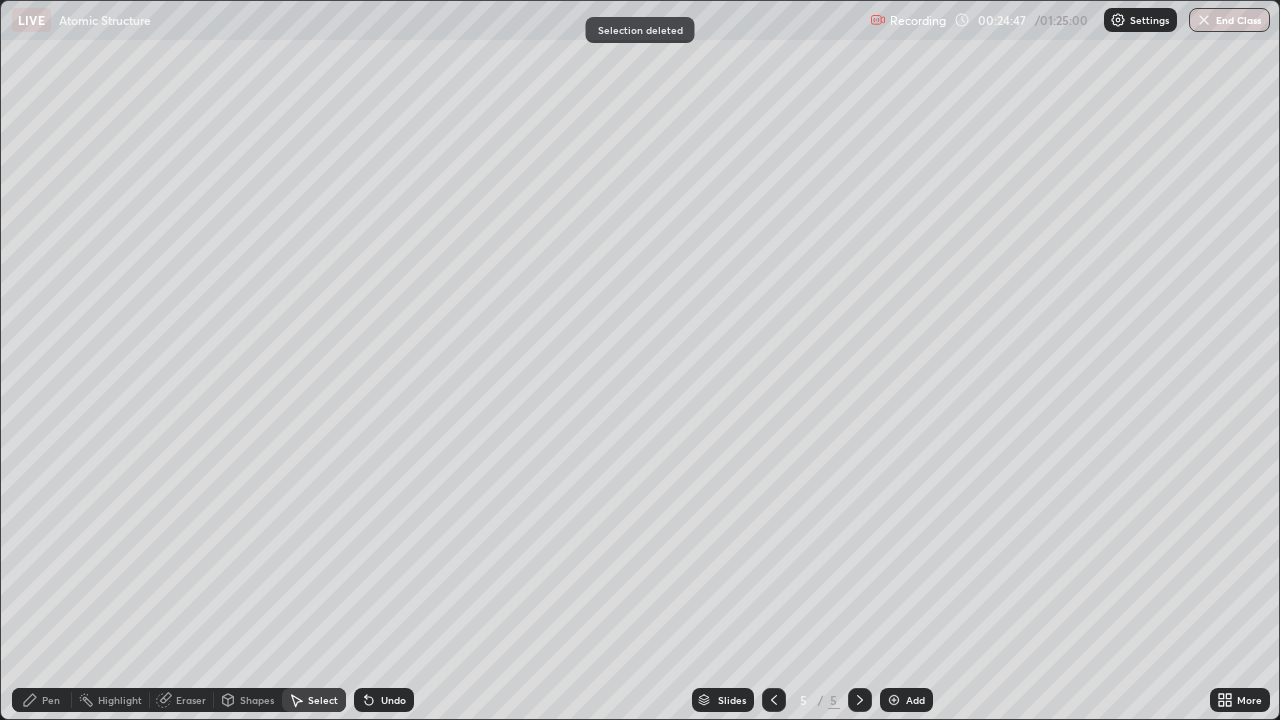 click on "Pen" at bounding box center (42, 700) 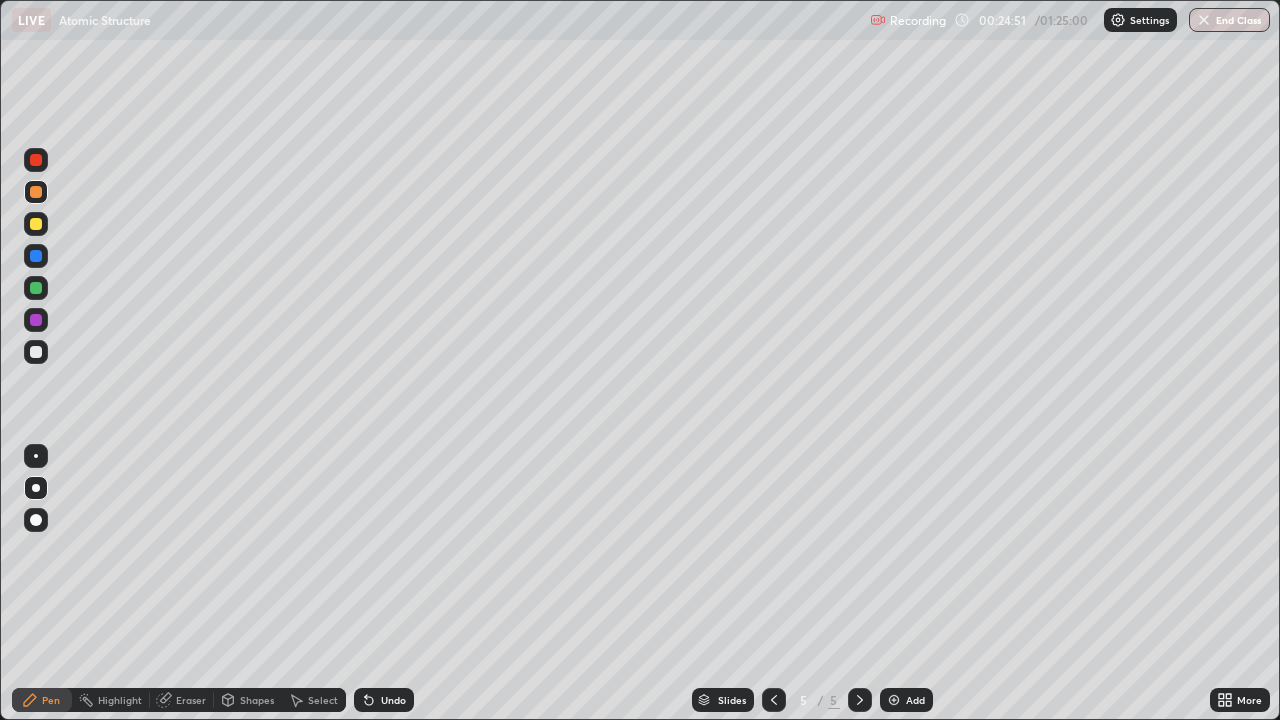 click on "Select" at bounding box center [323, 700] 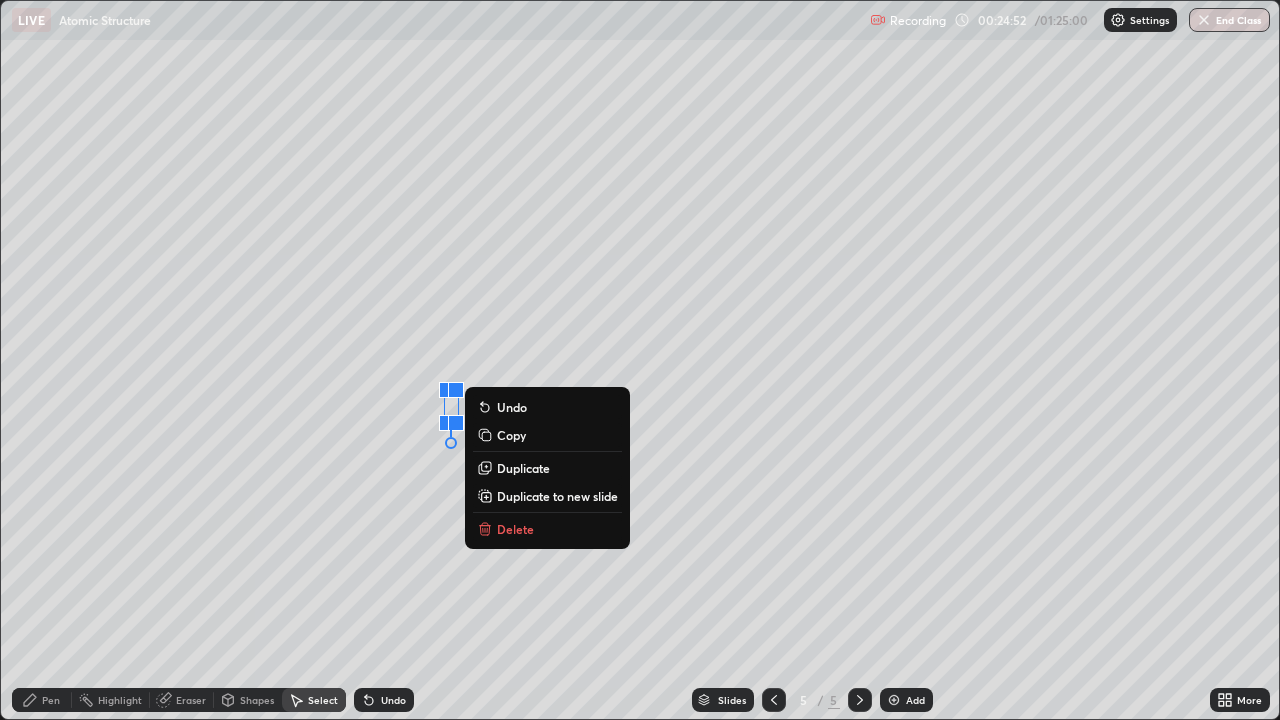 click on "Delete" at bounding box center [547, 529] 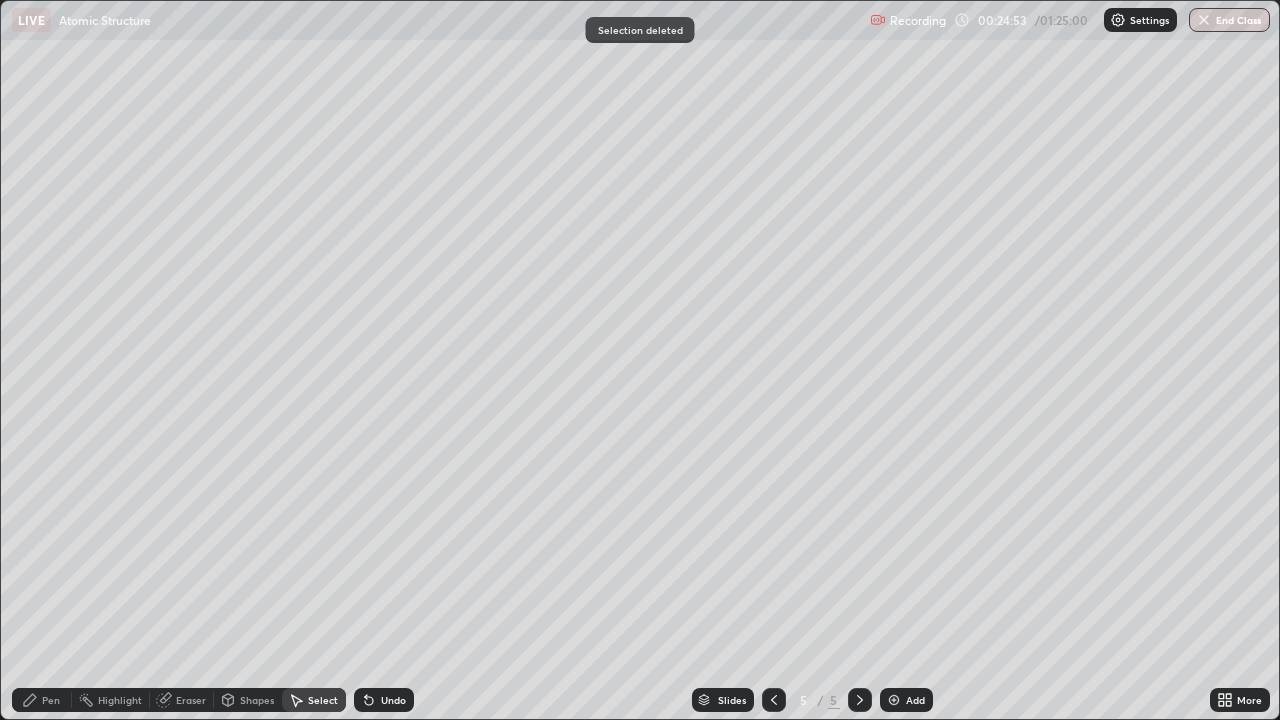 click 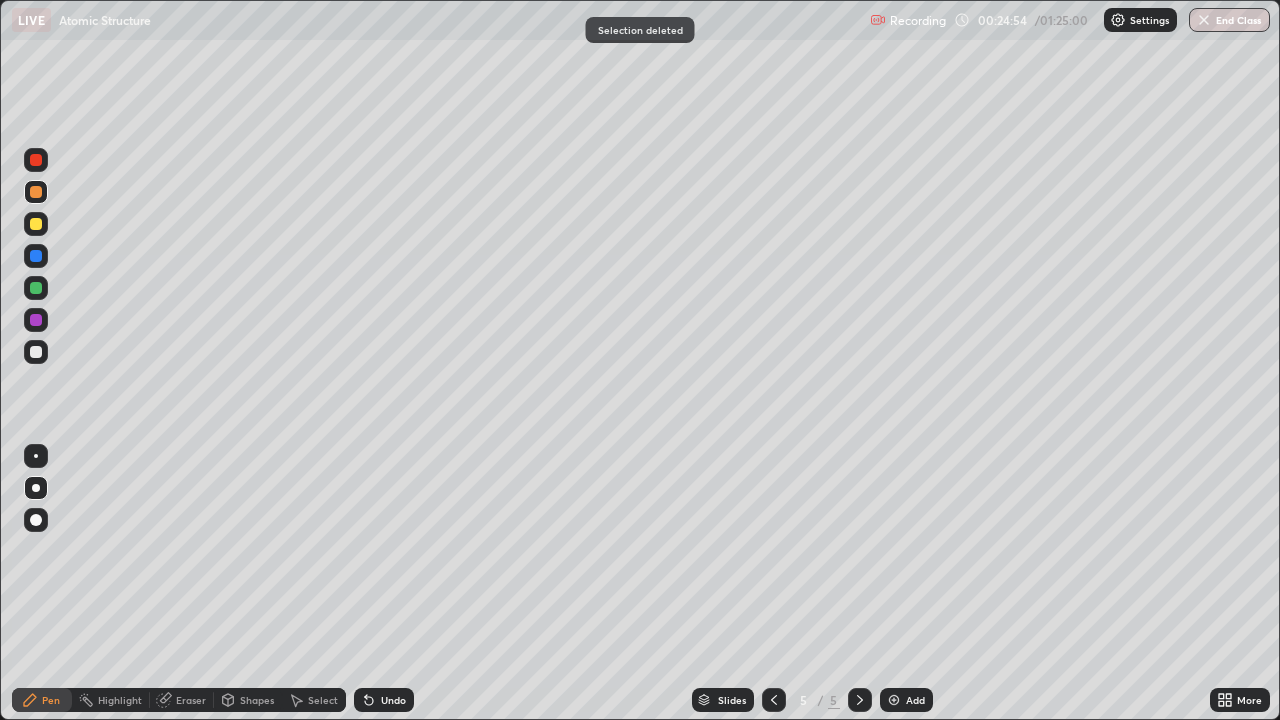 click at bounding box center [36, 352] 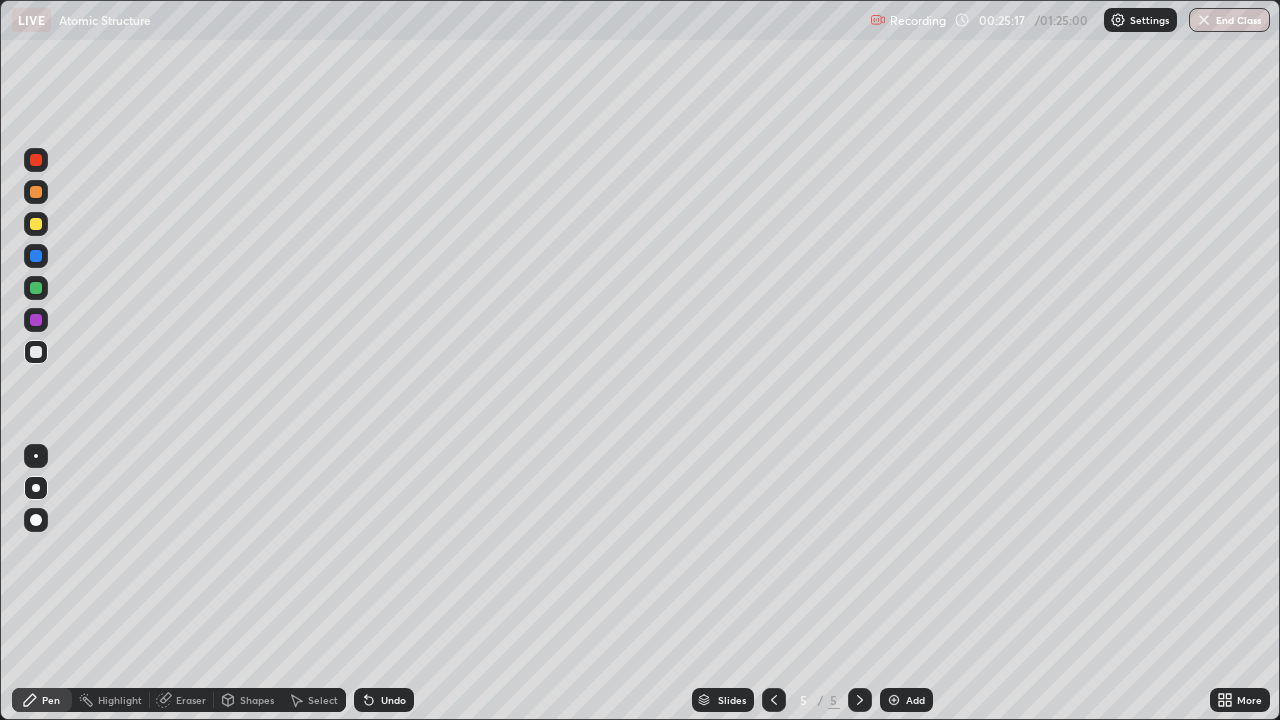 click on "Undo" at bounding box center [393, 700] 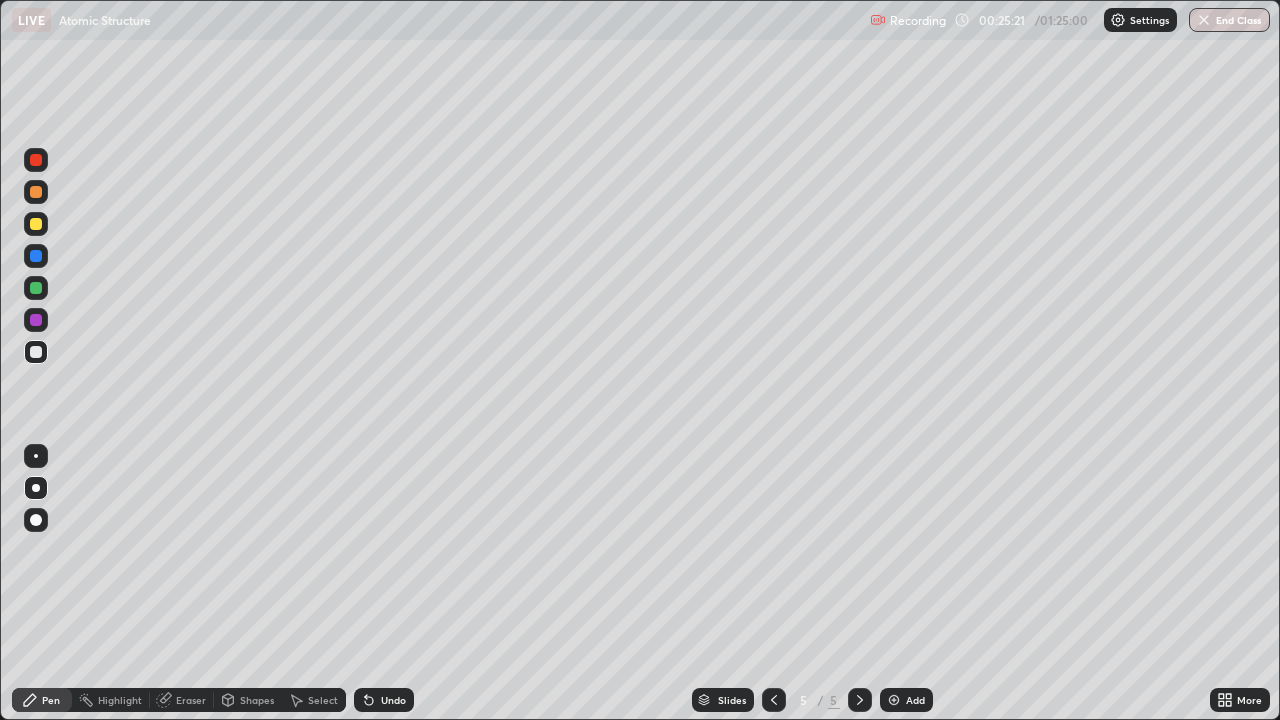 click at bounding box center [36, 288] 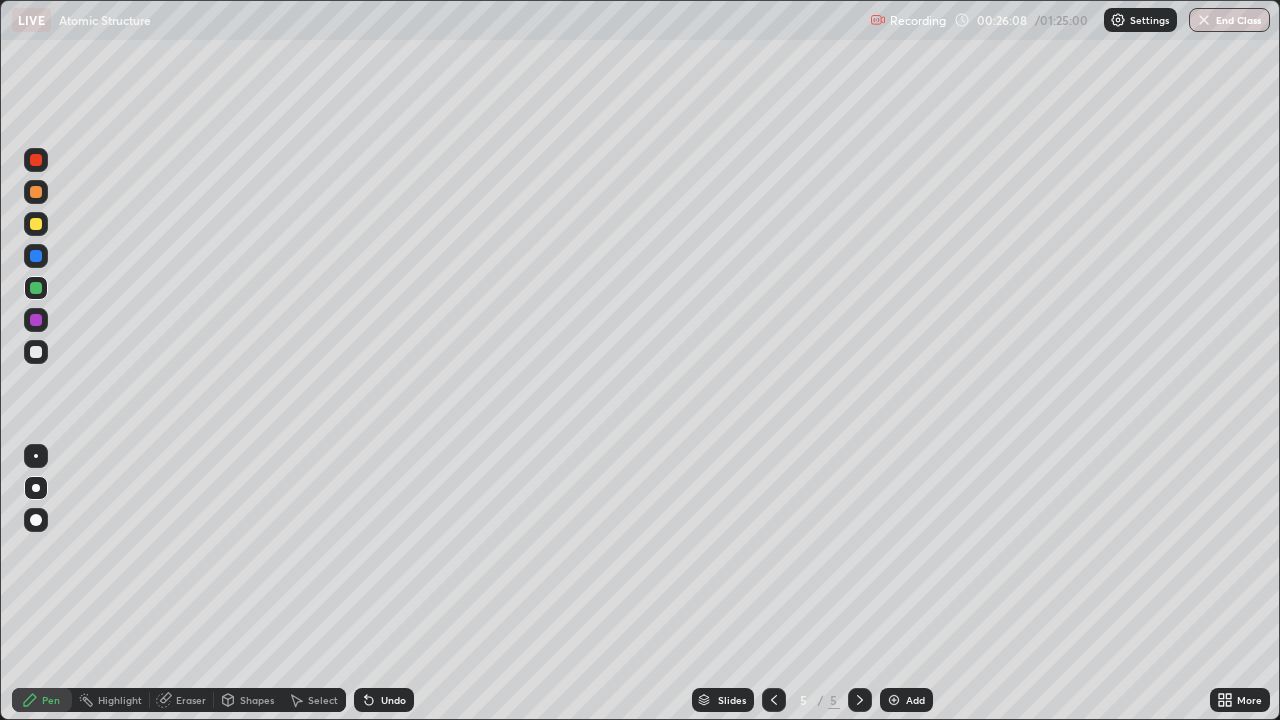 click at bounding box center [36, 352] 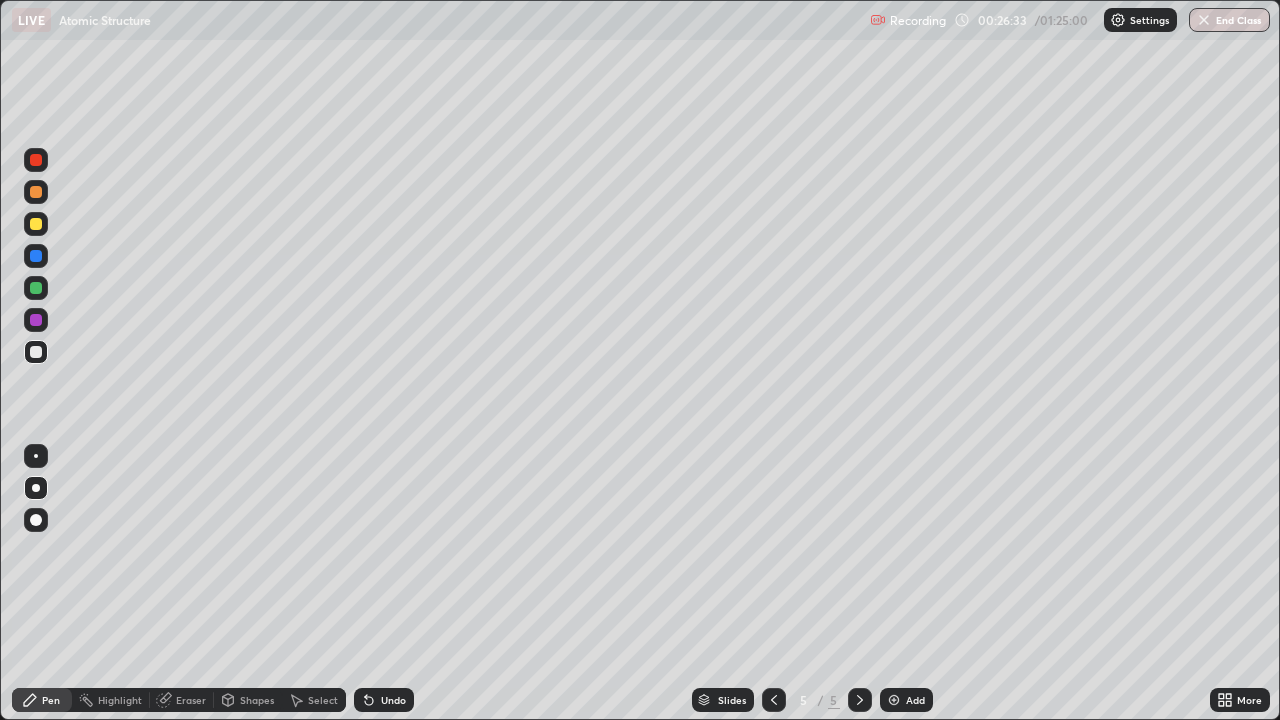 click on "Undo" at bounding box center [393, 700] 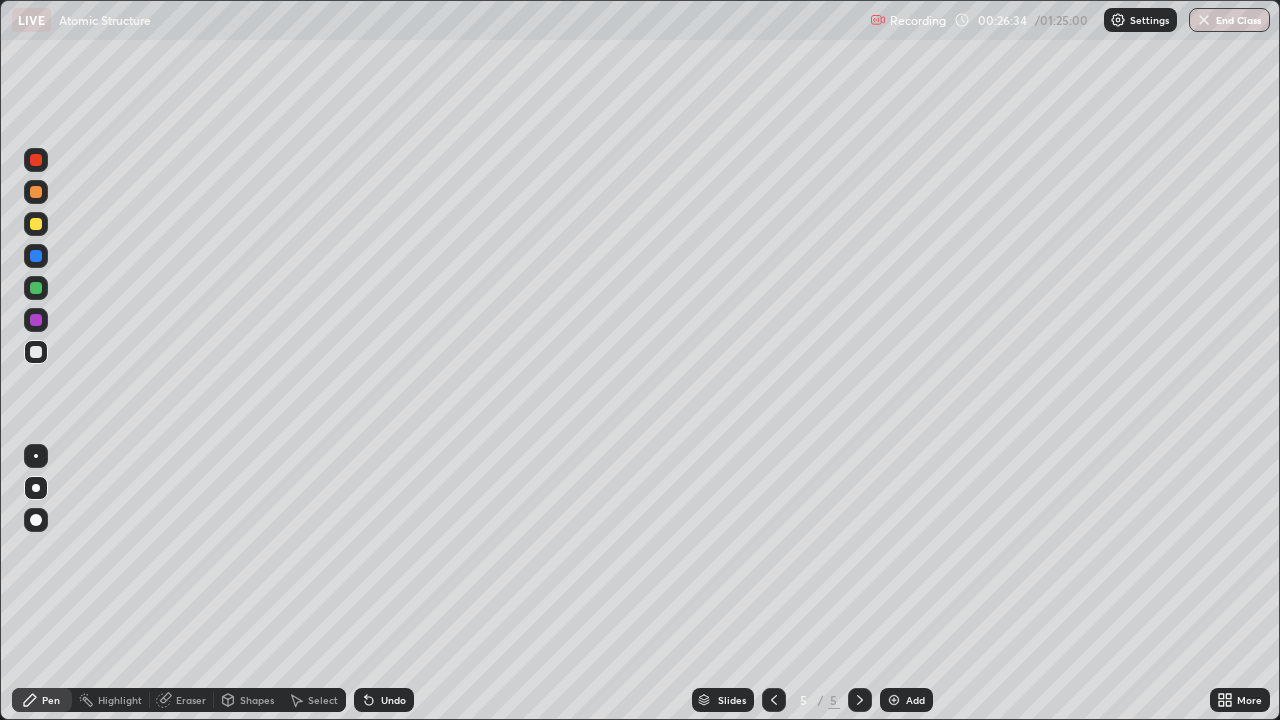 click on "Undo" at bounding box center [393, 700] 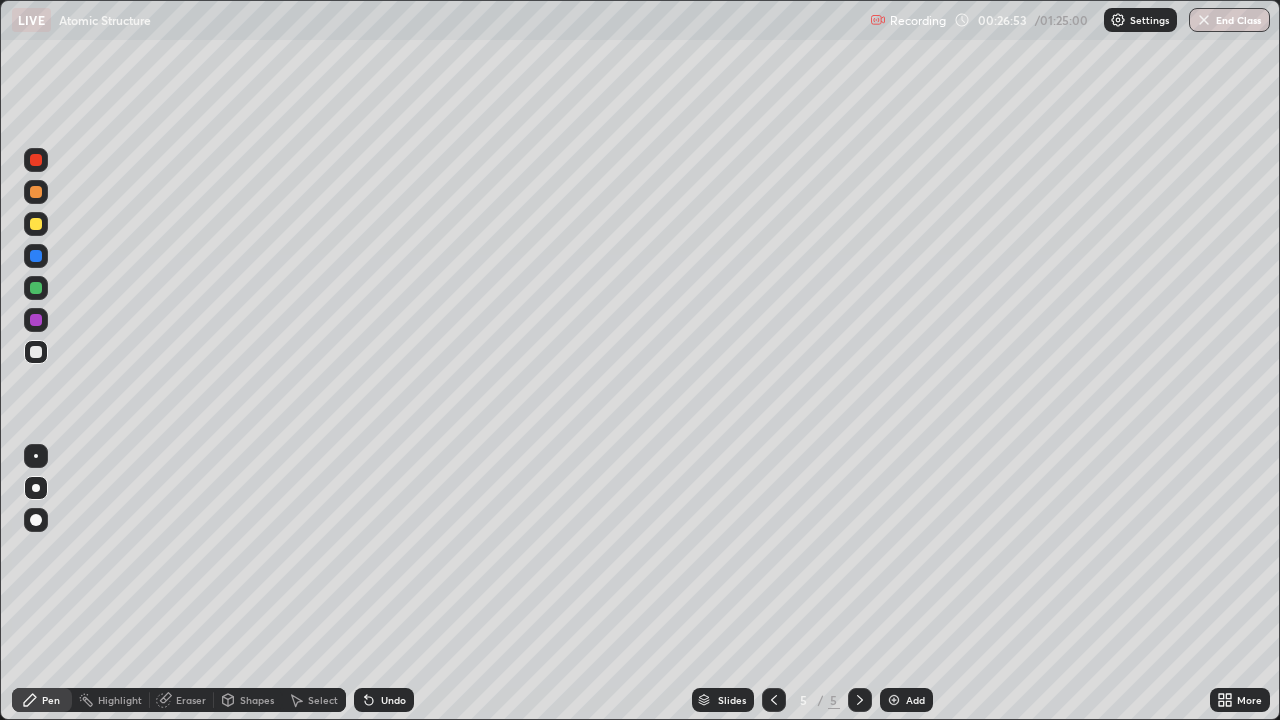 click at bounding box center [36, 288] 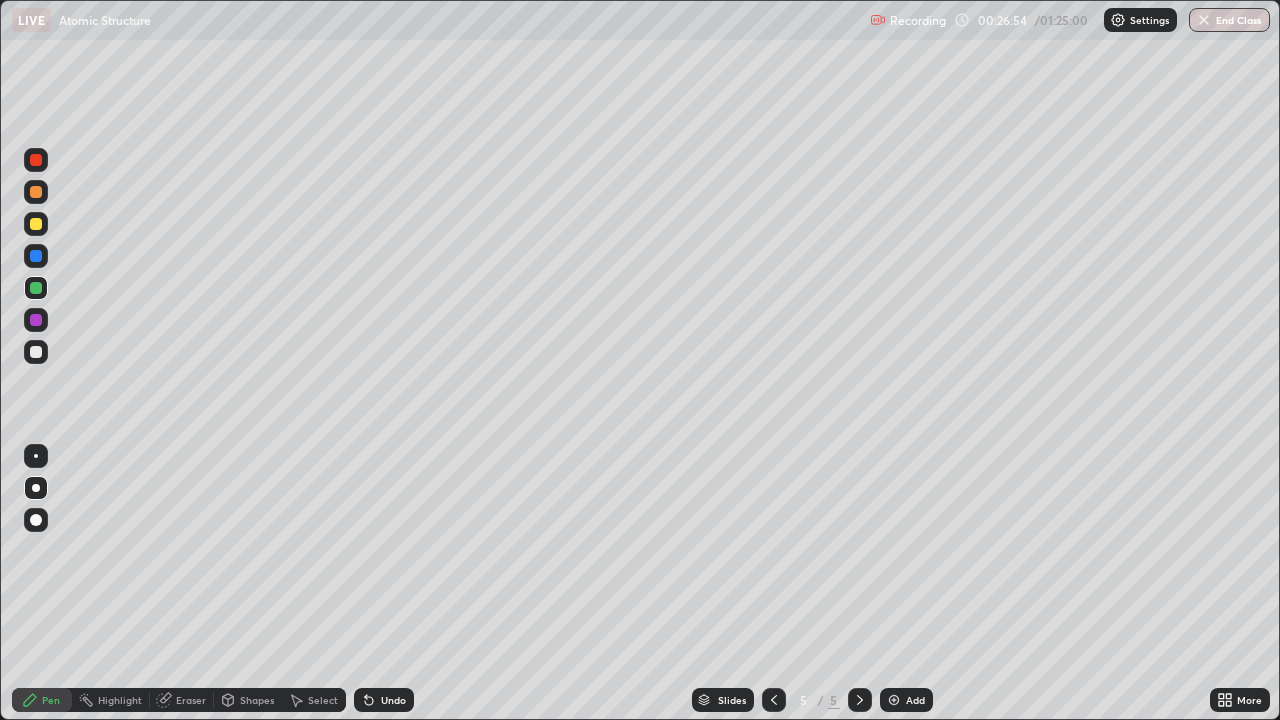 click at bounding box center (36, 456) 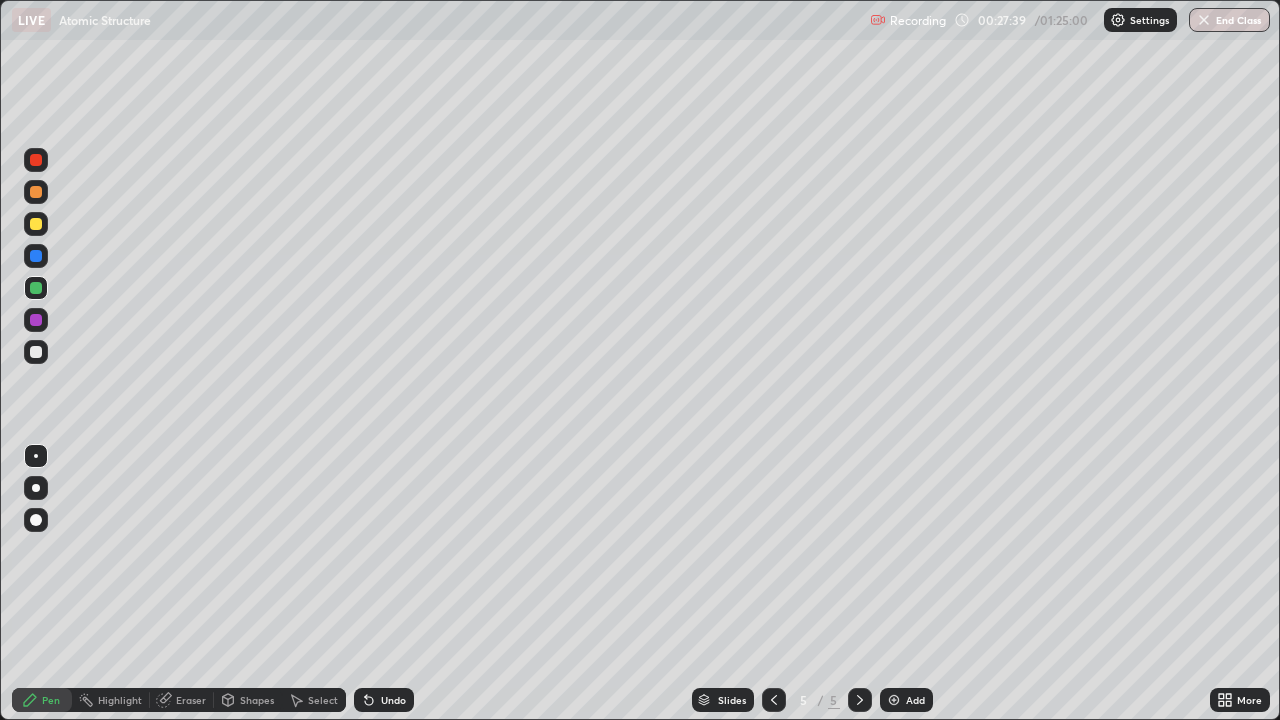 click on "Undo" at bounding box center (384, 700) 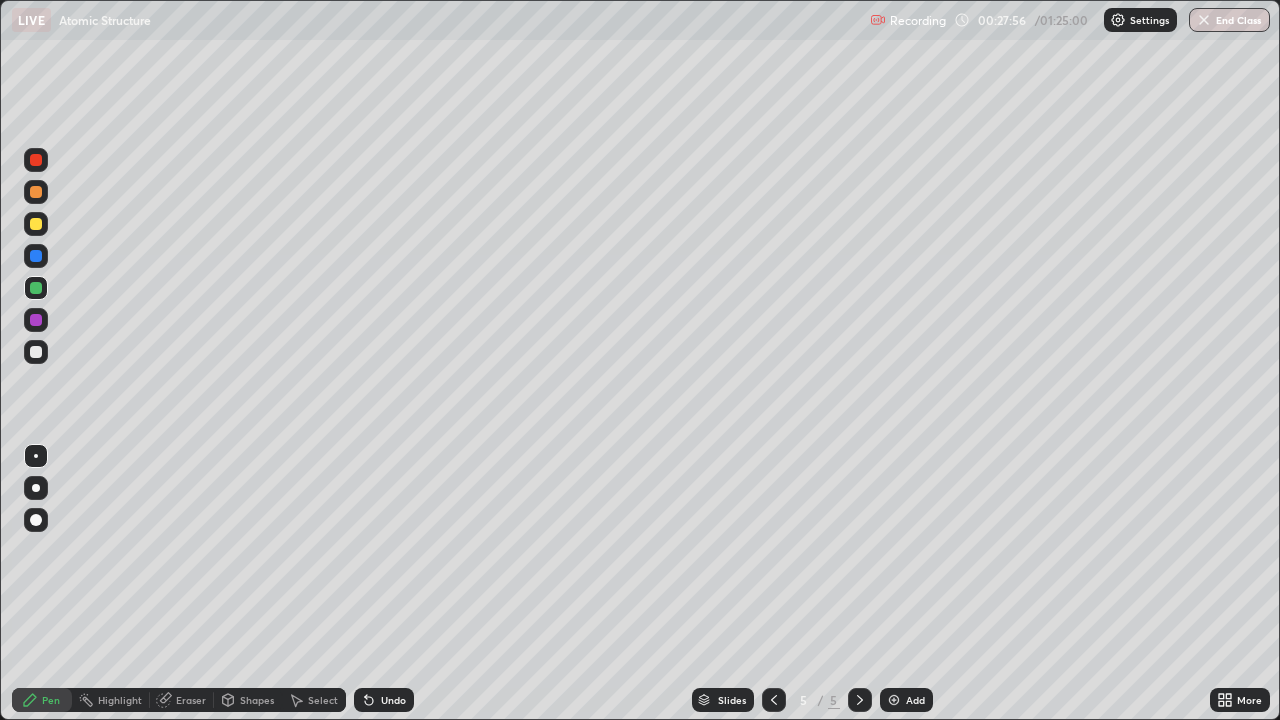 click at bounding box center [36, 224] 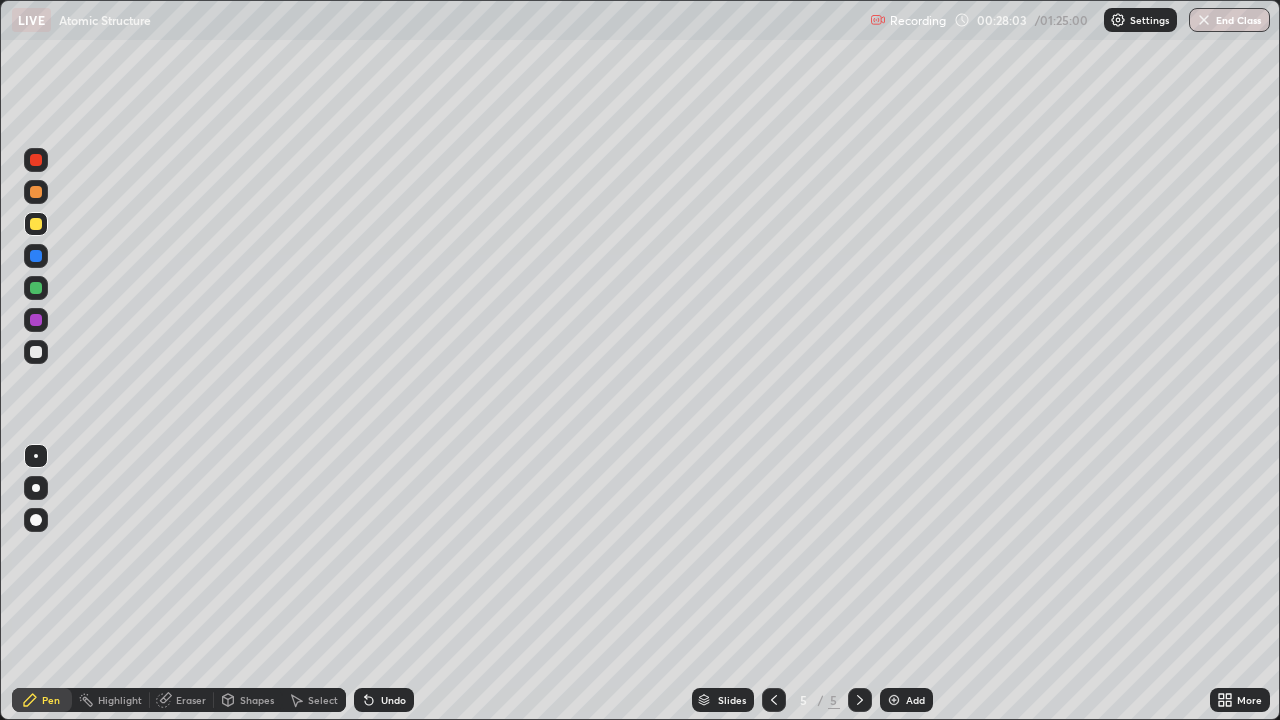 click at bounding box center (36, 288) 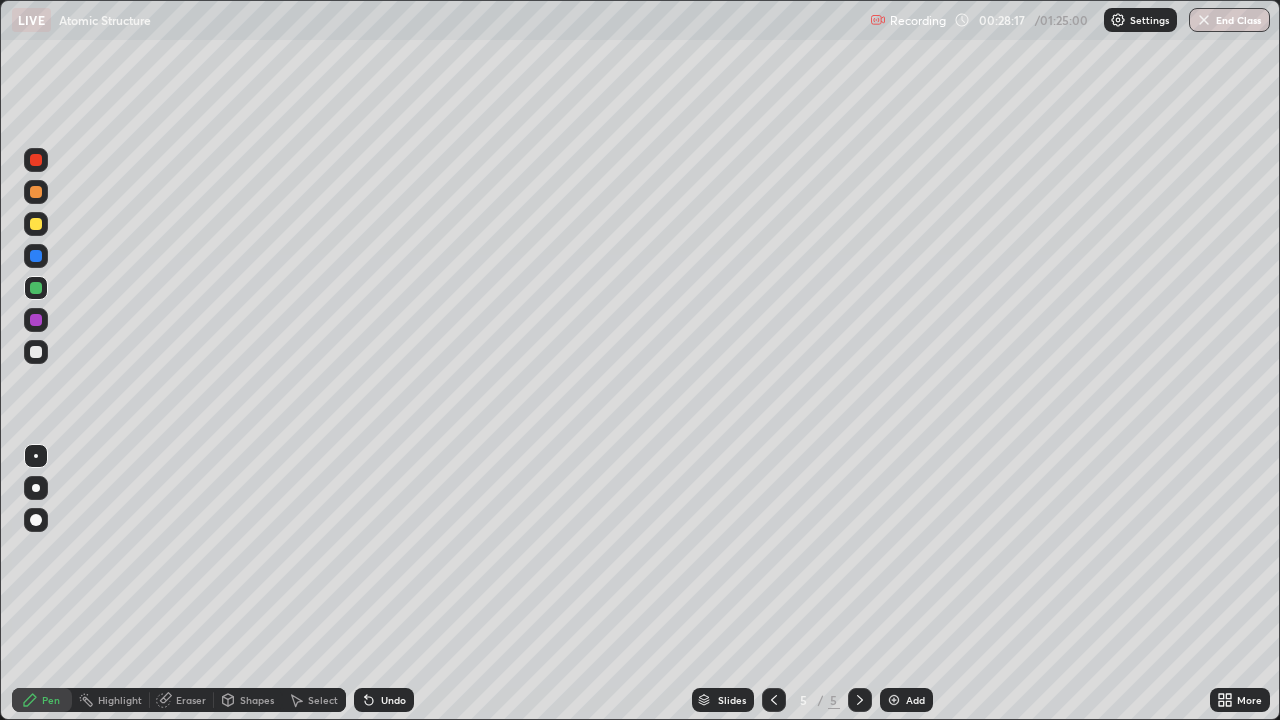 click at bounding box center (36, 352) 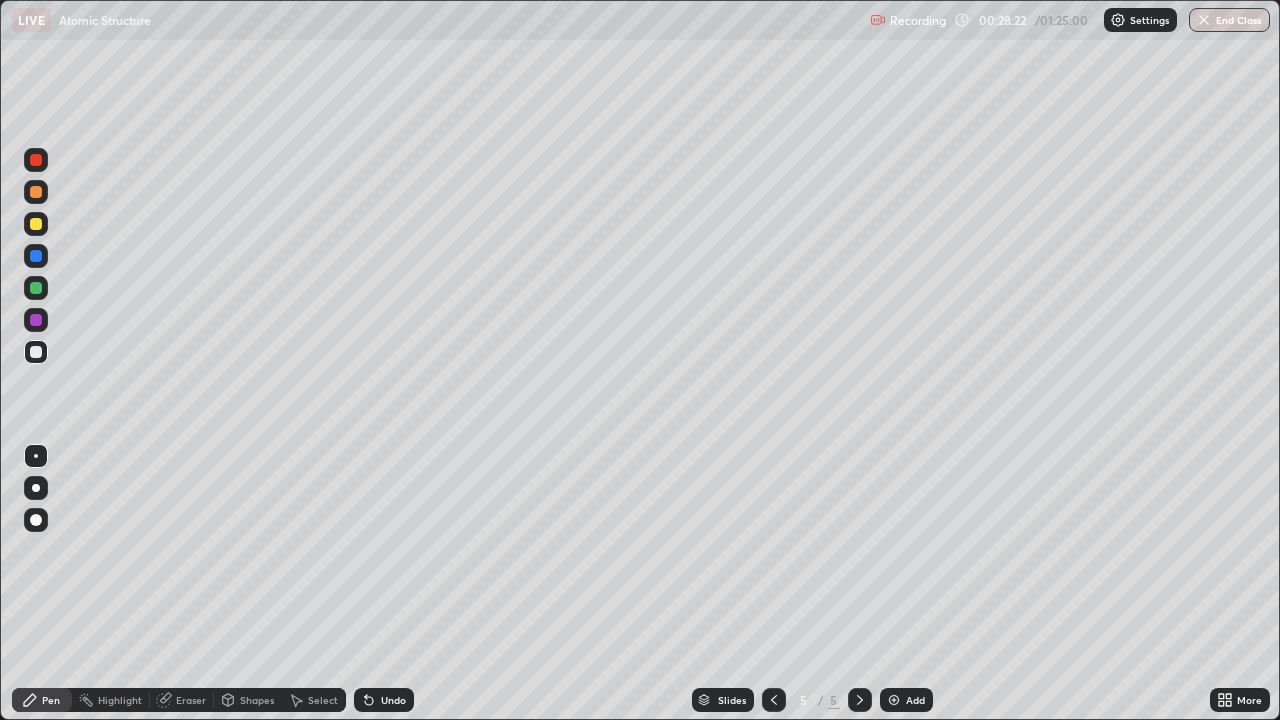 click at bounding box center (36, 488) 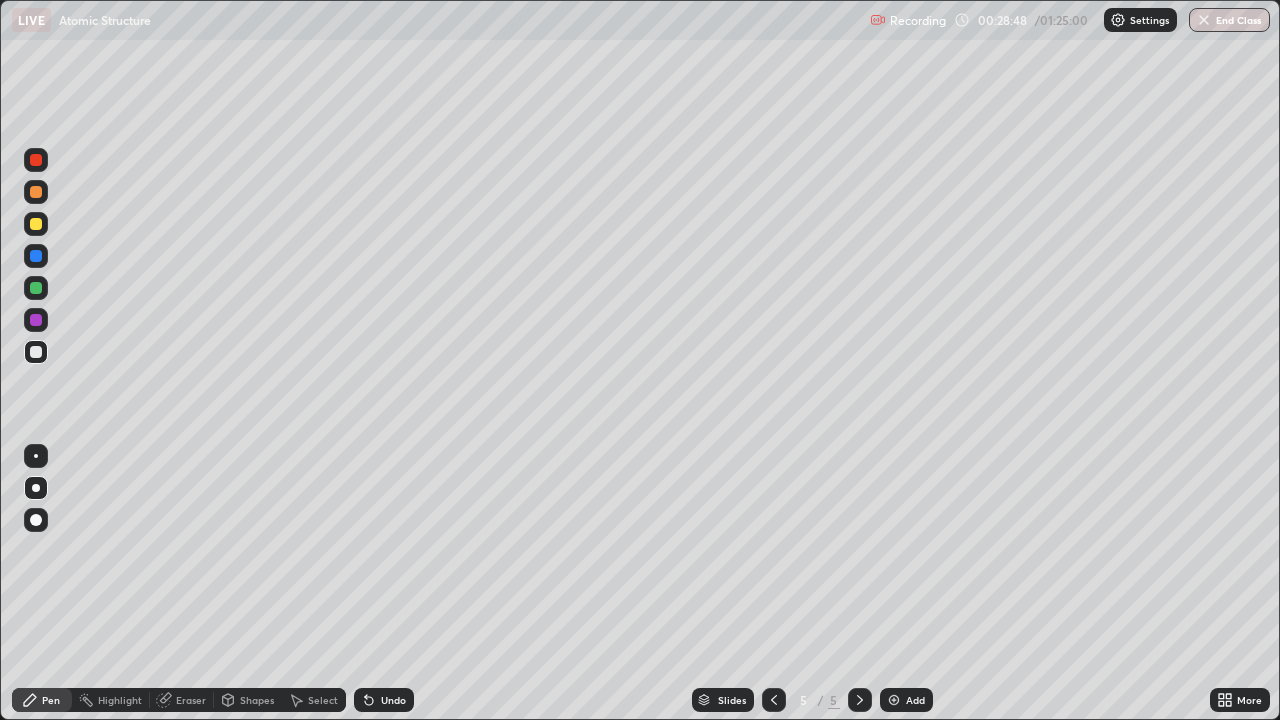 click at bounding box center [36, 288] 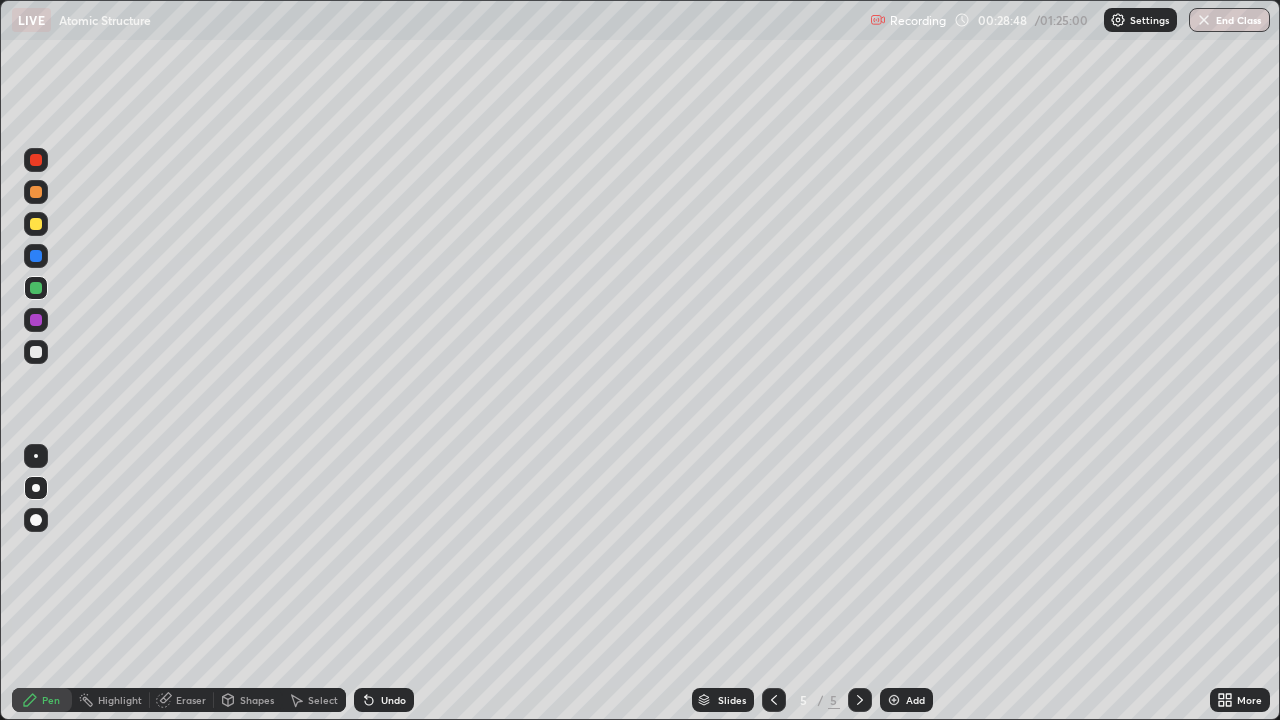 click at bounding box center (36, 456) 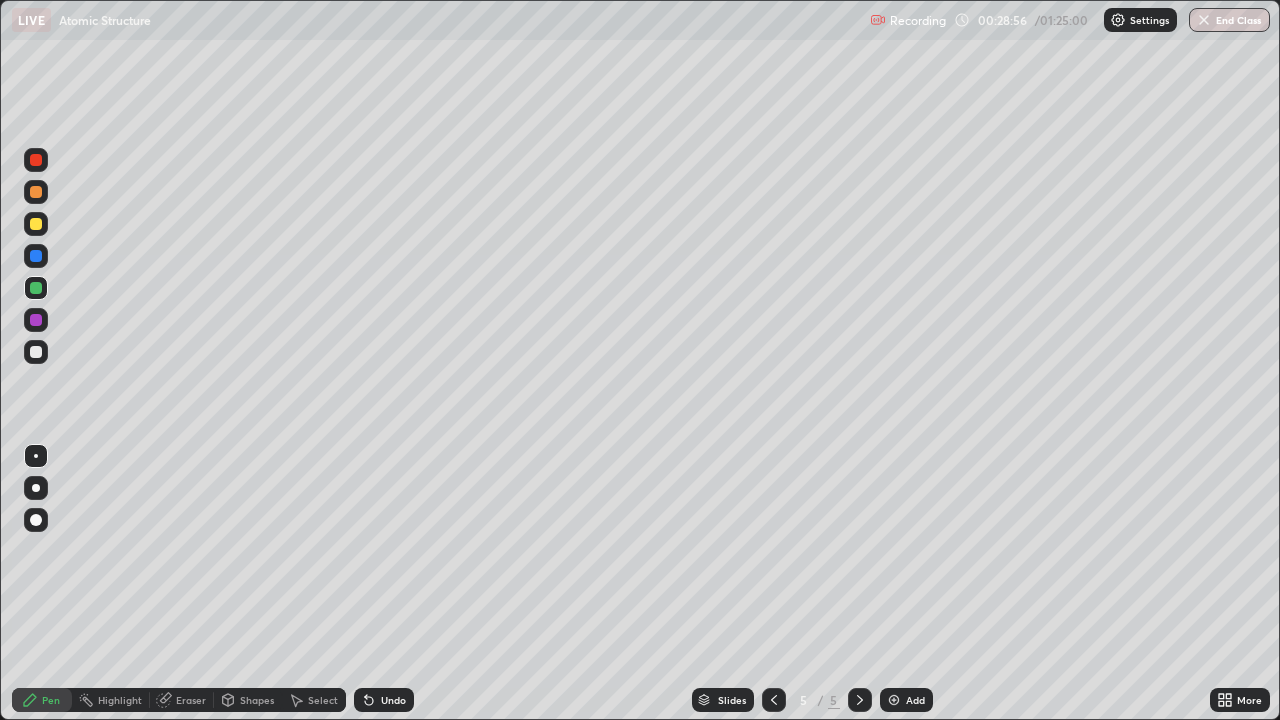 click on "Undo" at bounding box center (384, 700) 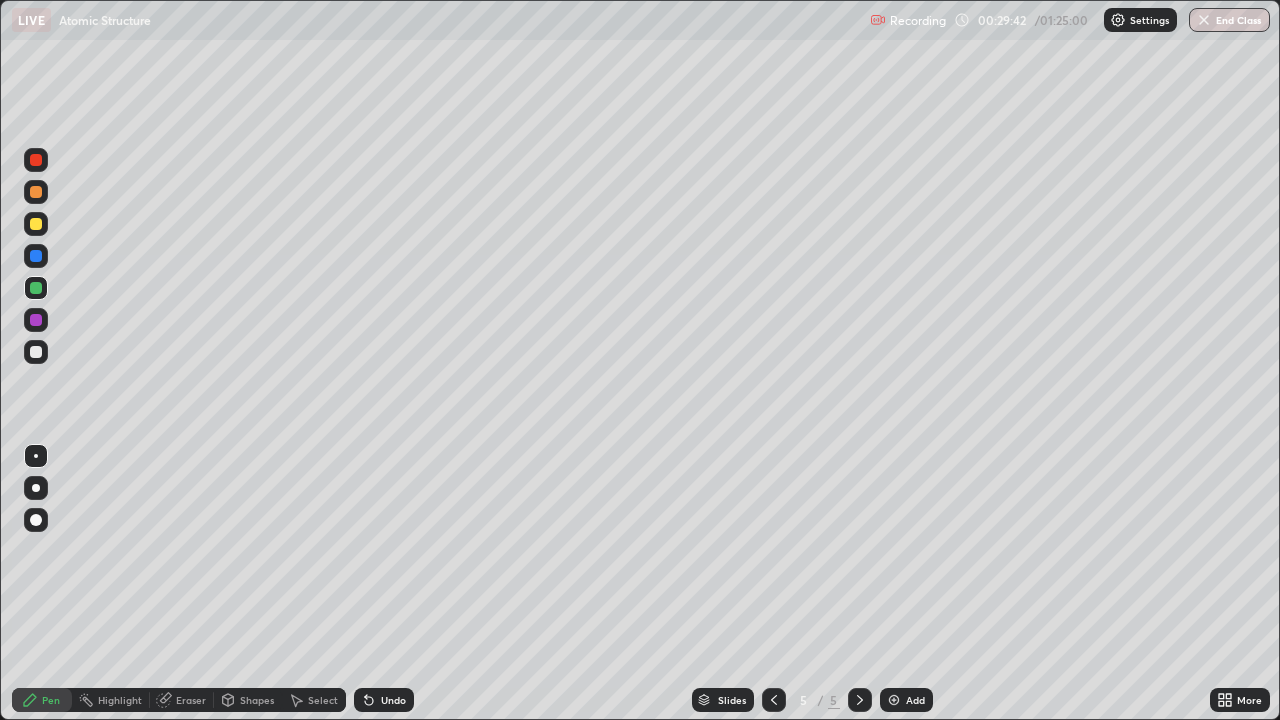 click at bounding box center (36, 320) 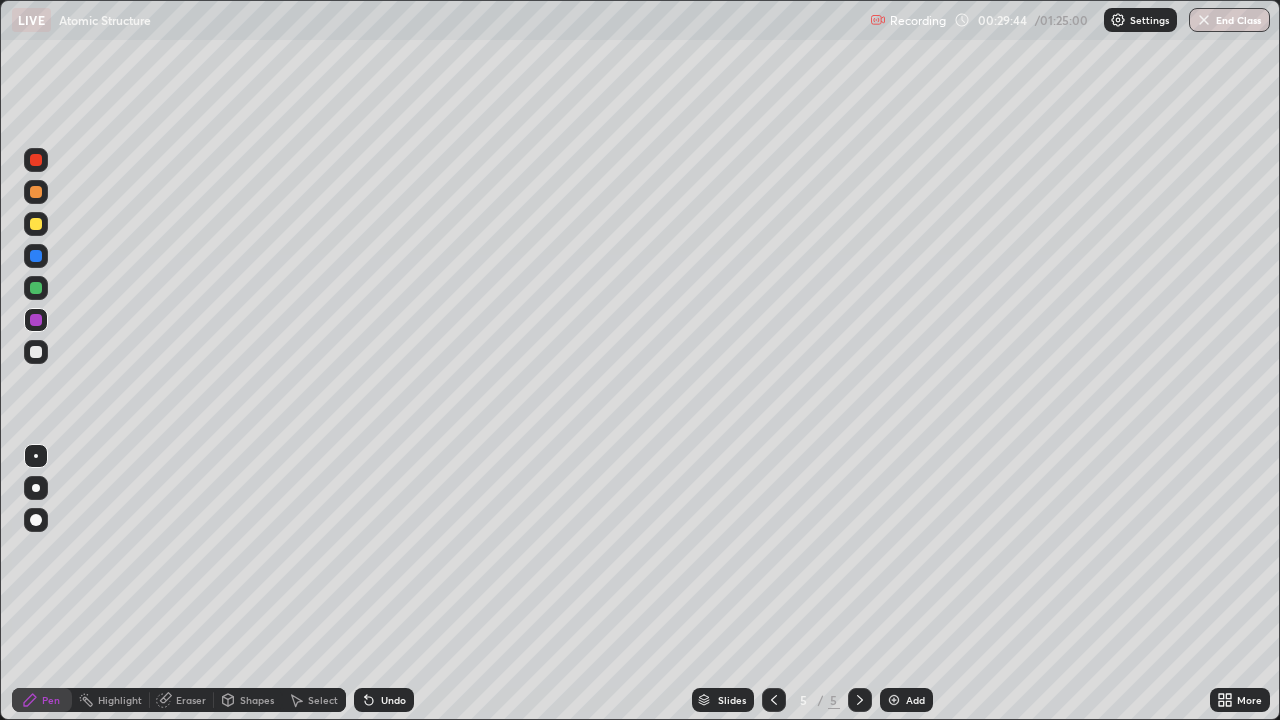 click on "Shapes" at bounding box center [257, 700] 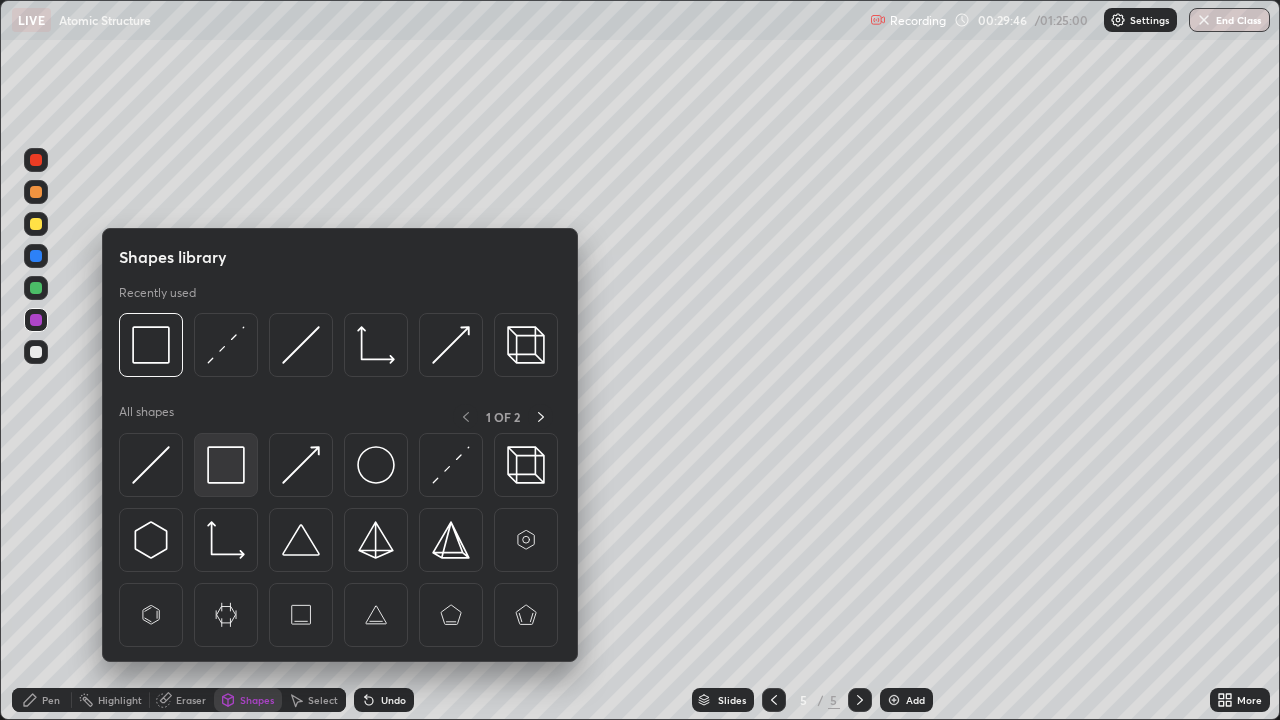 click at bounding box center [226, 465] 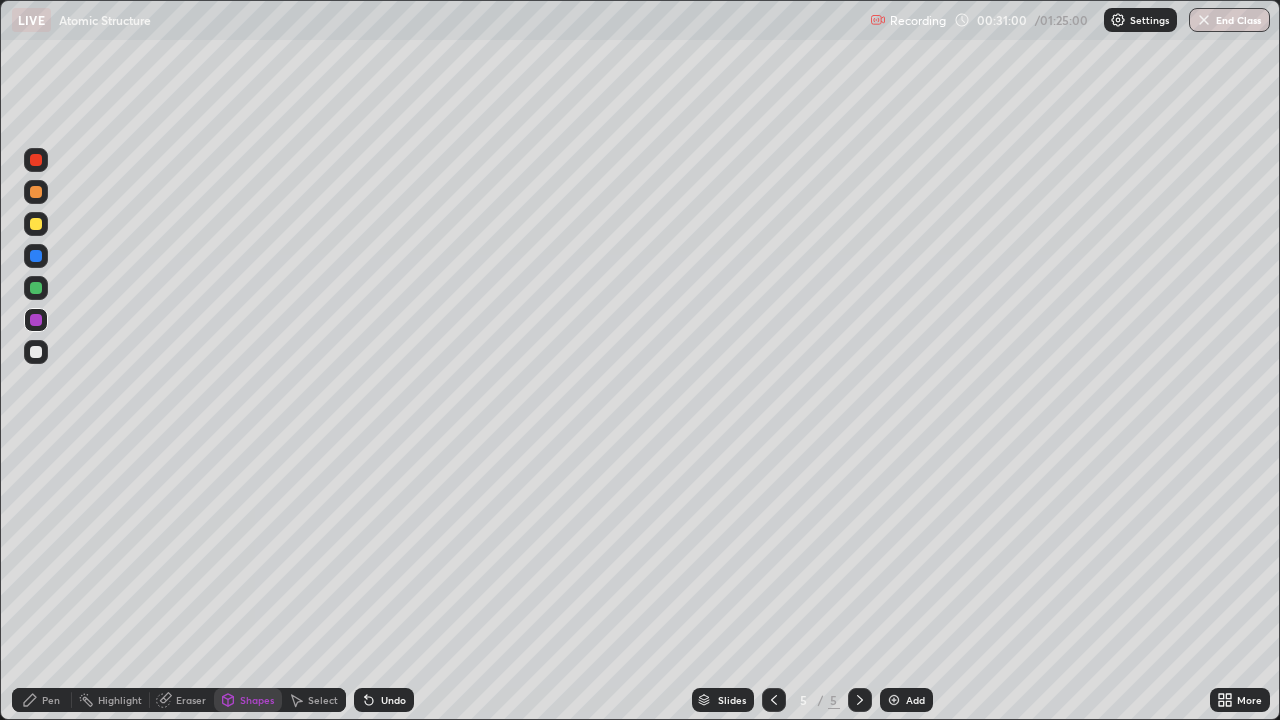 click at bounding box center [36, 224] 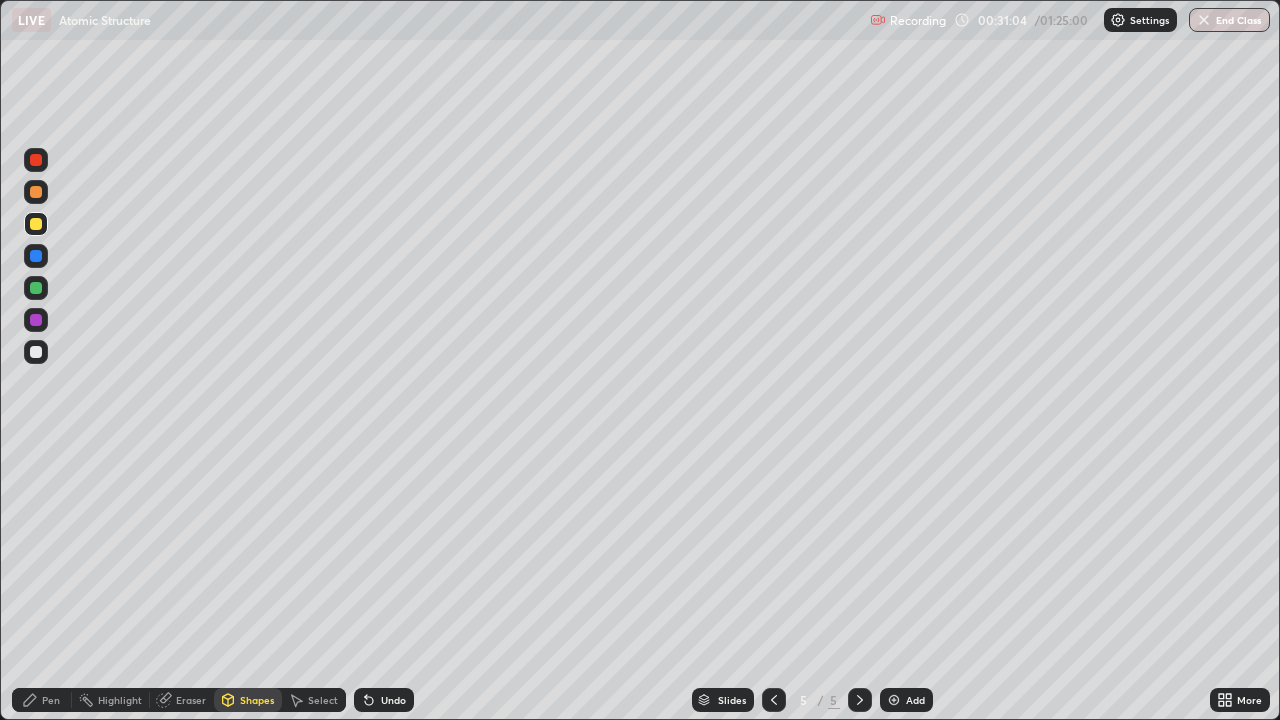click at bounding box center (36, 192) 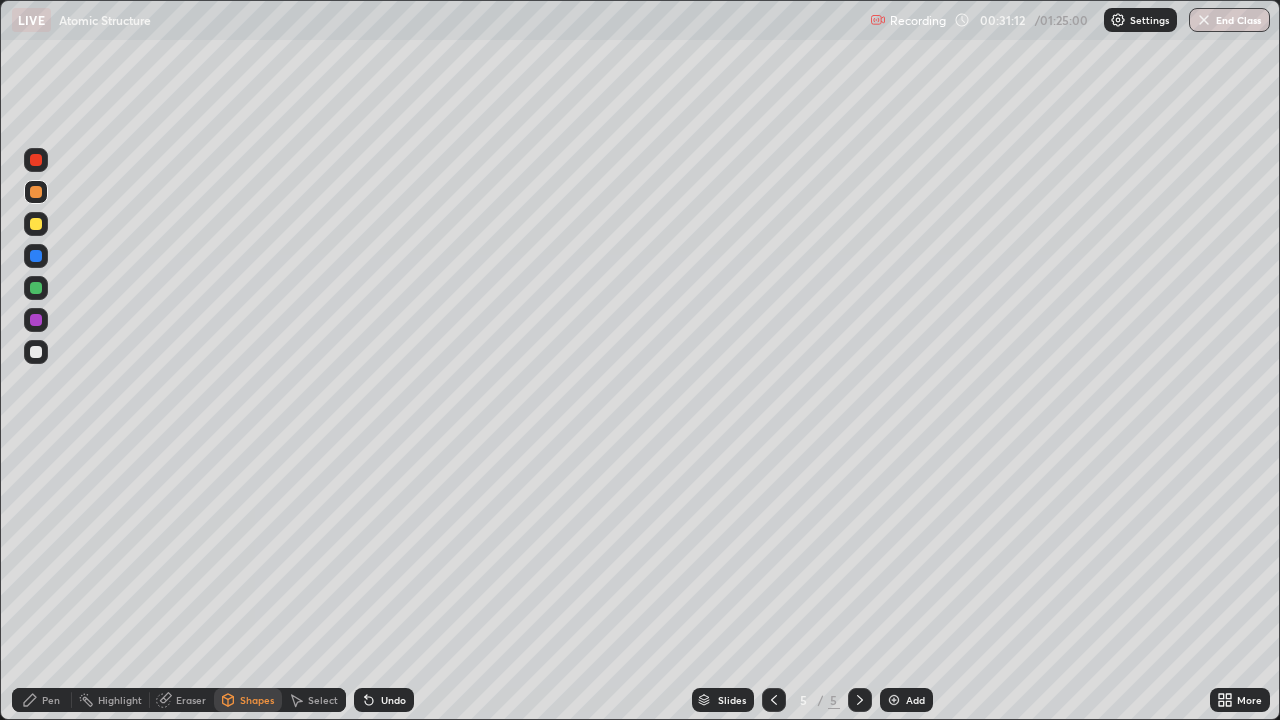 click on "Select" at bounding box center (323, 700) 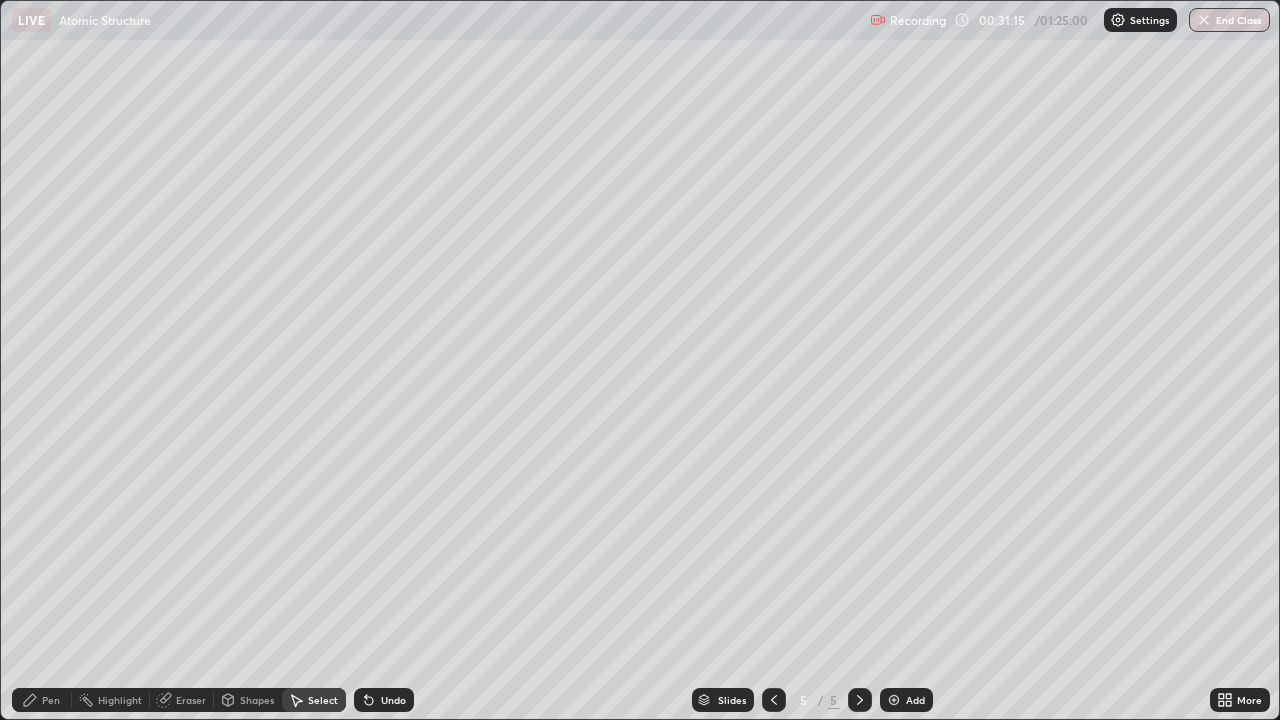 click on "Shapes" at bounding box center [257, 700] 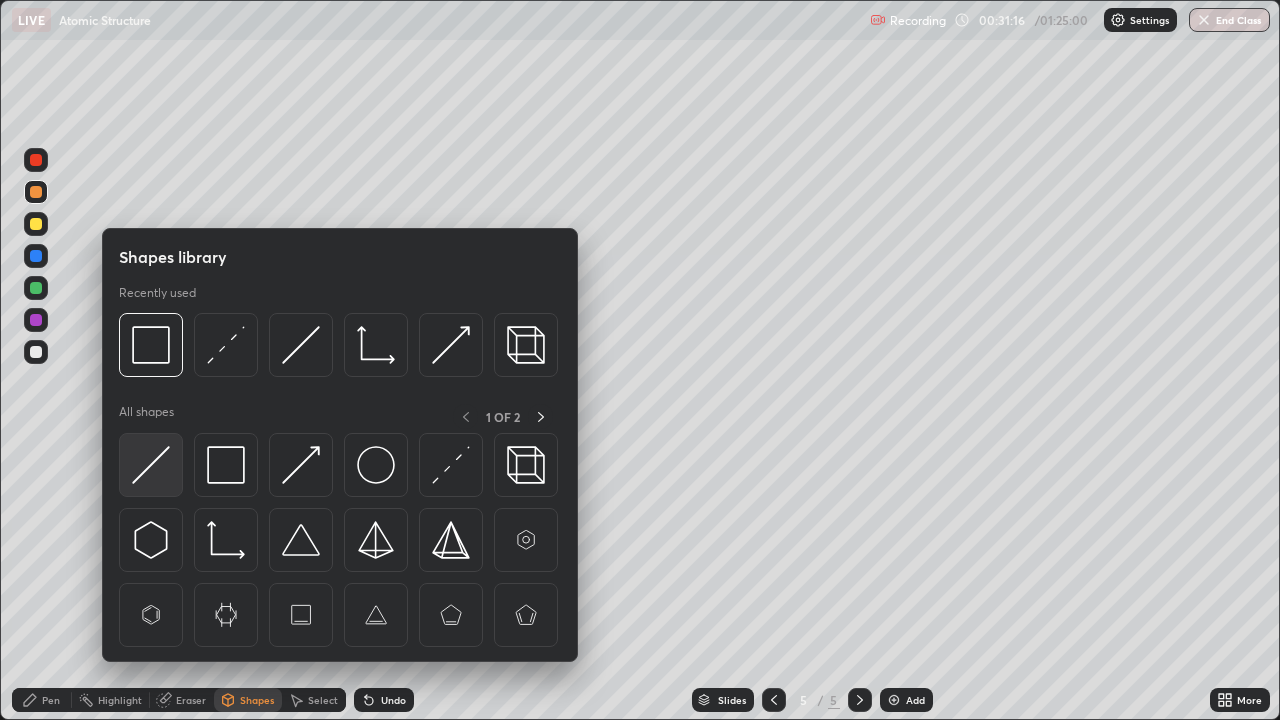 click at bounding box center (151, 465) 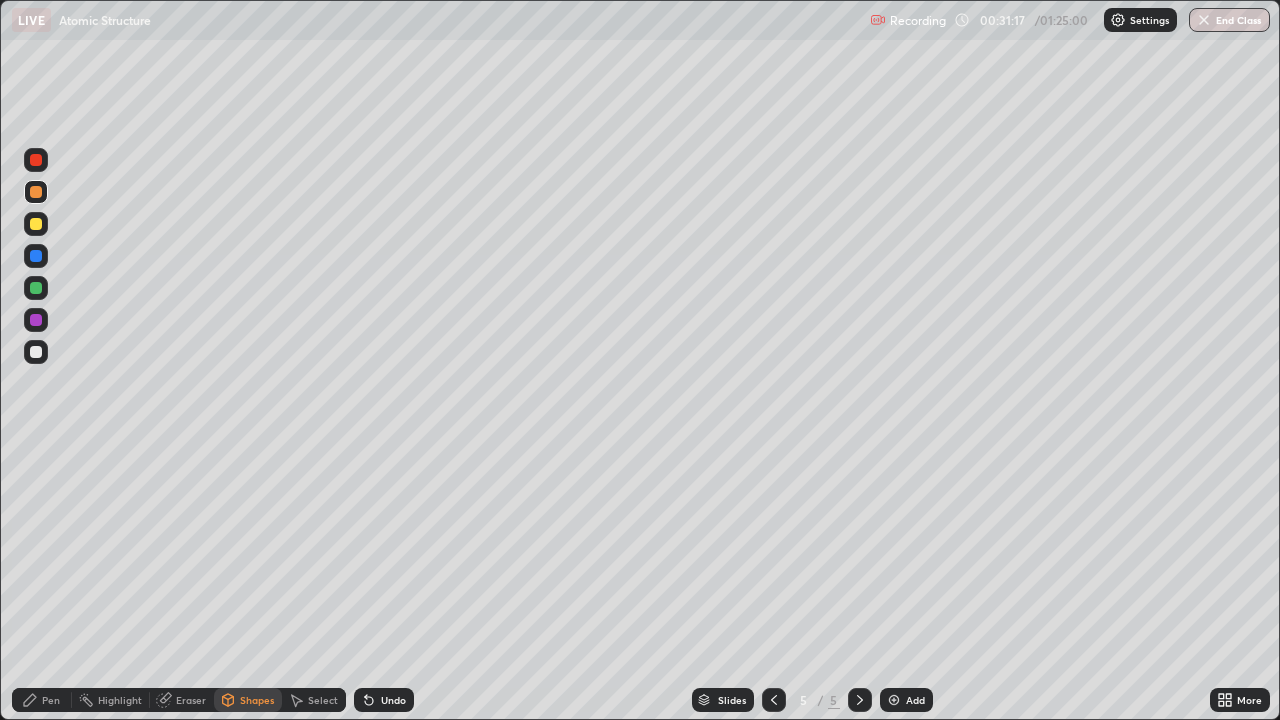click at bounding box center (36, 320) 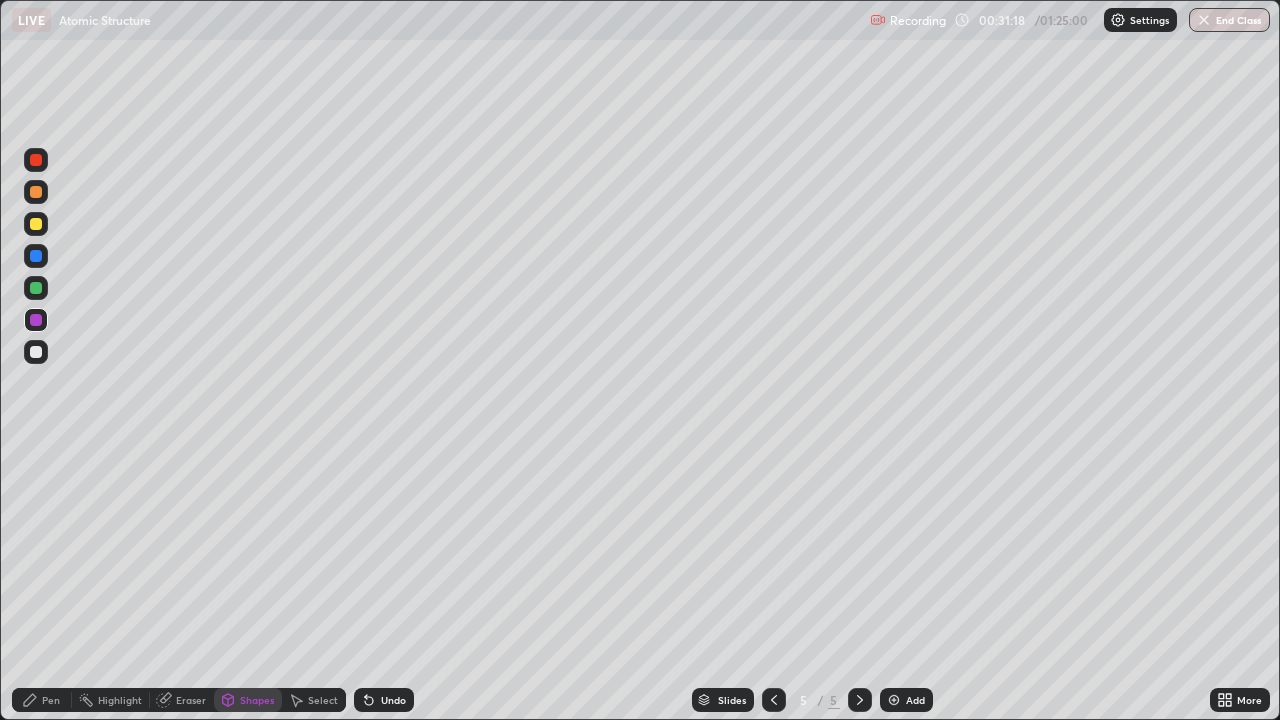 click on "Pen" at bounding box center (42, 700) 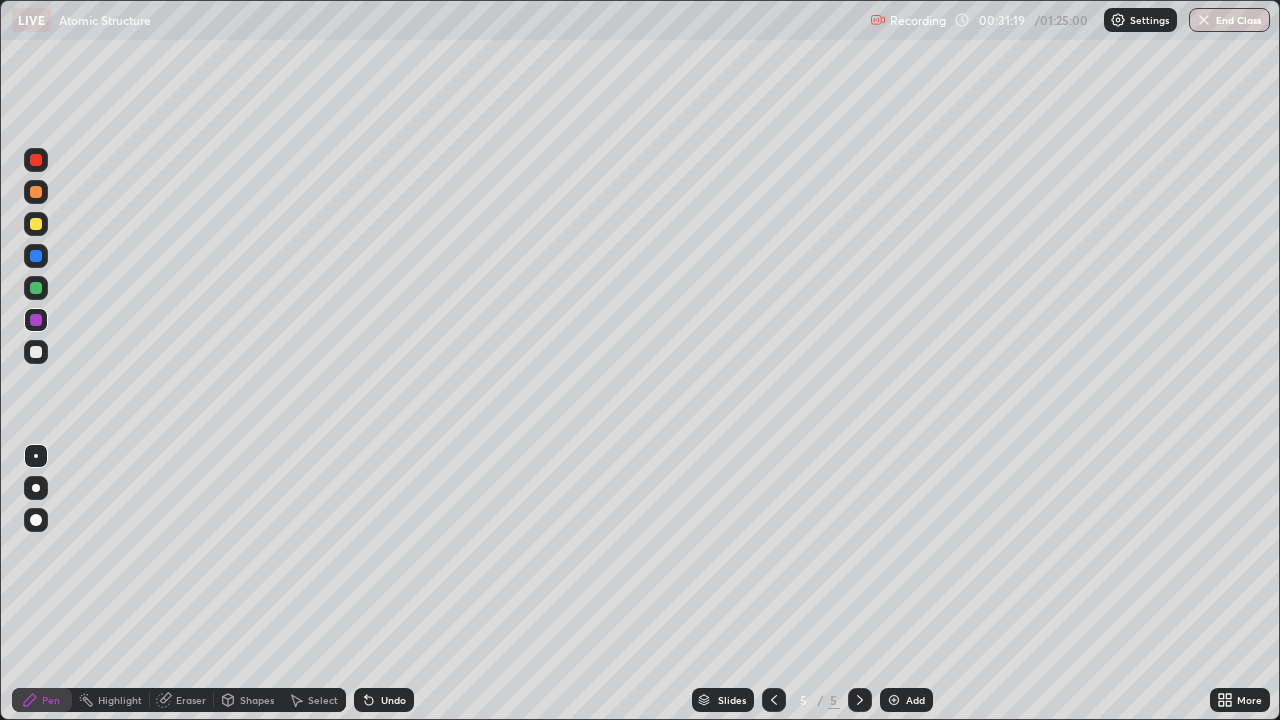 click at bounding box center [36, 456] 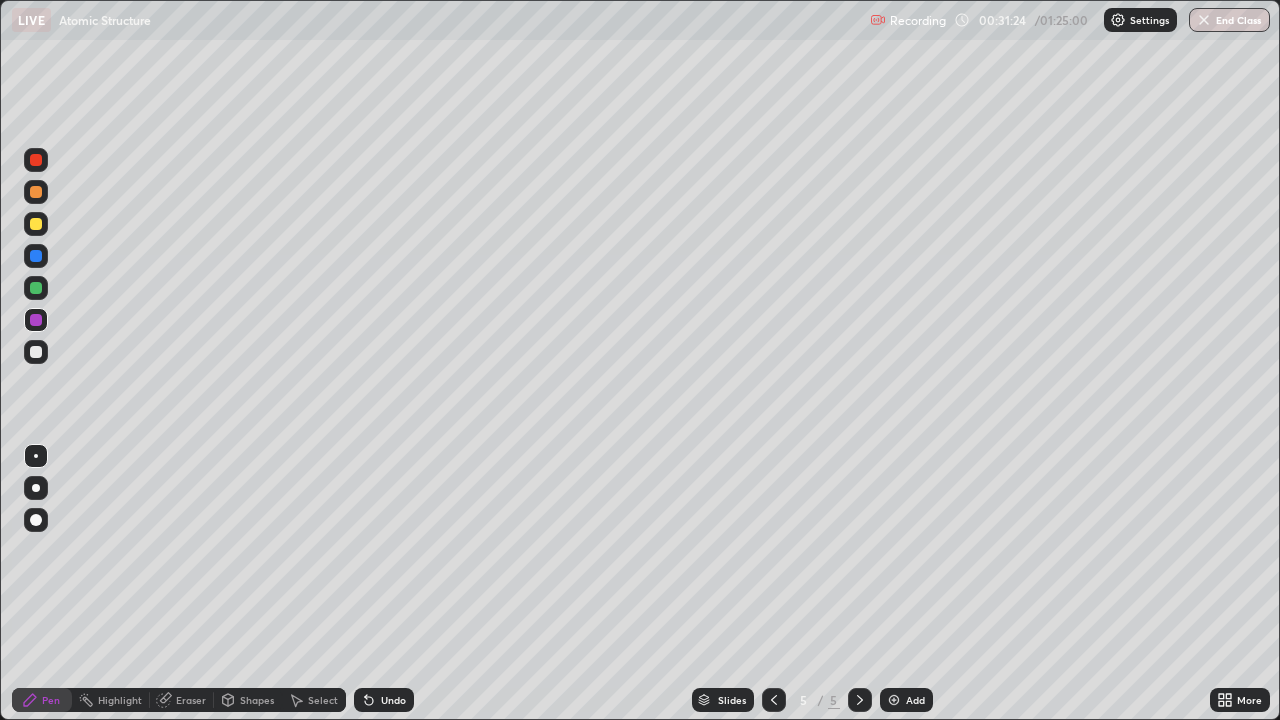 click on "Shapes" at bounding box center [257, 700] 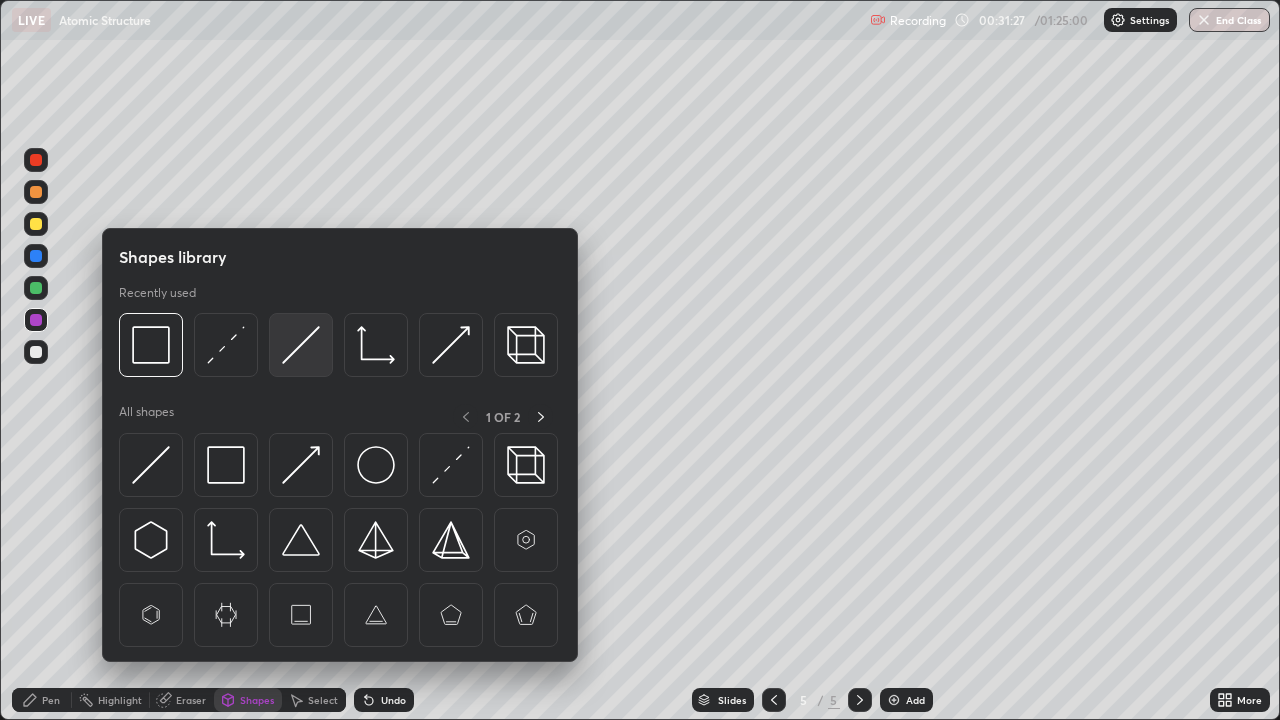 click at bounding box center [301, 345] 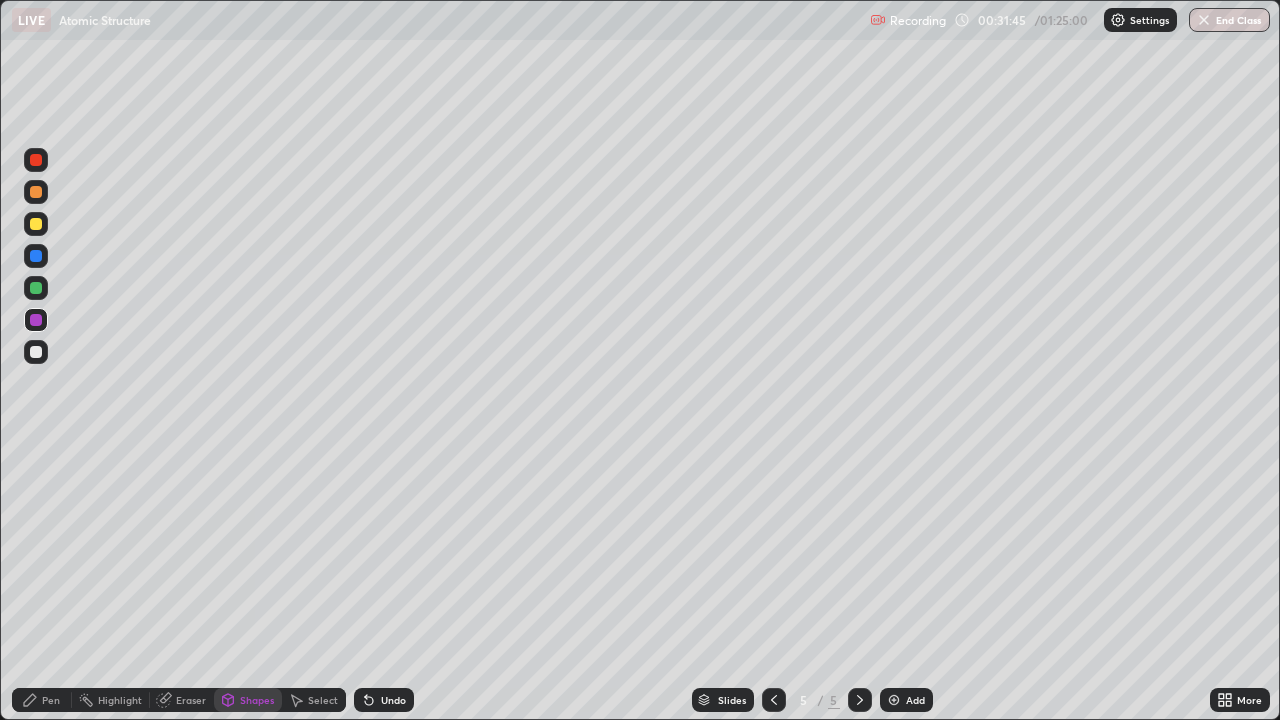 click 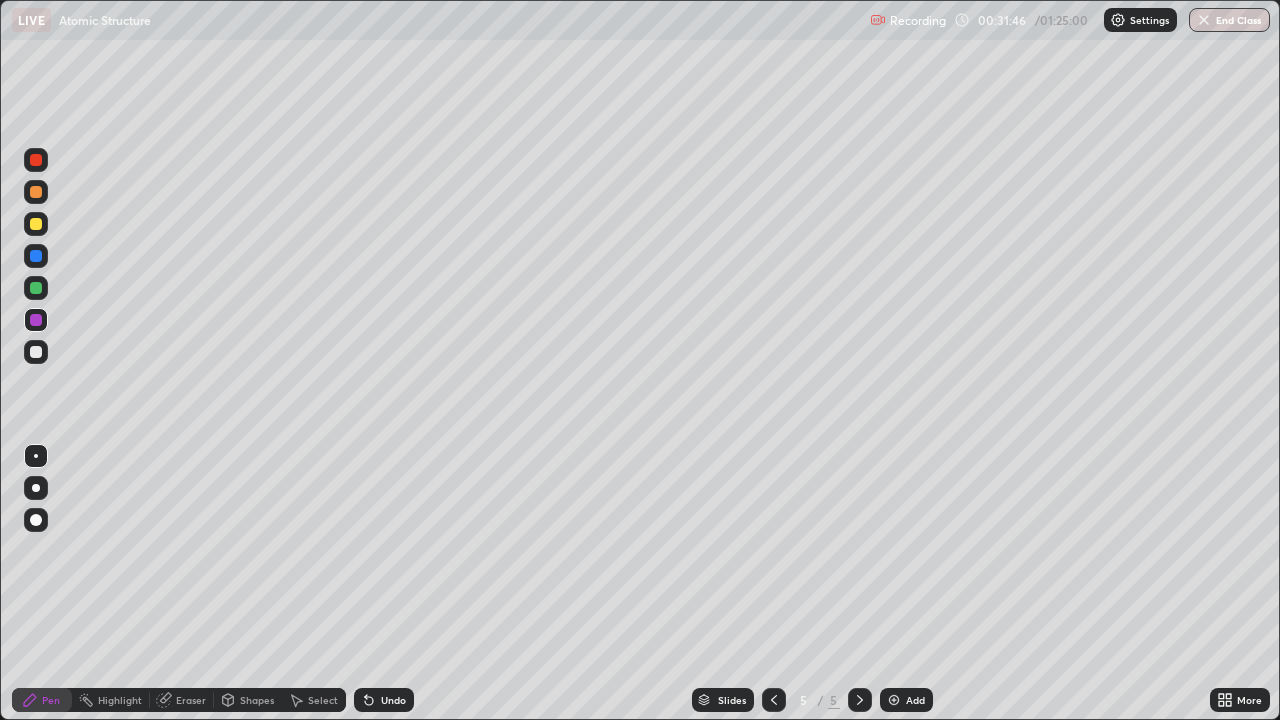 click at bounding box center (36, 352) 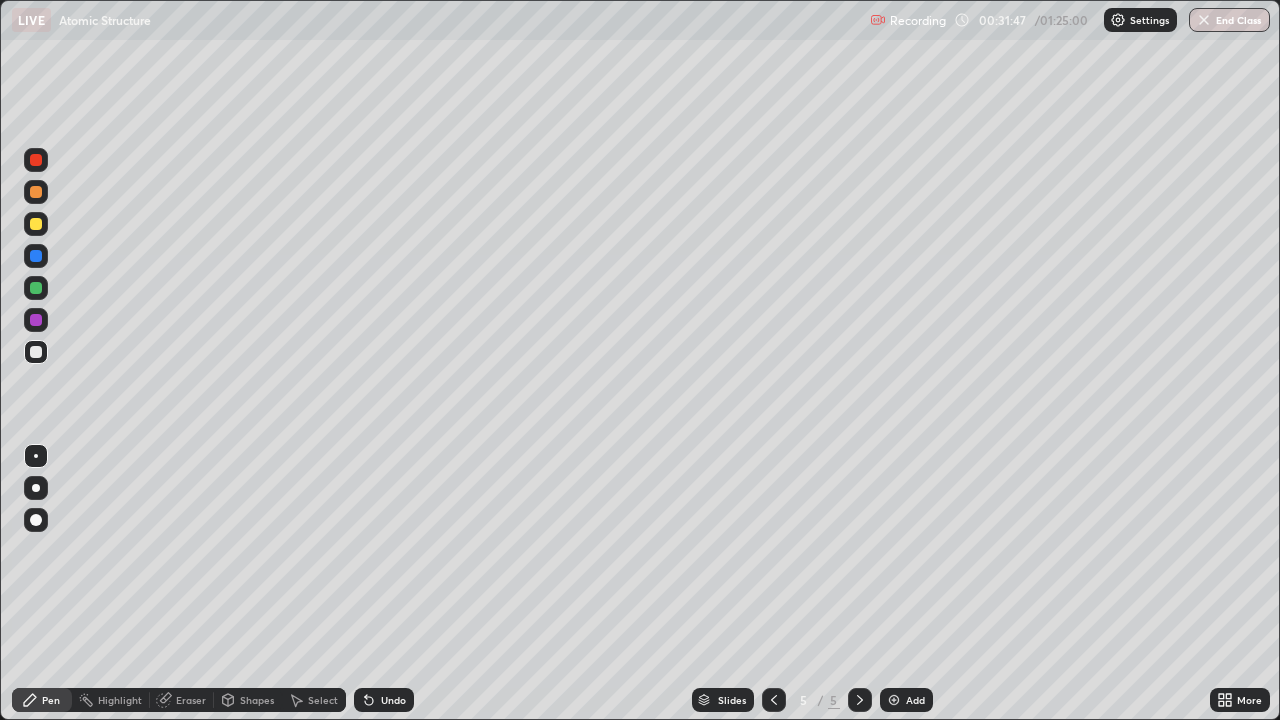 click at bounding box center (36, 488) 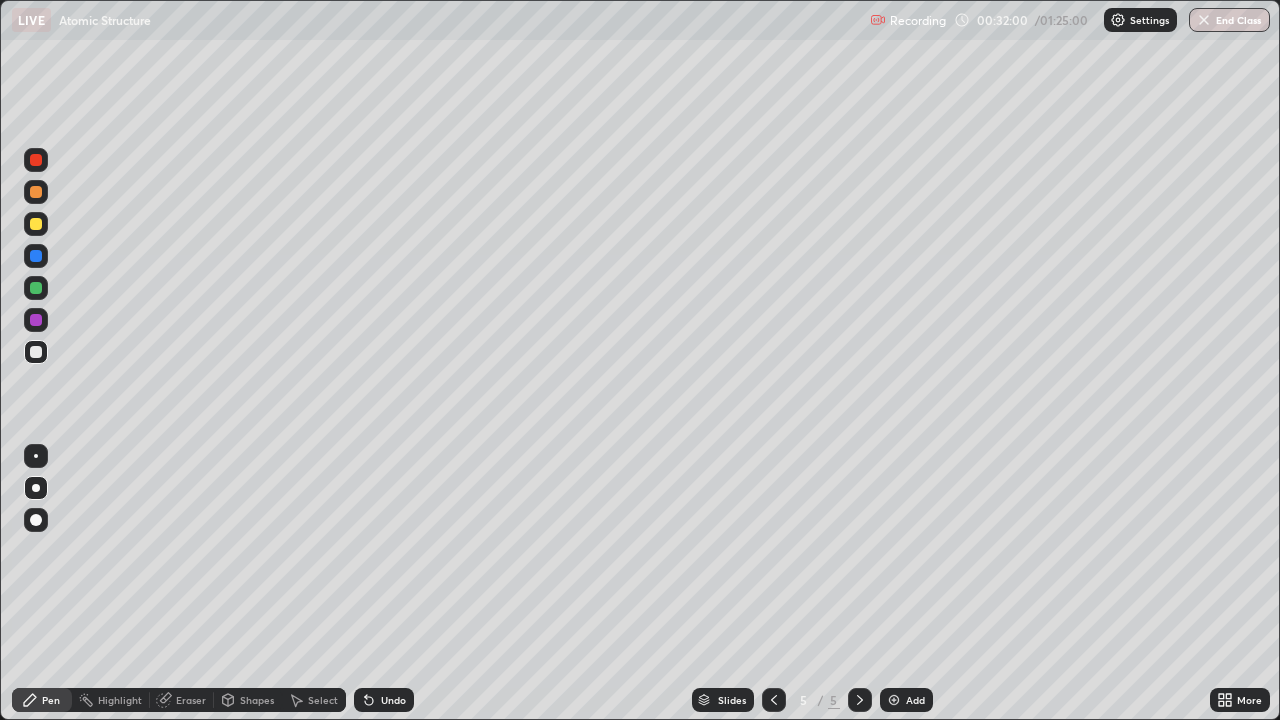 click at bounding box center [36, 192] 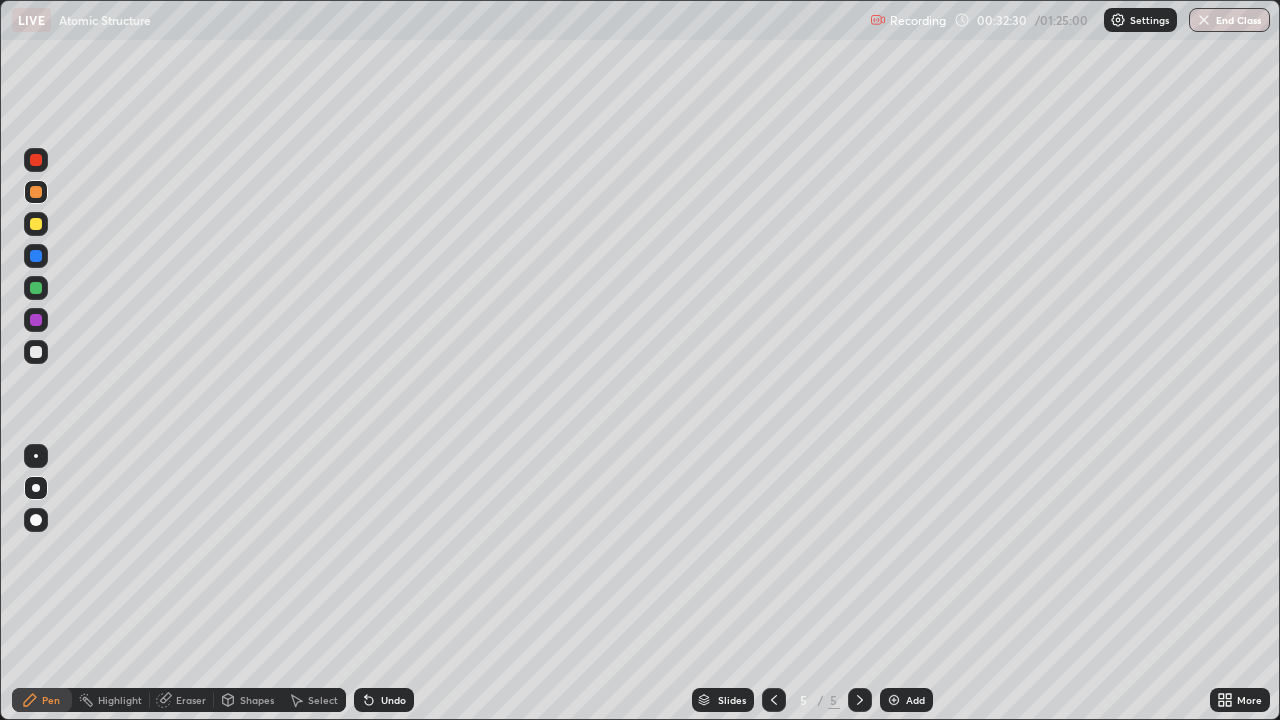 click at bounding box center (36, 288) 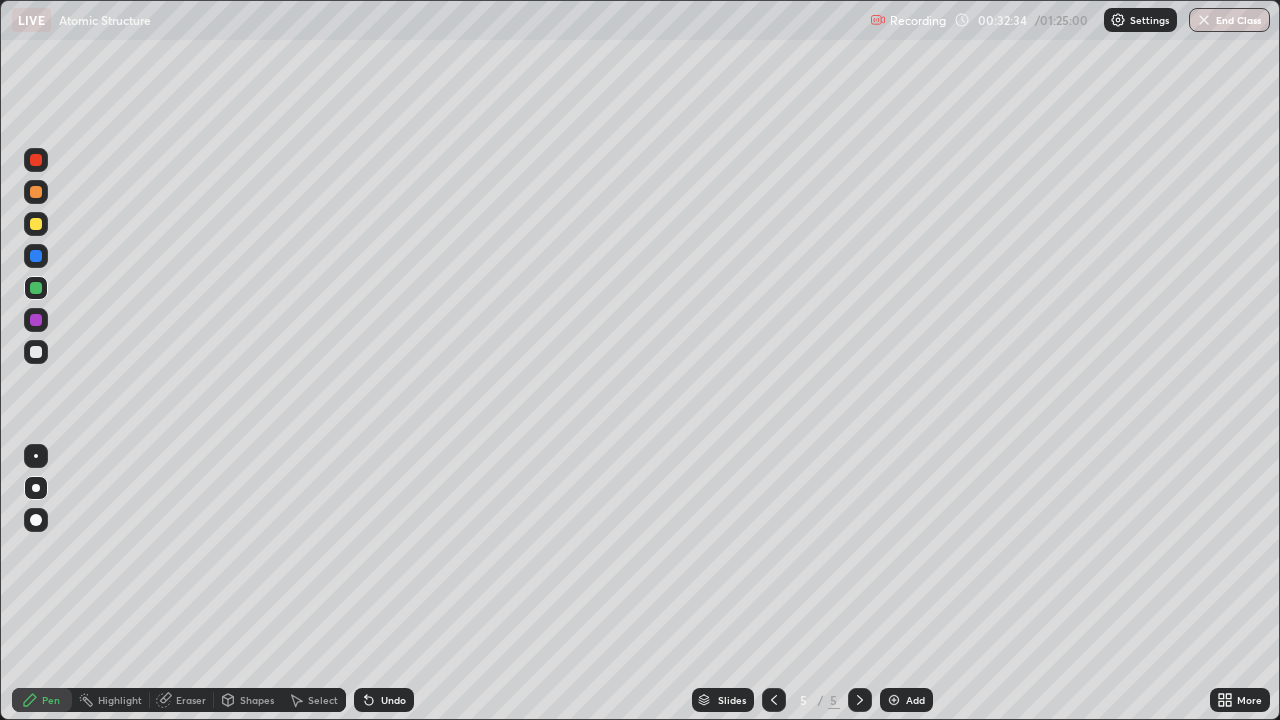 click at bounding box center [36, 192] 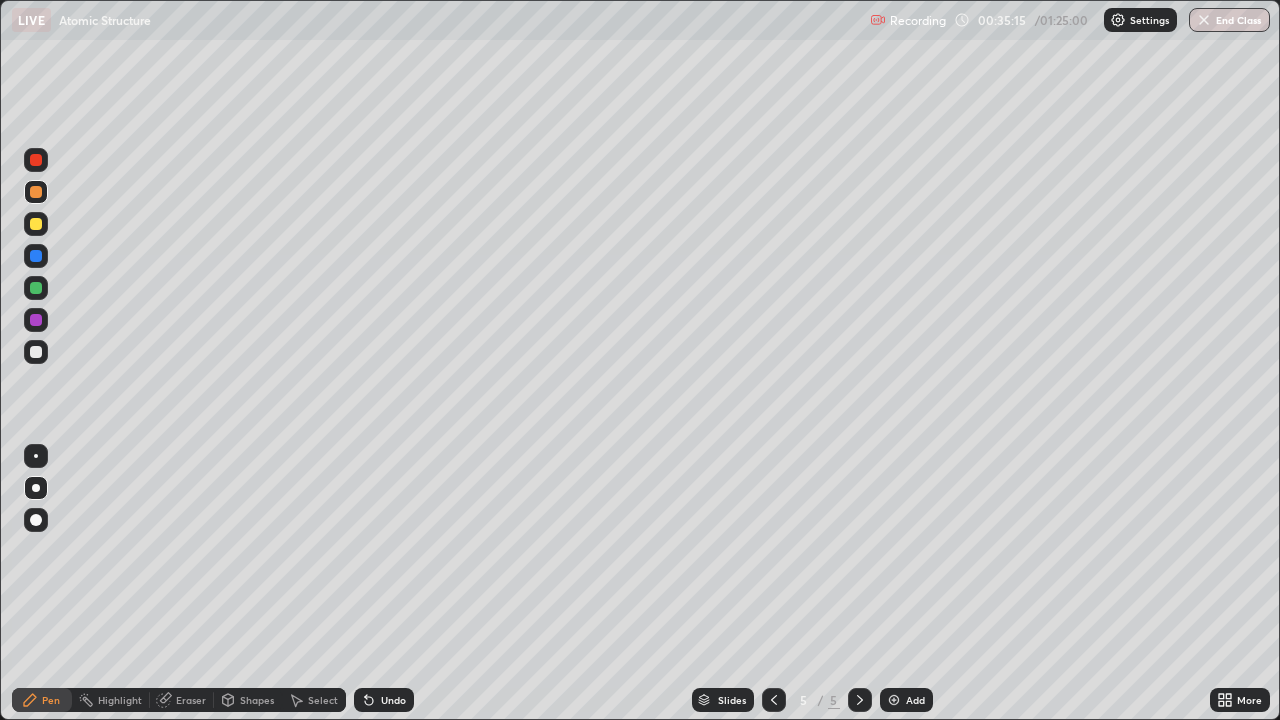 click at bounding box center [36, 288] 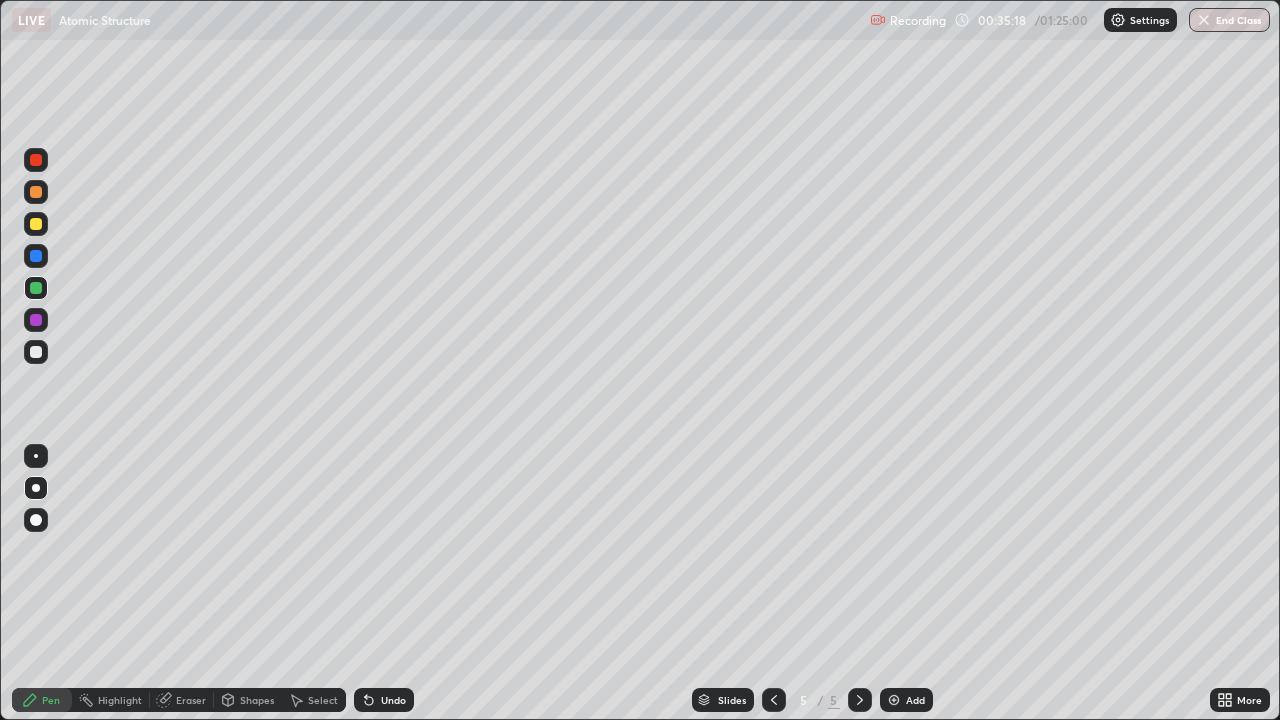 click at bounding box center [36, 320] 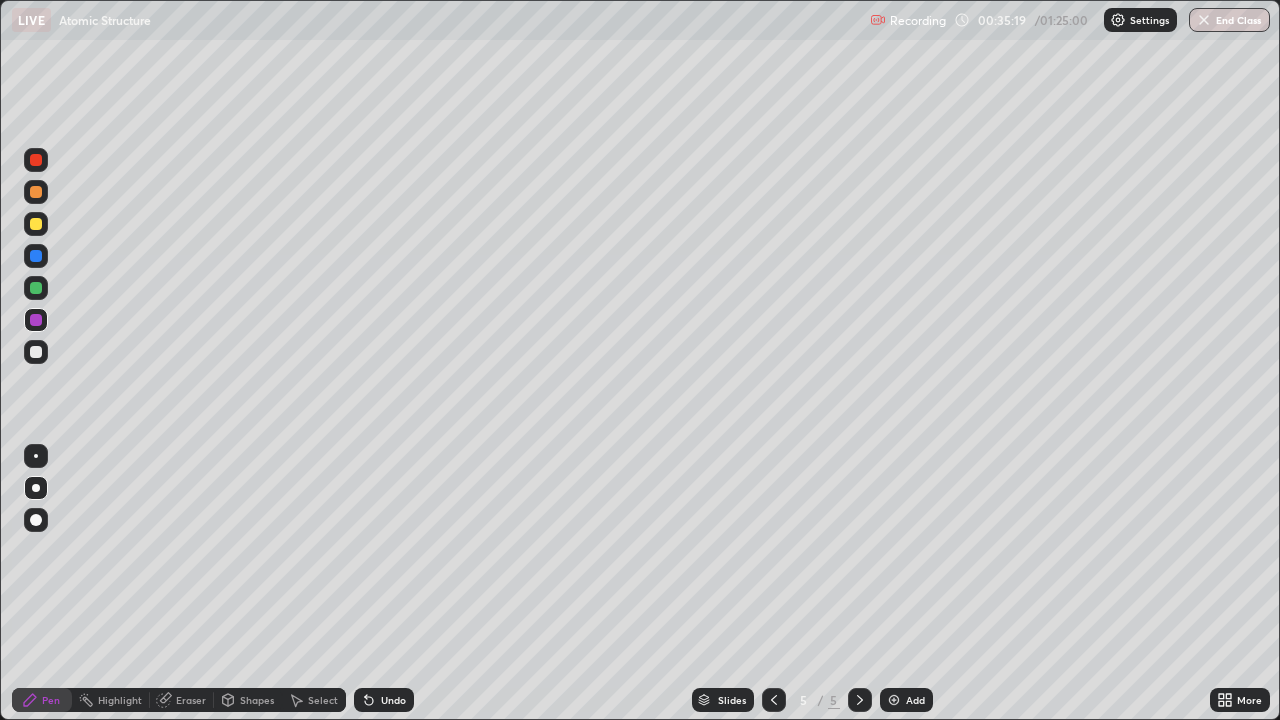 click at bounding box center (36, 192) 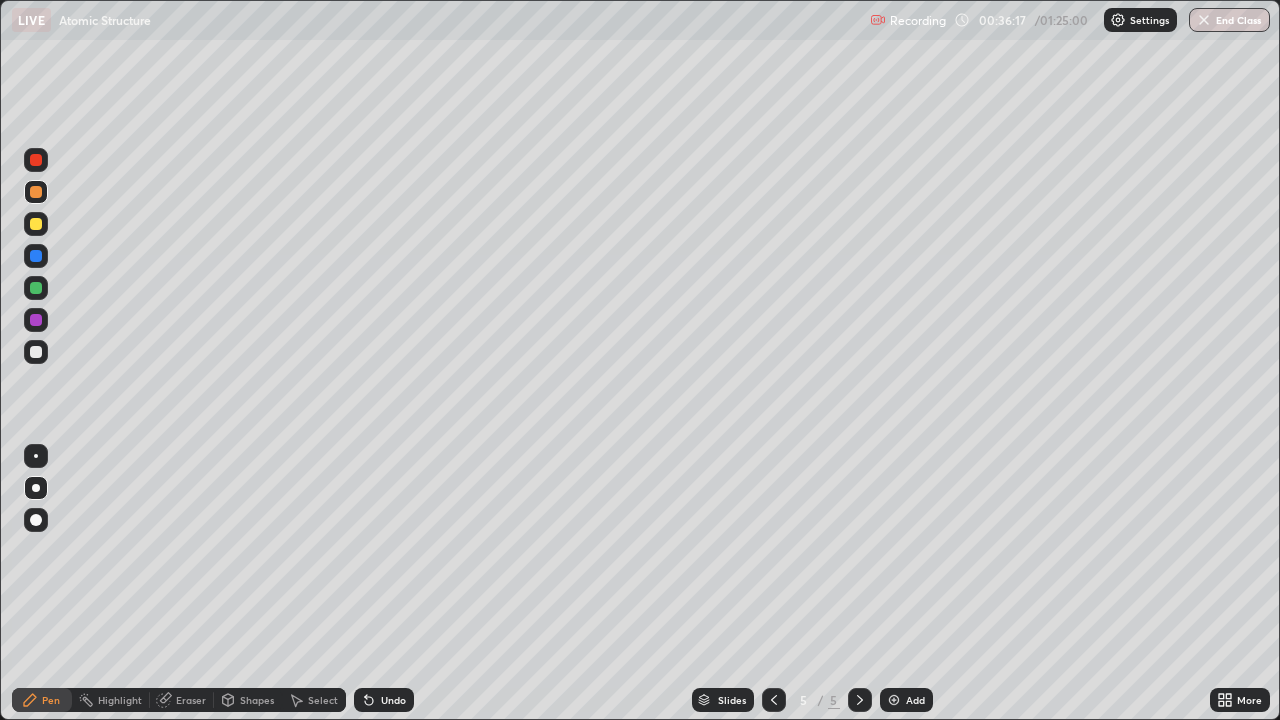 click at bounding box center [36, 288] 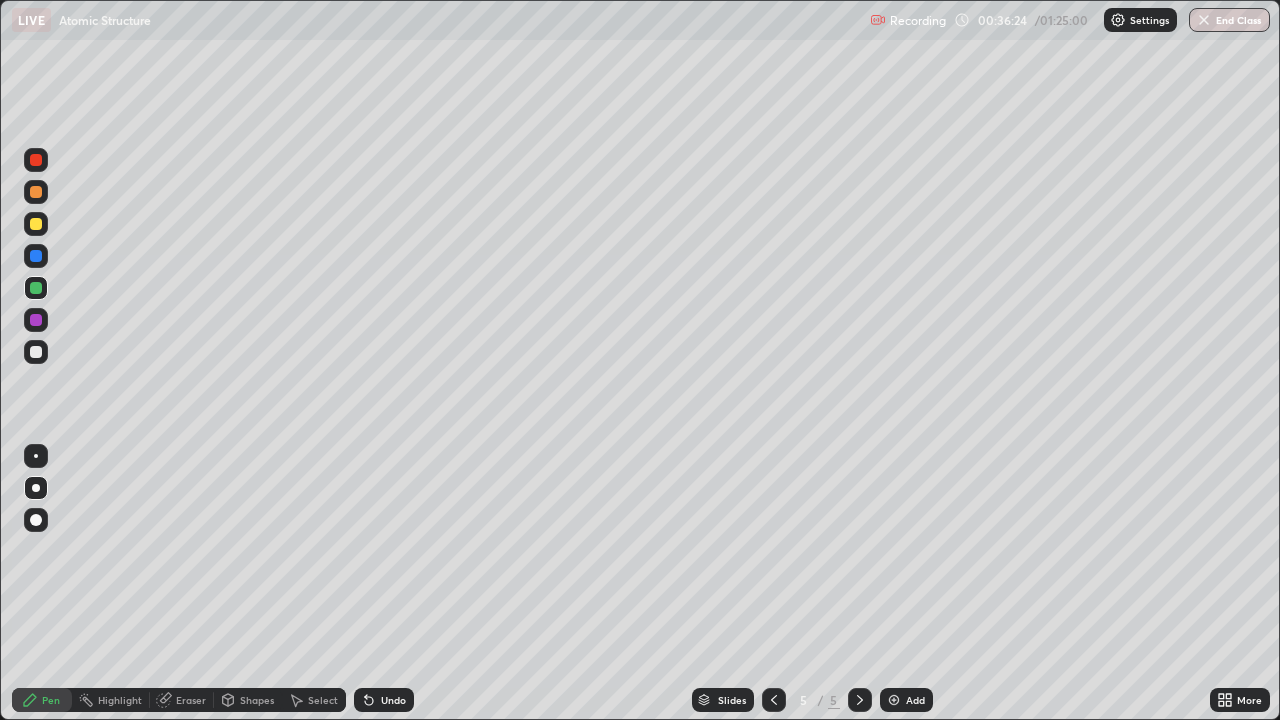 click at bounding box center (36, 192) 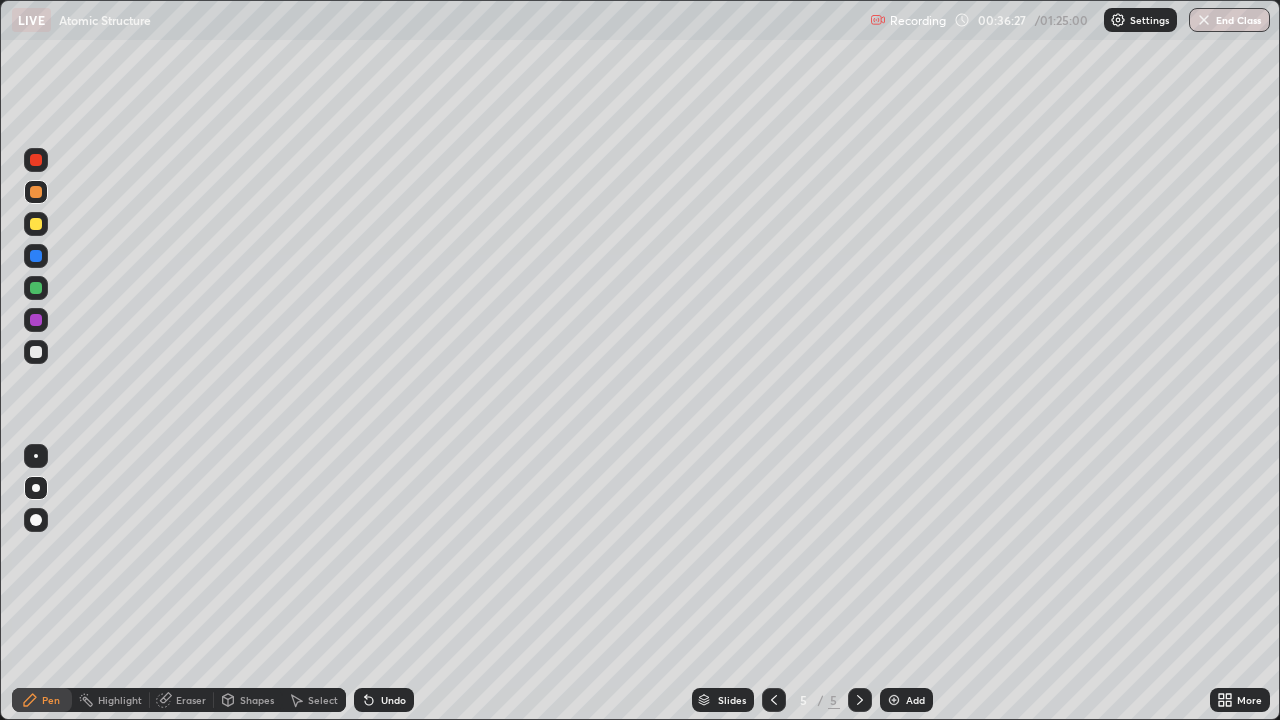 click at bounding box center [36, 160] 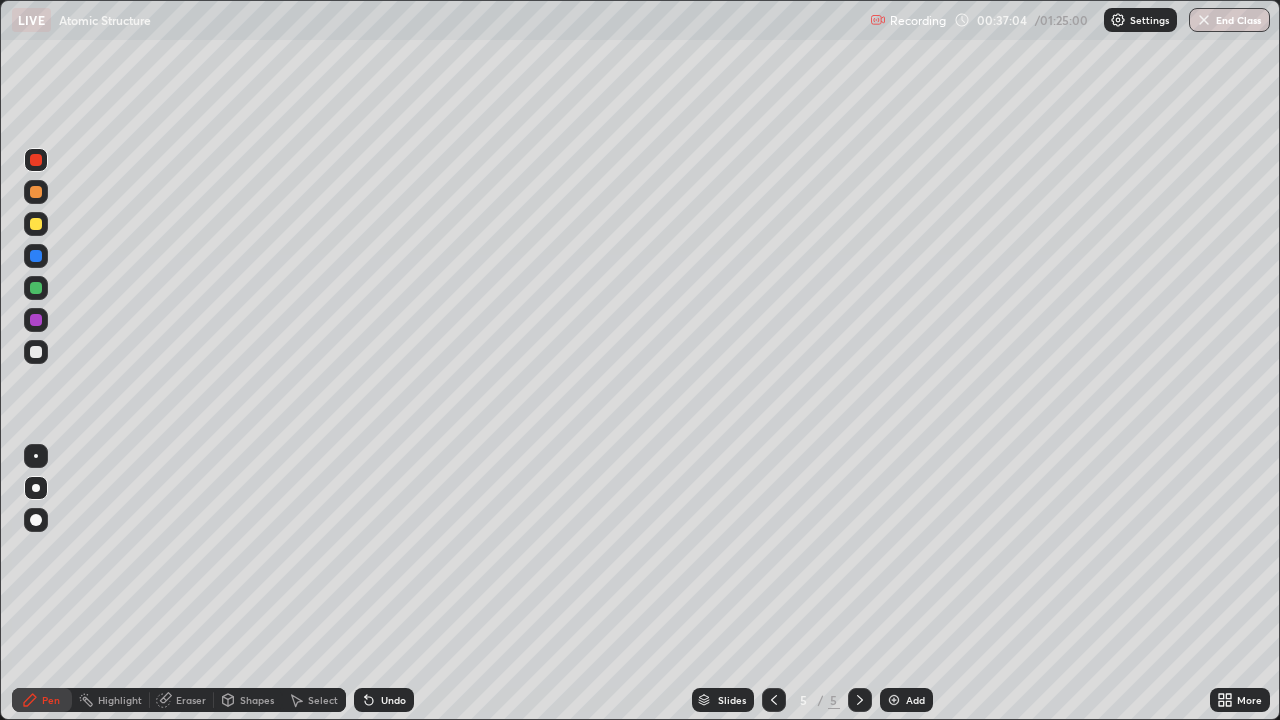 click at bounding box center (36, 352) 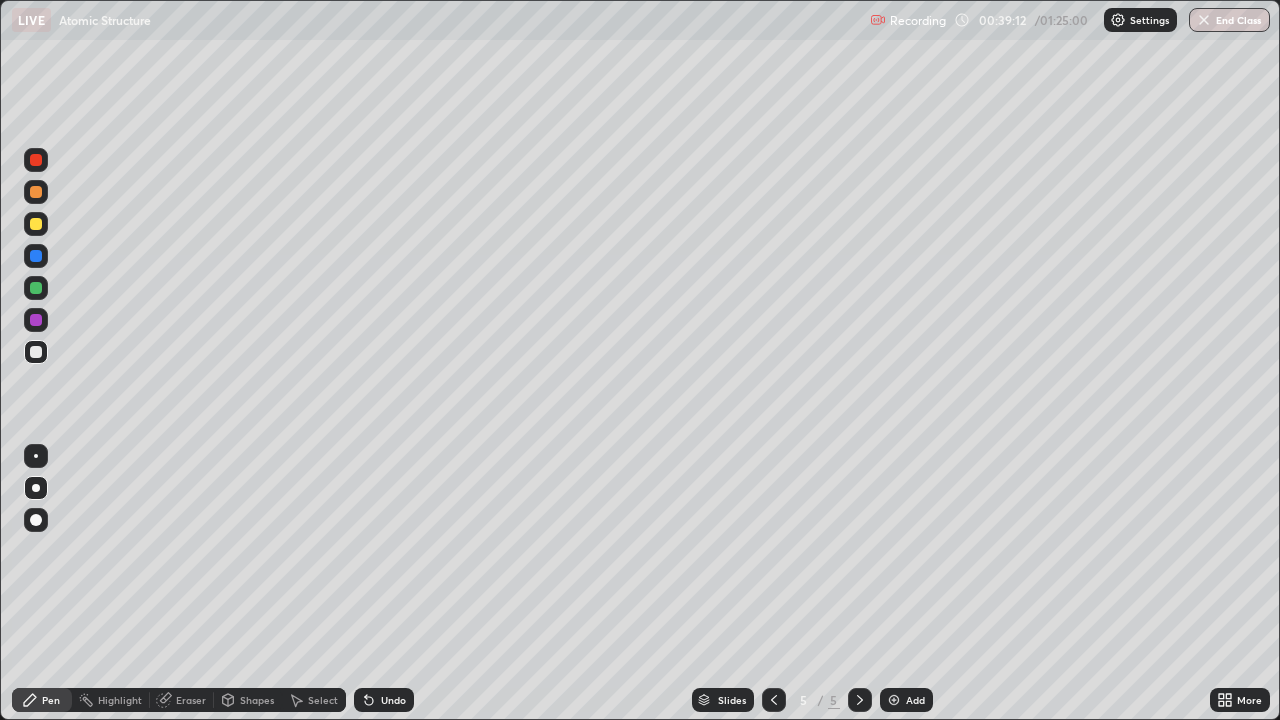click at bounding box center (894, 700) 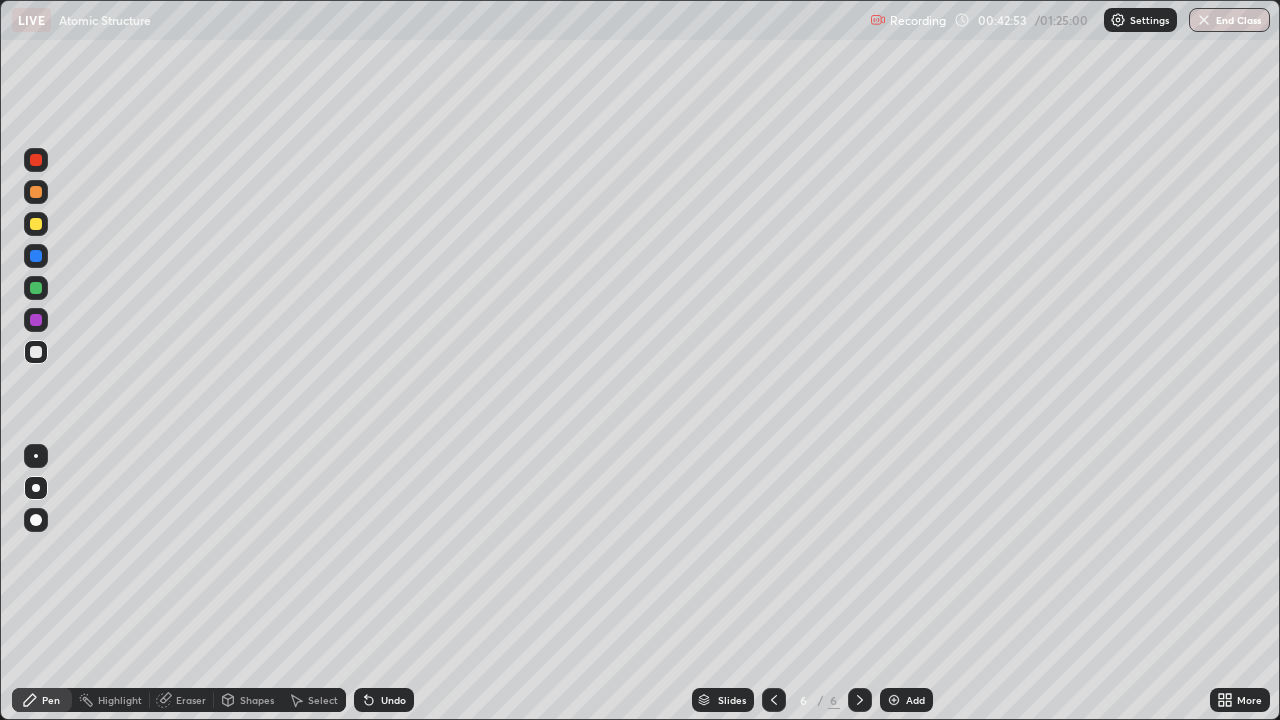 click at bounding box center (894, 700) 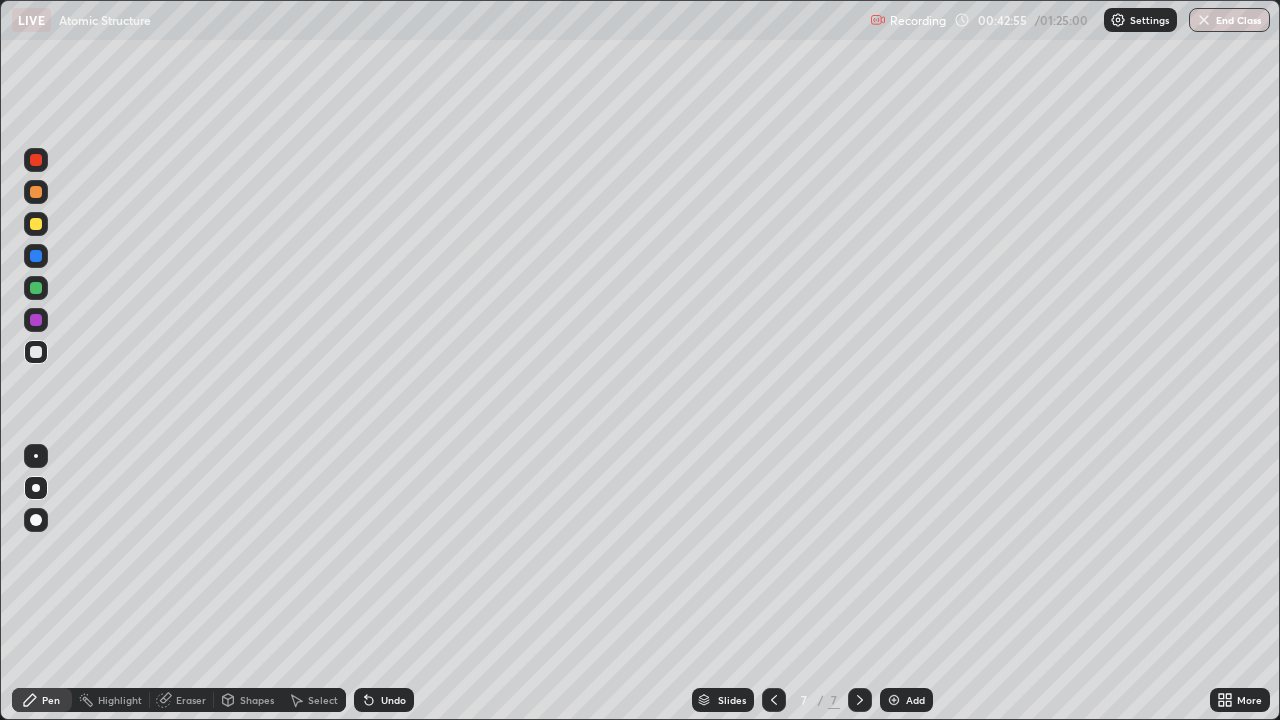 click 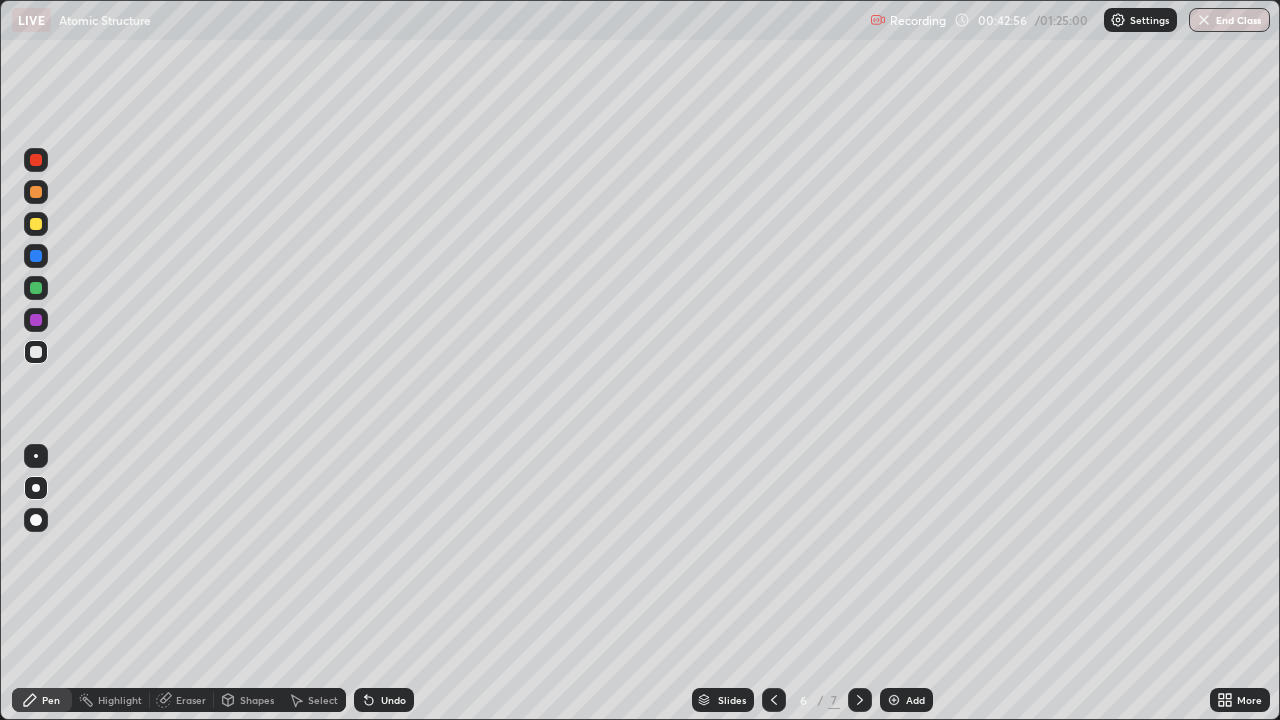 click at bounding box center (894, 700) 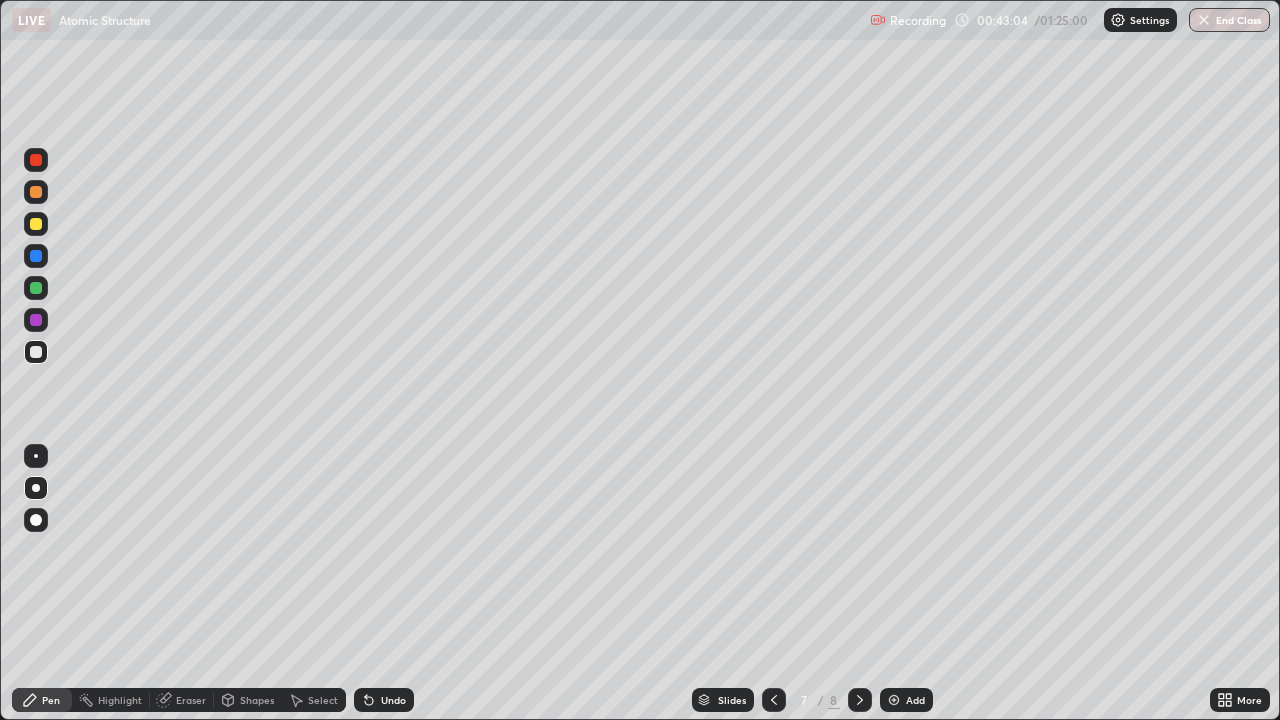 click on "Undo" at bounding box center (393, 700) 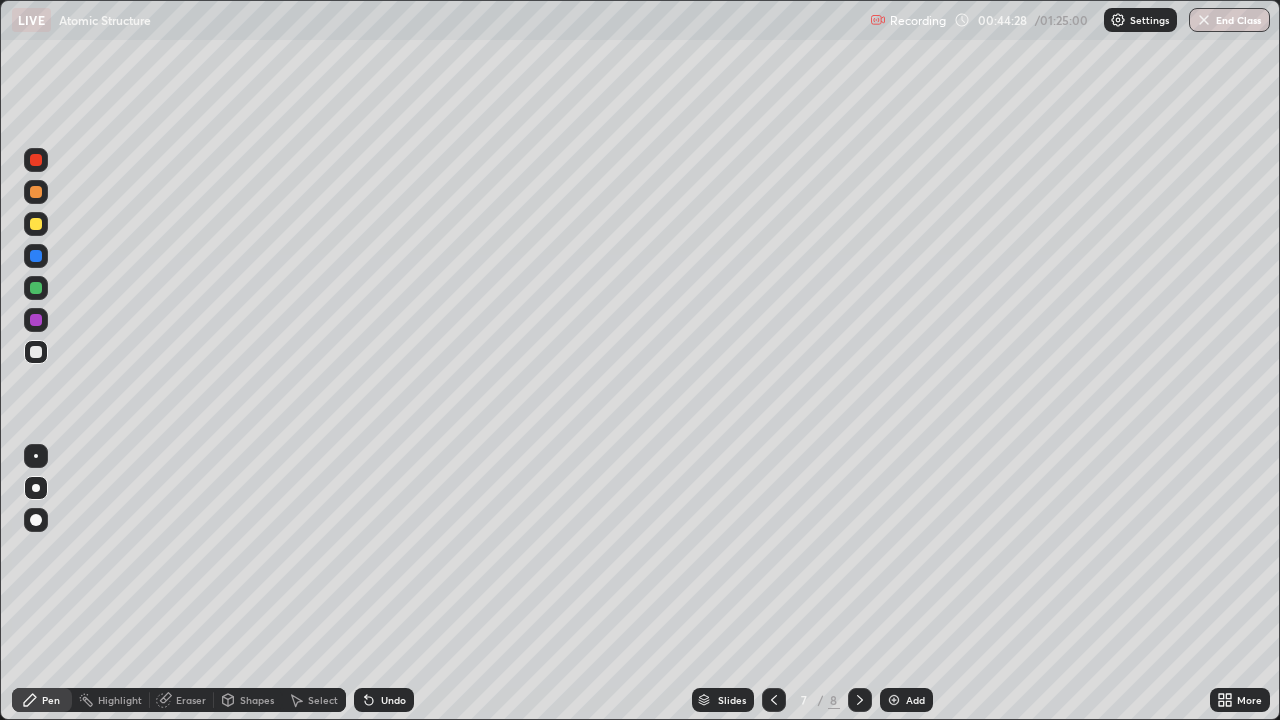 click at bounding box center [36, 224] 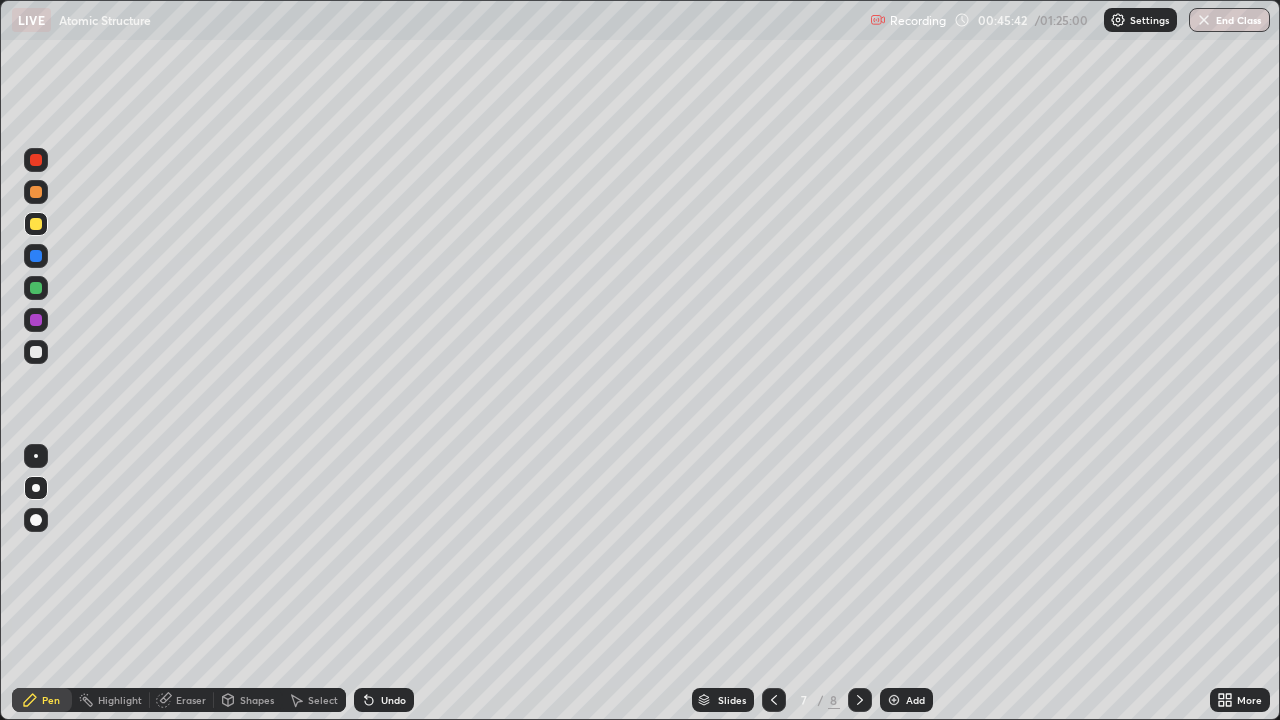 click on "Setting up your live class" at bounding box center (640, 360) 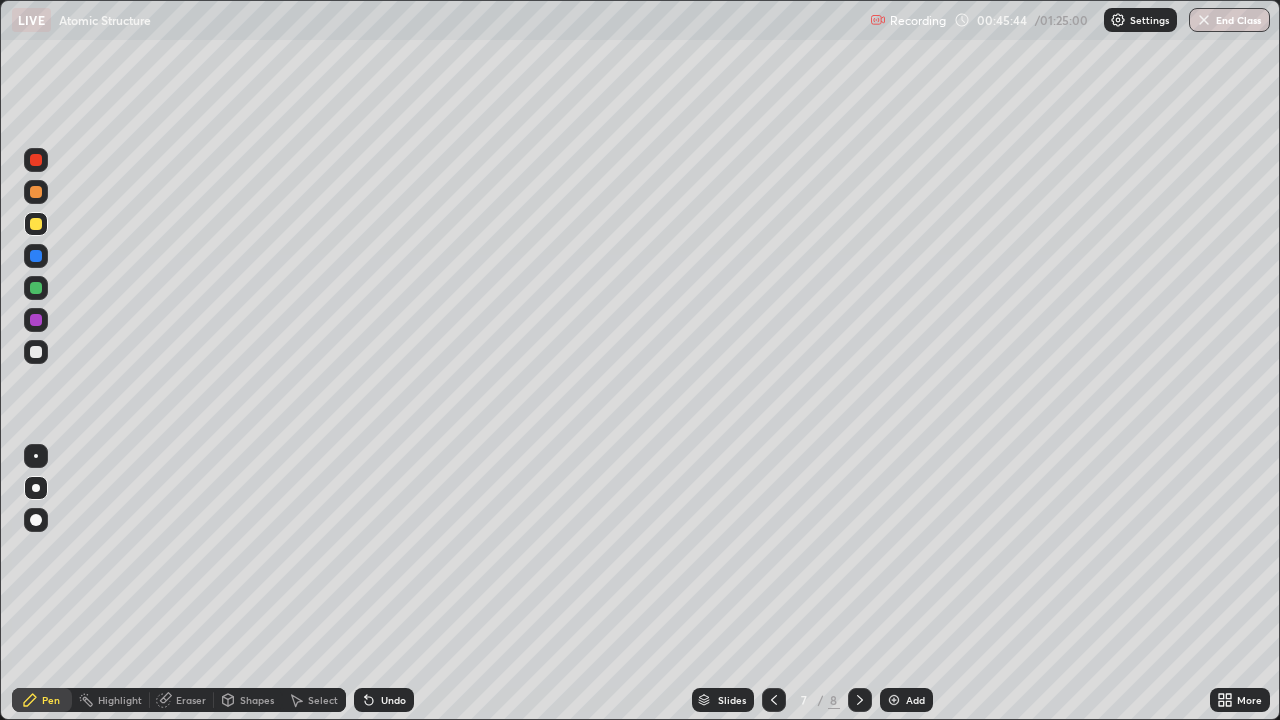 click on "Setting up your live class" at bounding box center (640, 360) 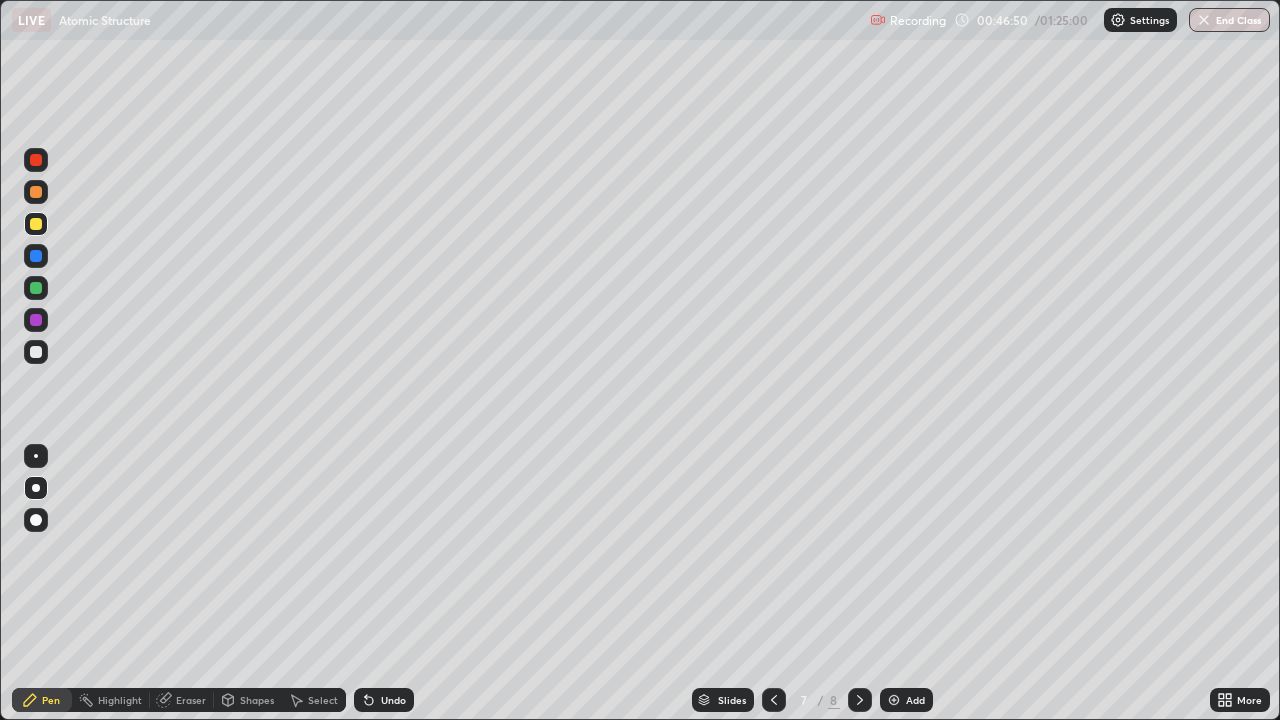 click at bounding box center (36, 320) 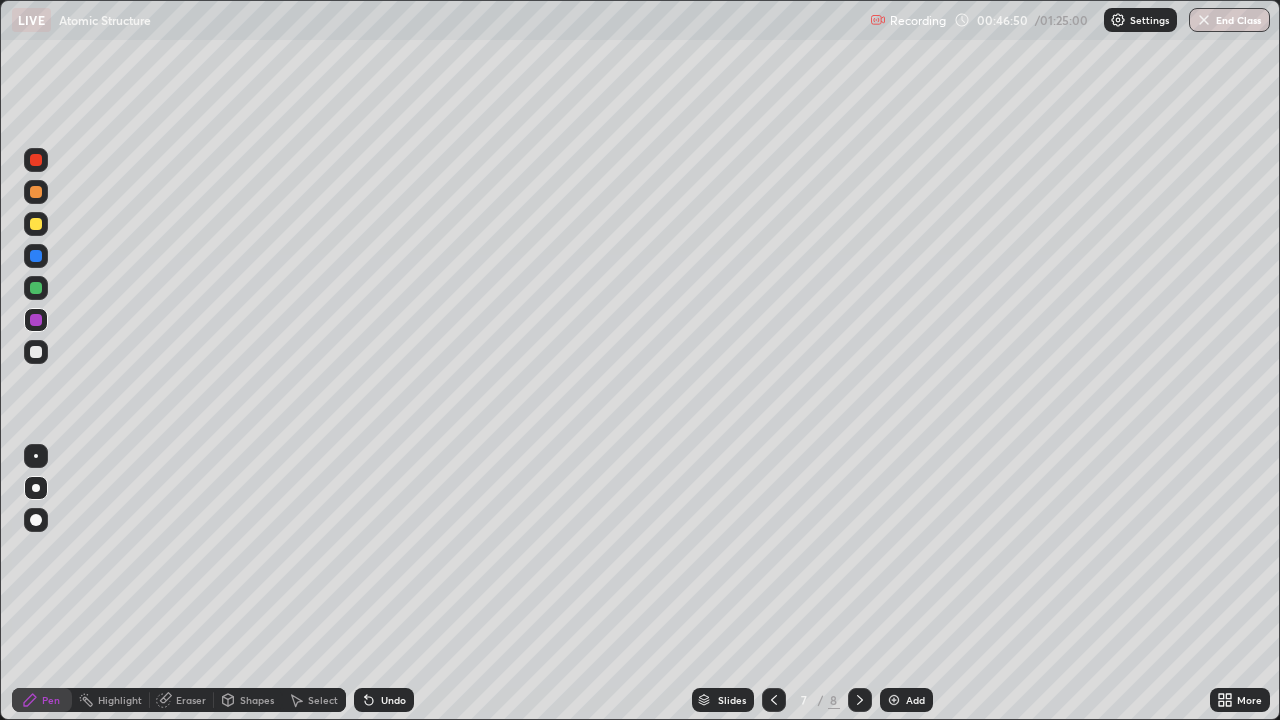 click at bounding box center (36, 456) 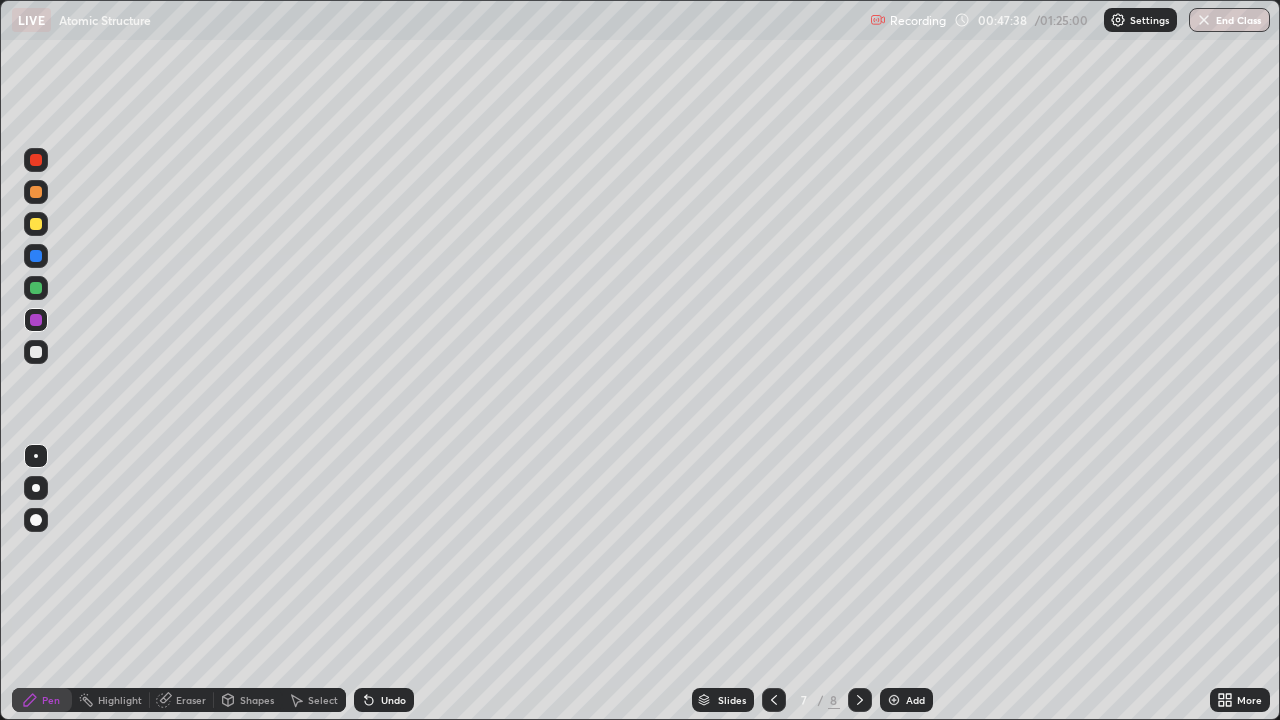 click at bounding box center (36, 224) 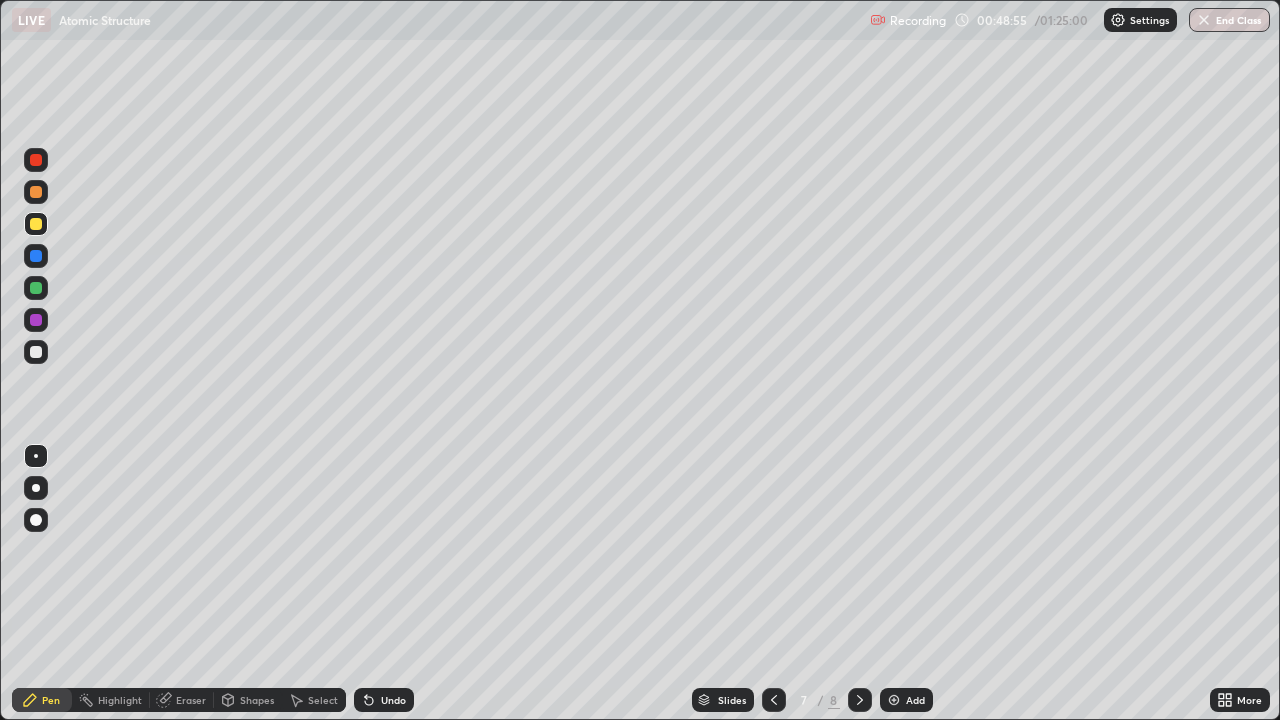 click at bounding box center [36, 192] 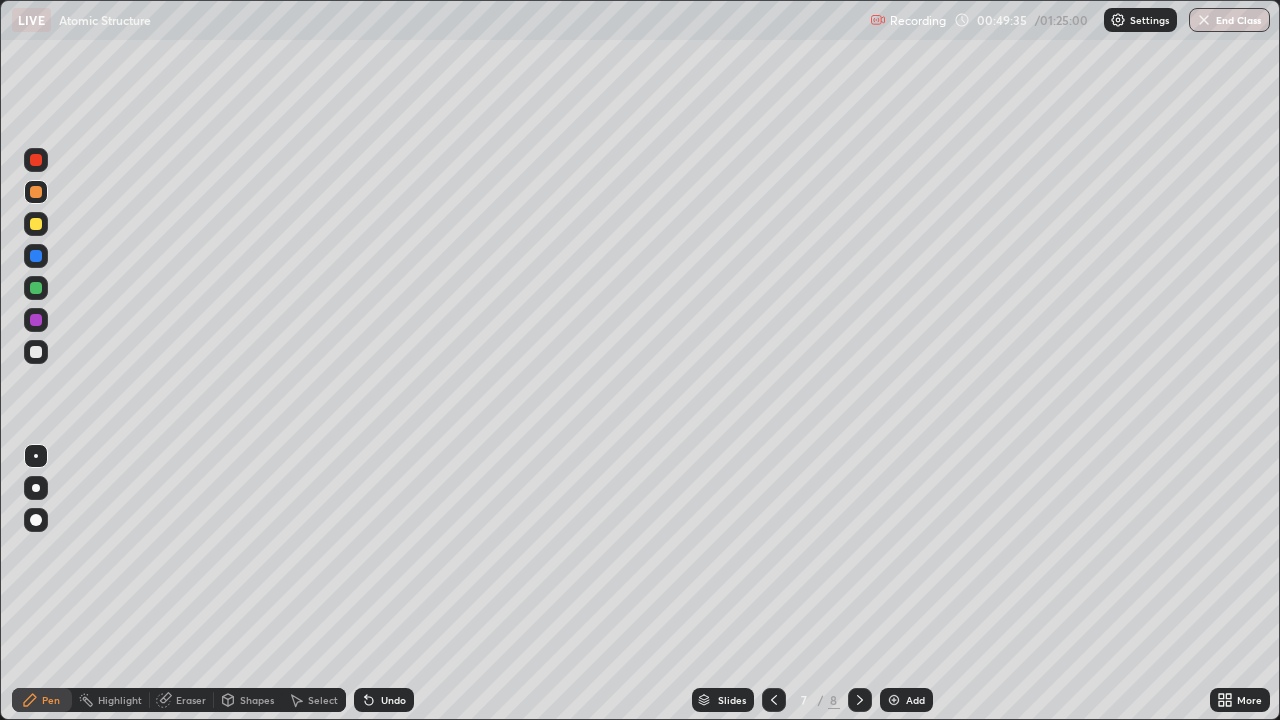 click at bounding box center (36, 352) 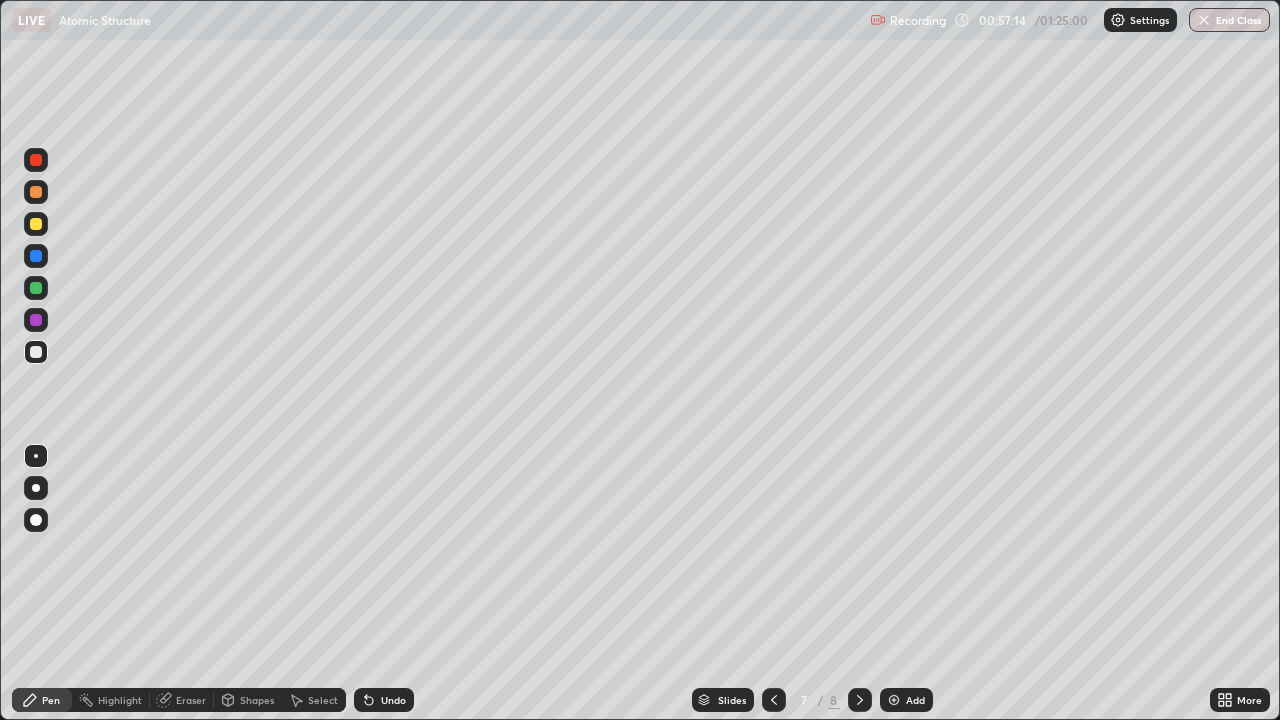 click 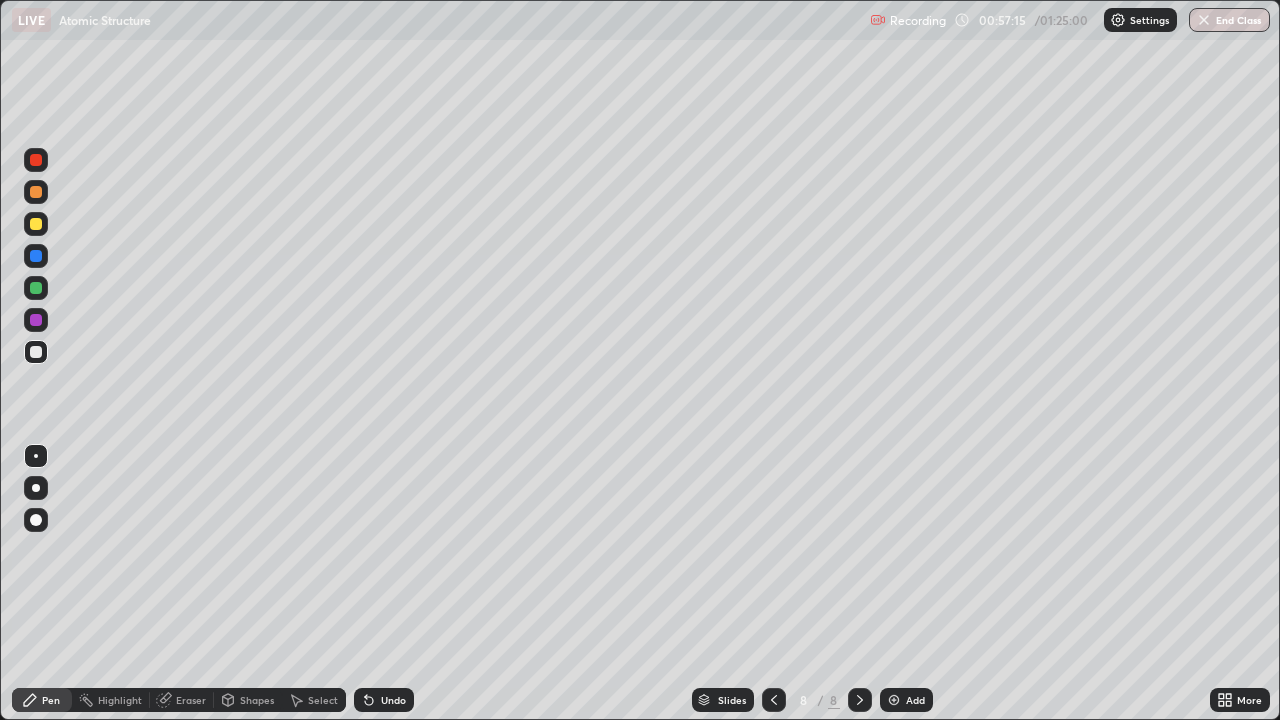click at bounding box center (894, 700) 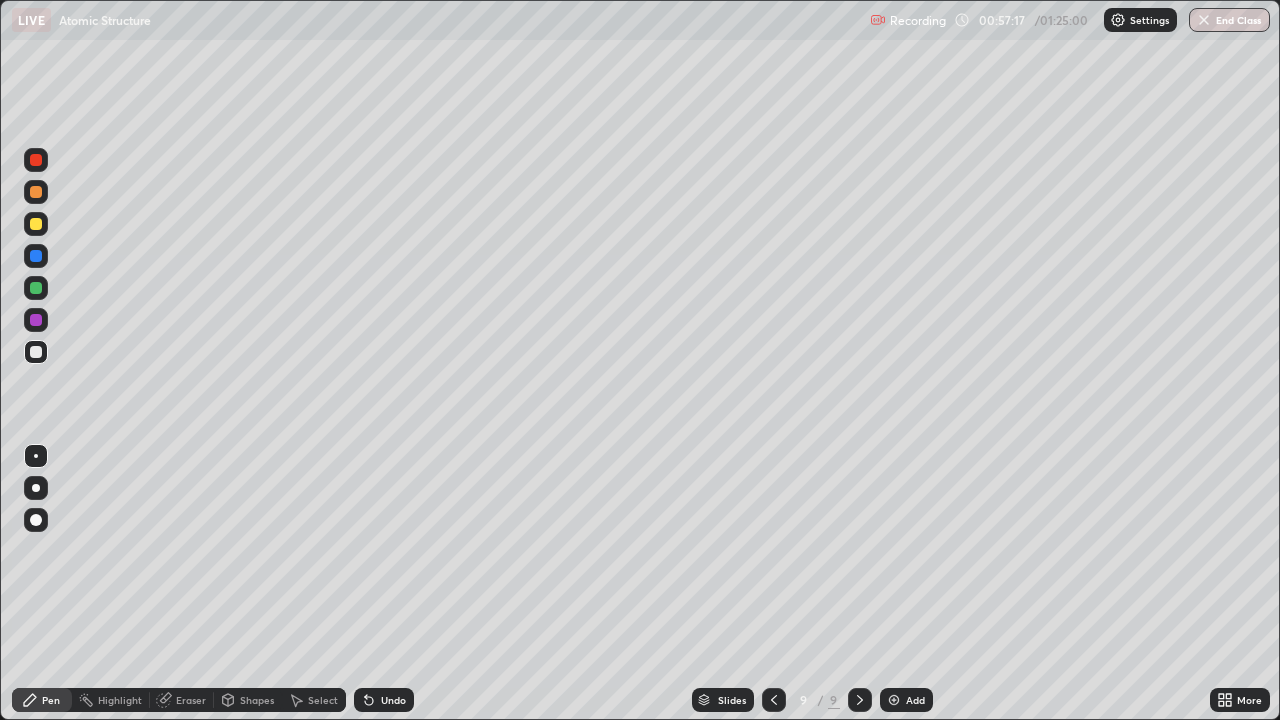 click 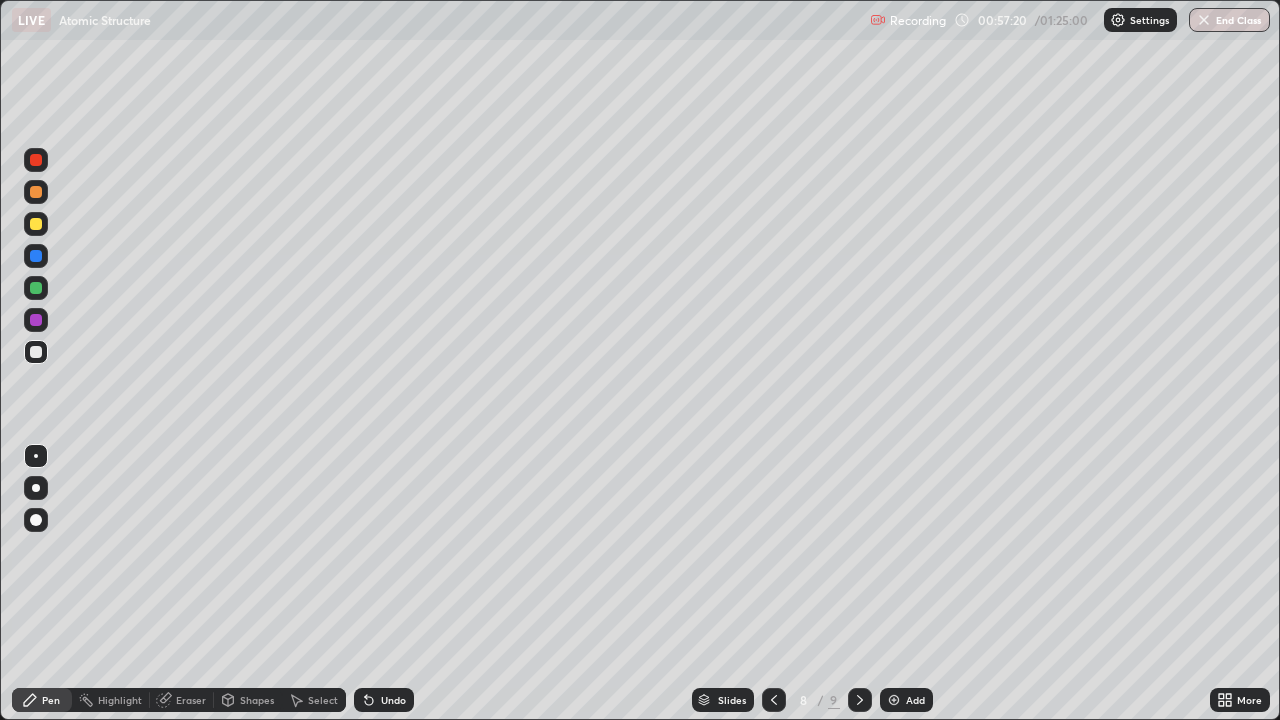 click at bounding box center (36, 224) 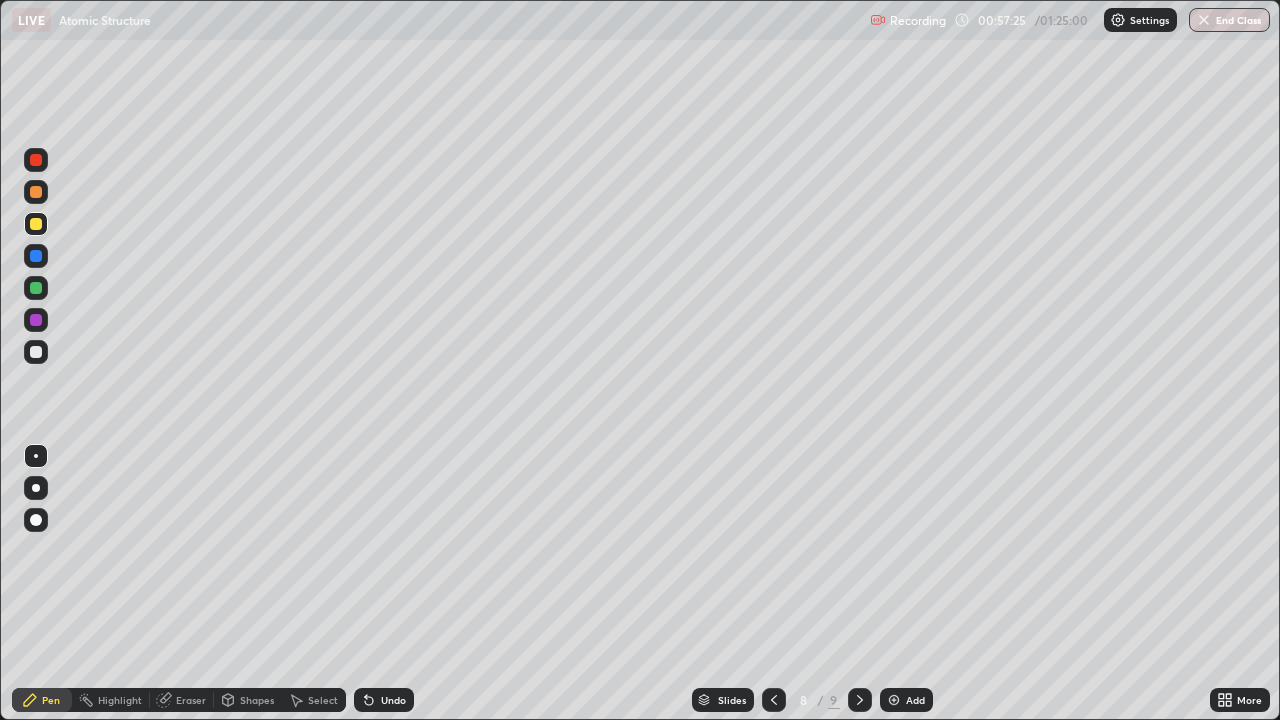 click at bounding box center (36, 488) 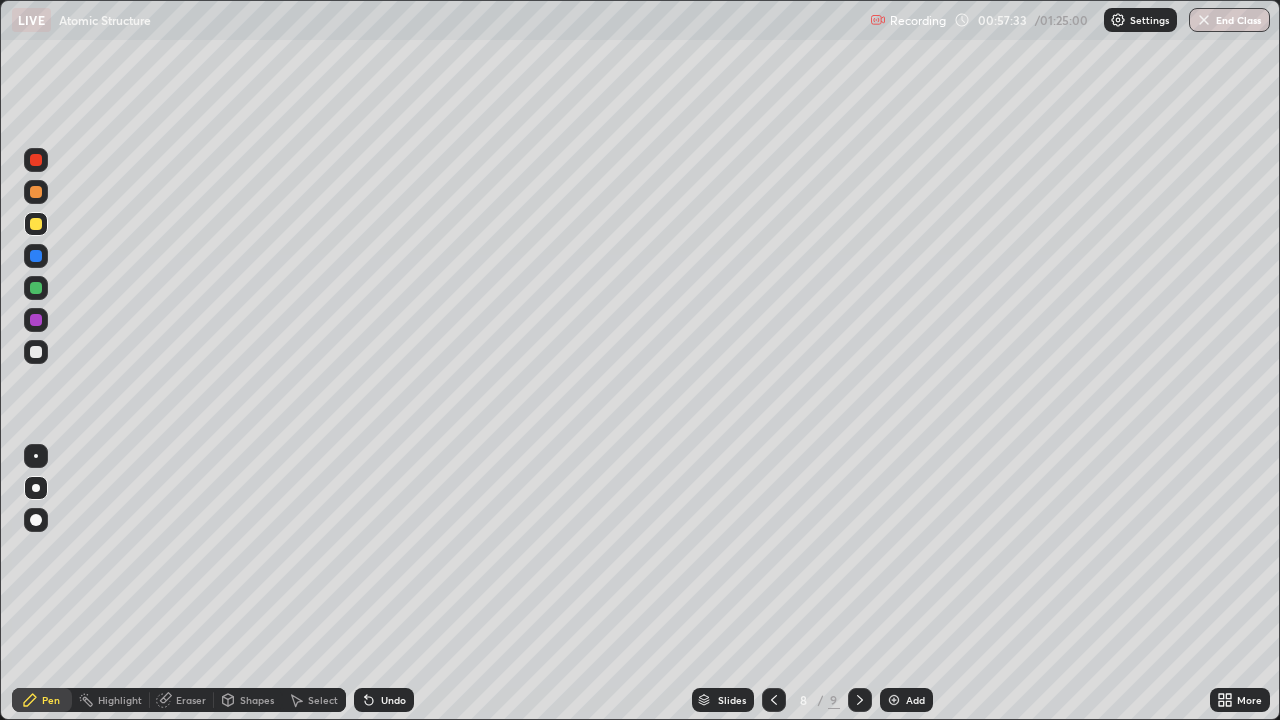 click 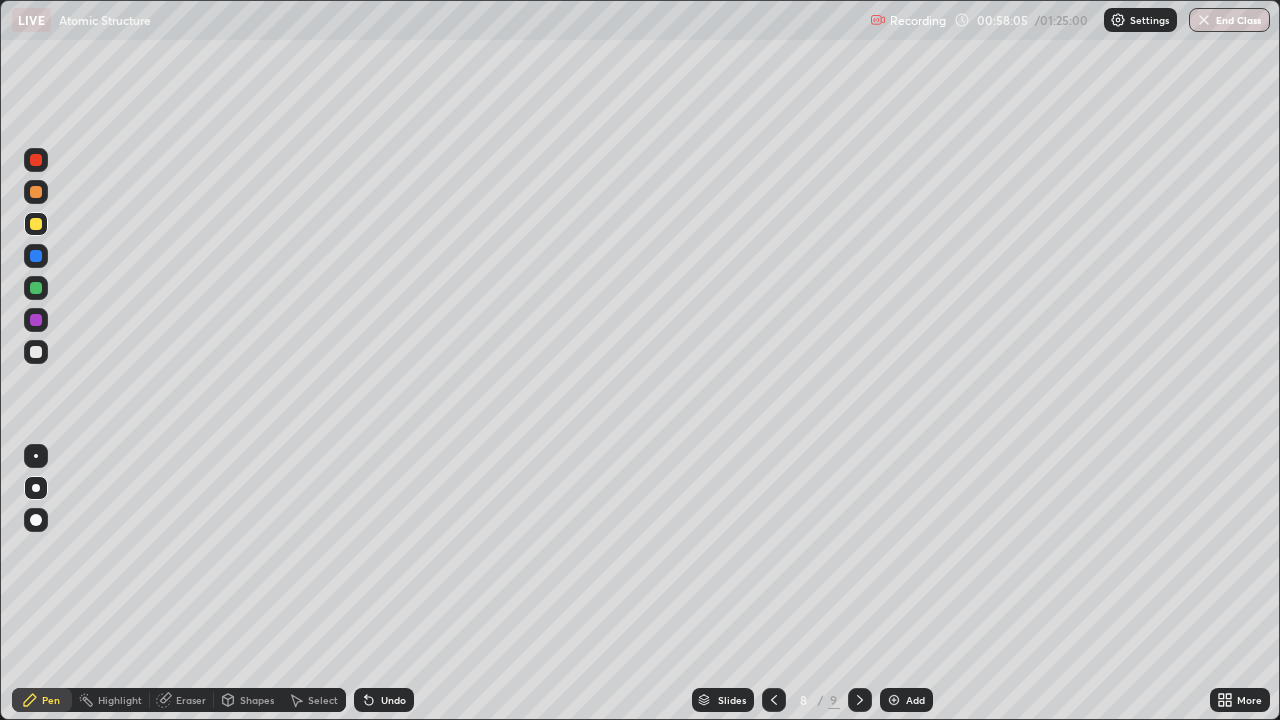 click on "Eraser" at bounding box center [182, 700] 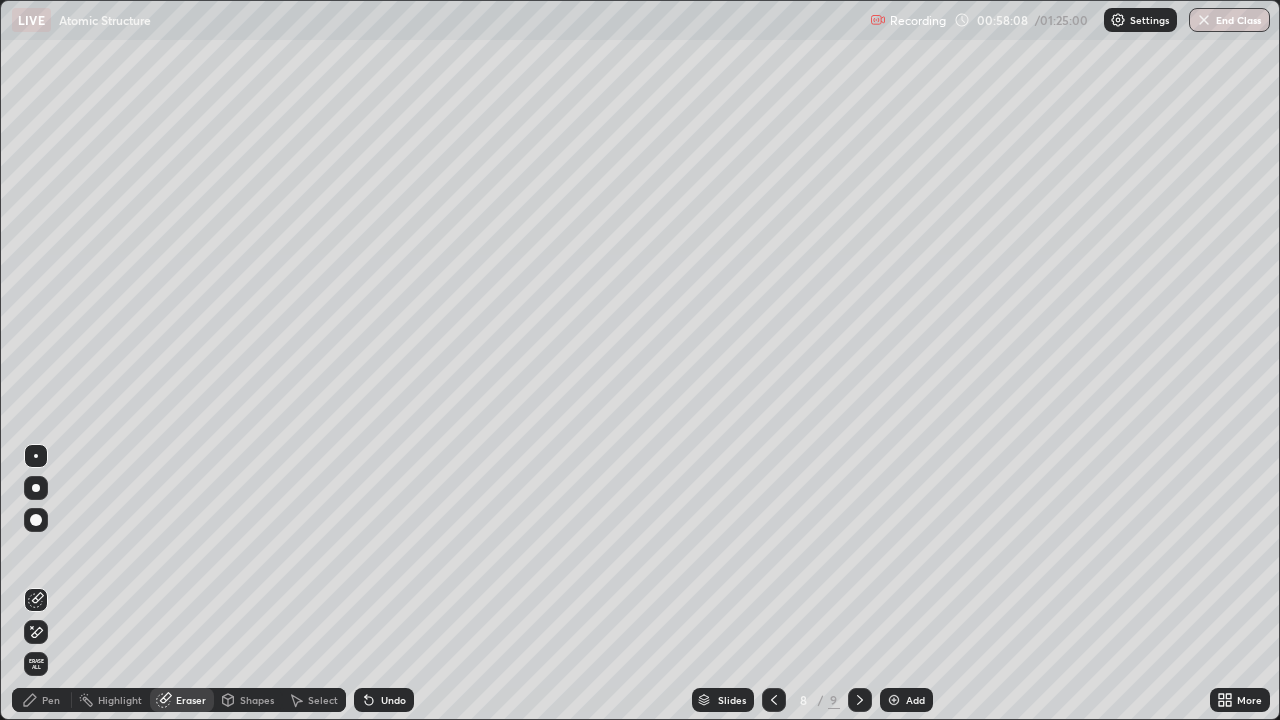 click on "Pen" at bounding box center [42, 700] 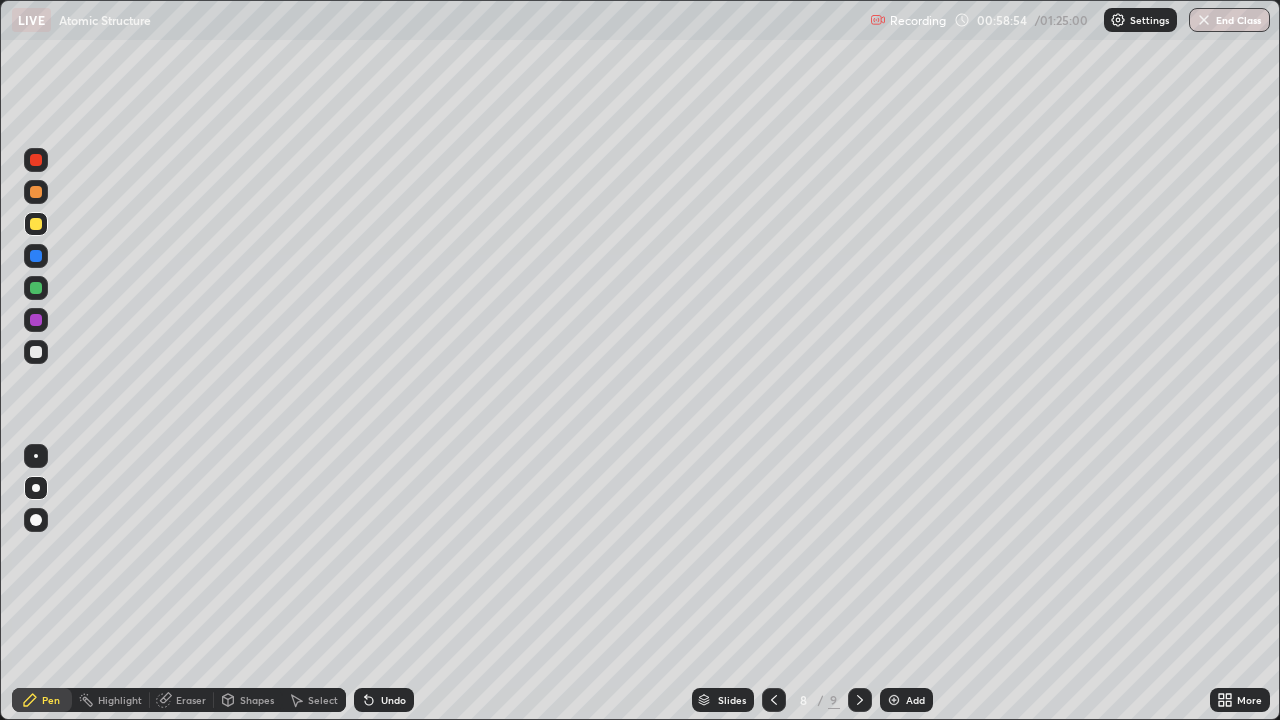 click at bounding box center [36, 352] 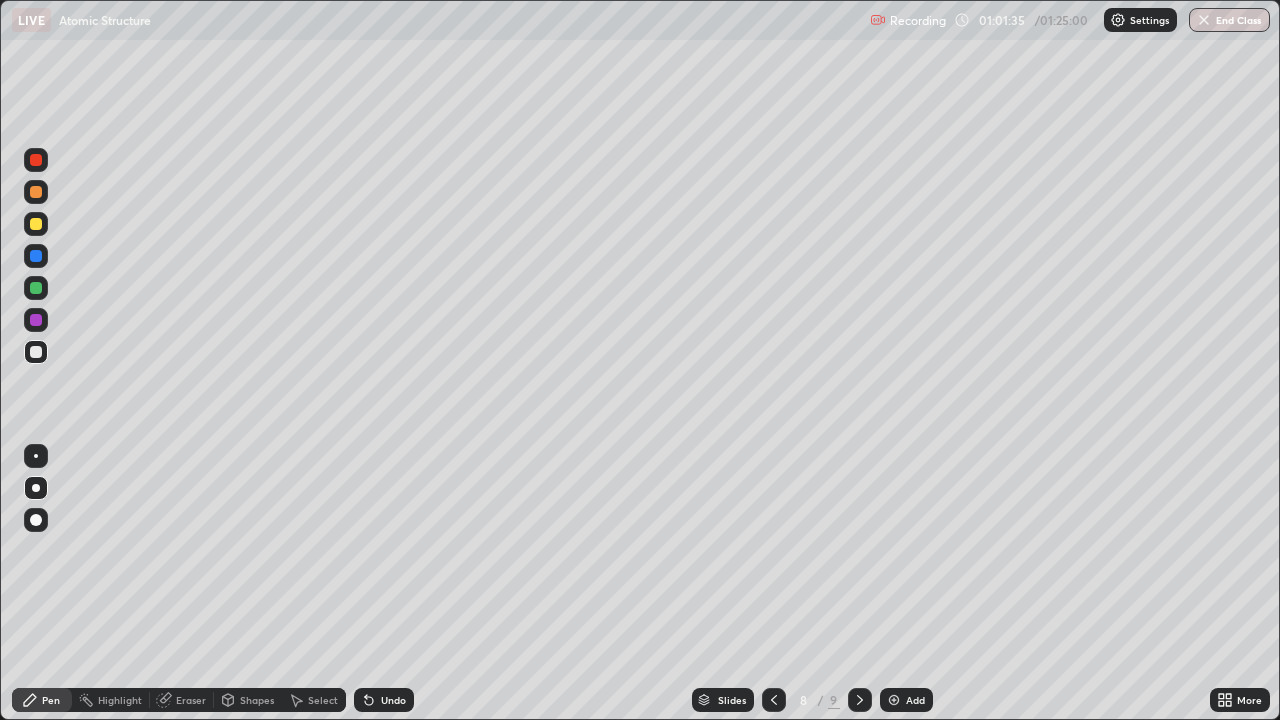click at bounding box center [36, 224] 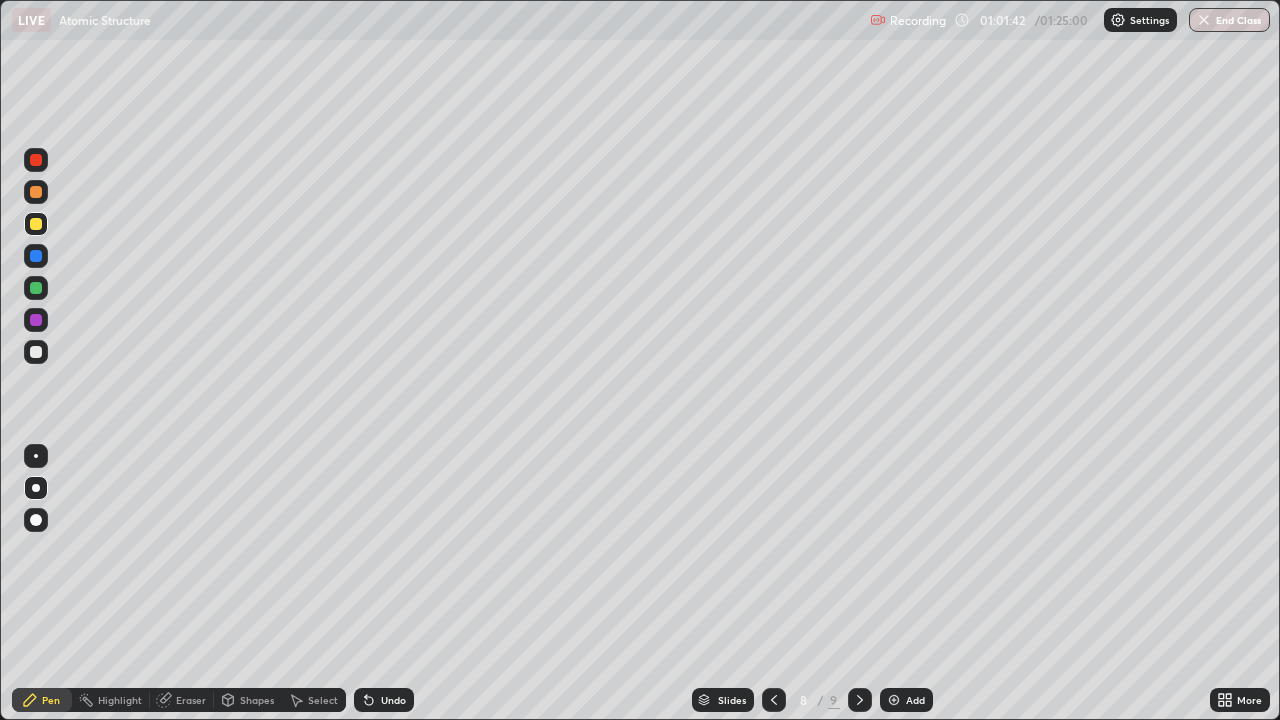 click at bounding box center [36, 352] 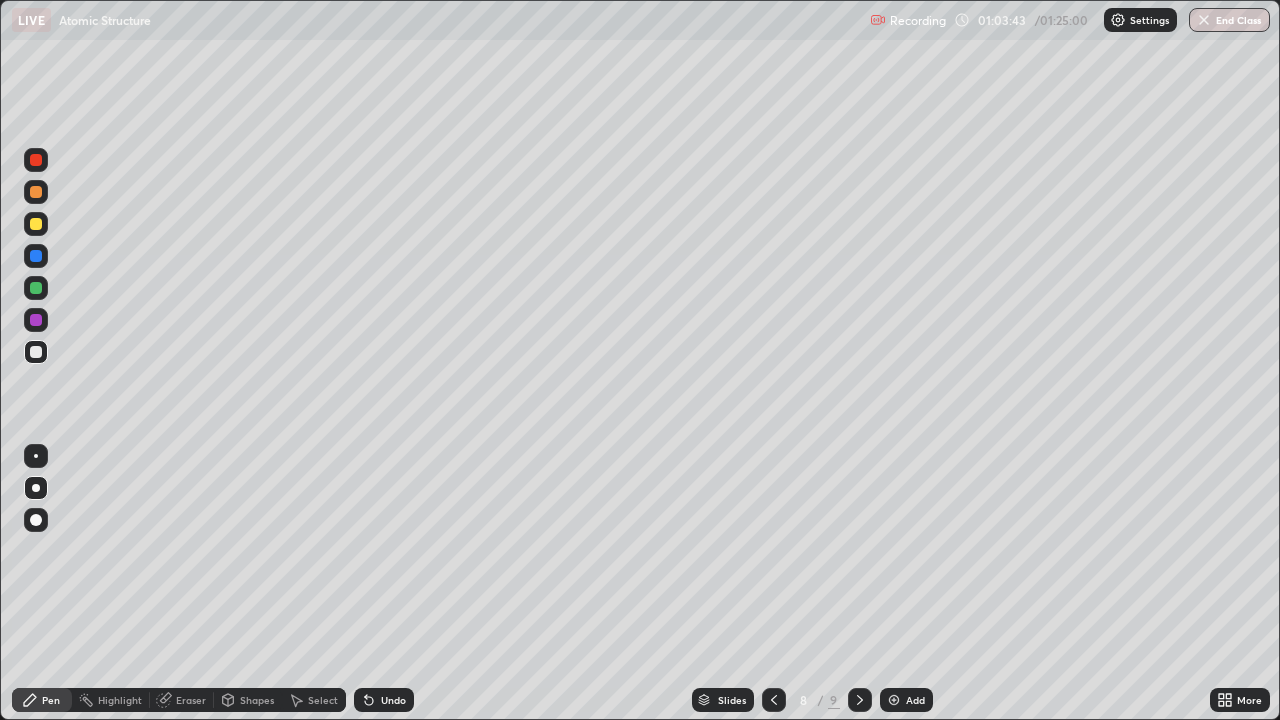 click at bounding box center (36, 224) 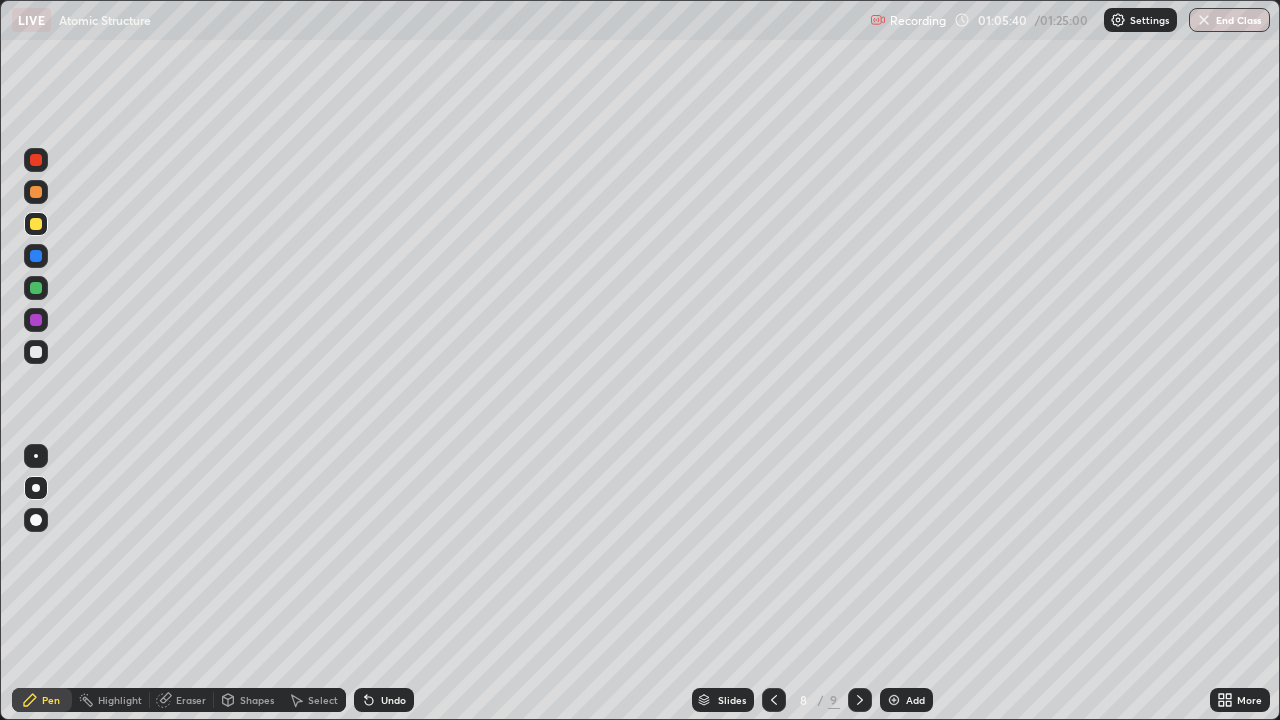 click at bounding box center [36, 352] 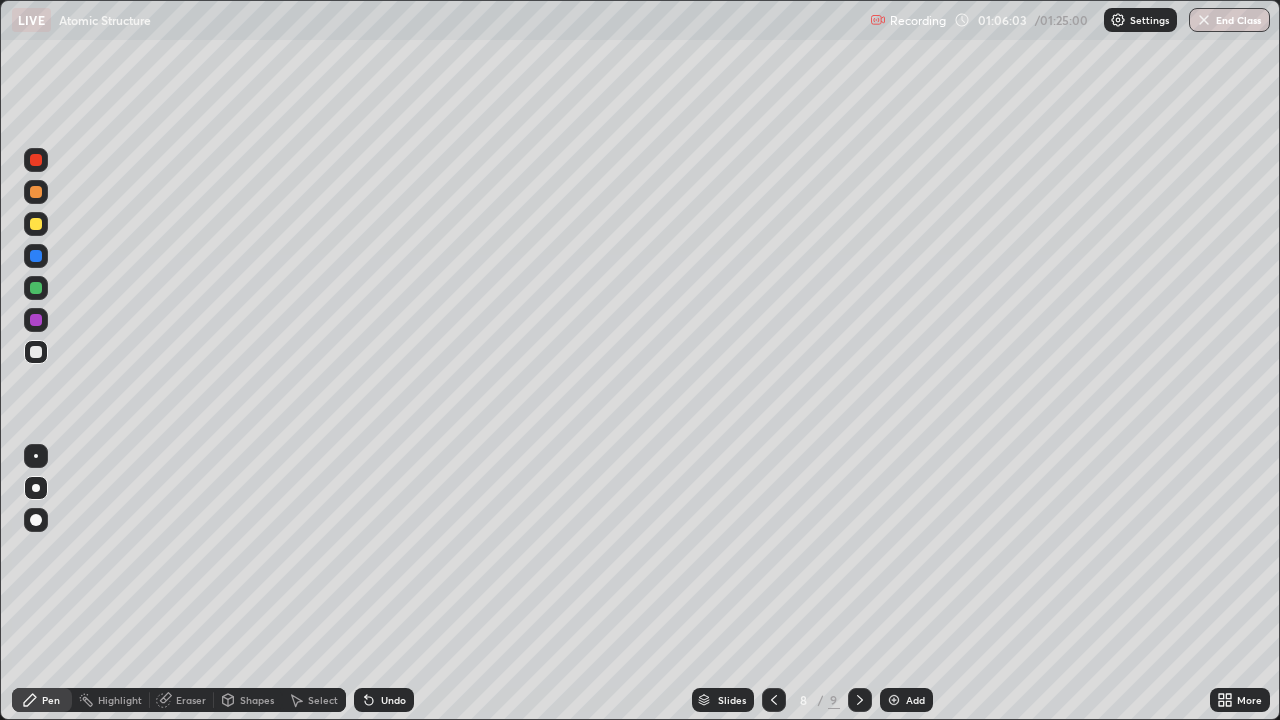 click at bounding box center [36, 224] 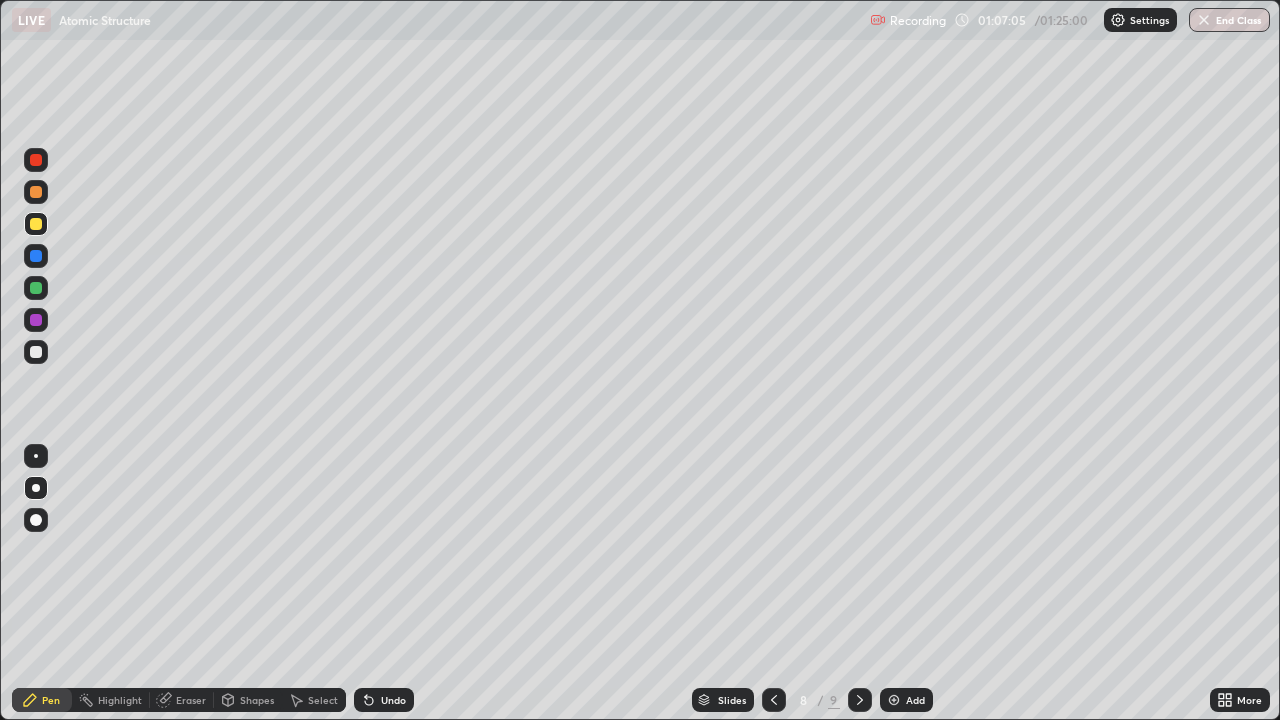 click at bounding box center [36, 352] 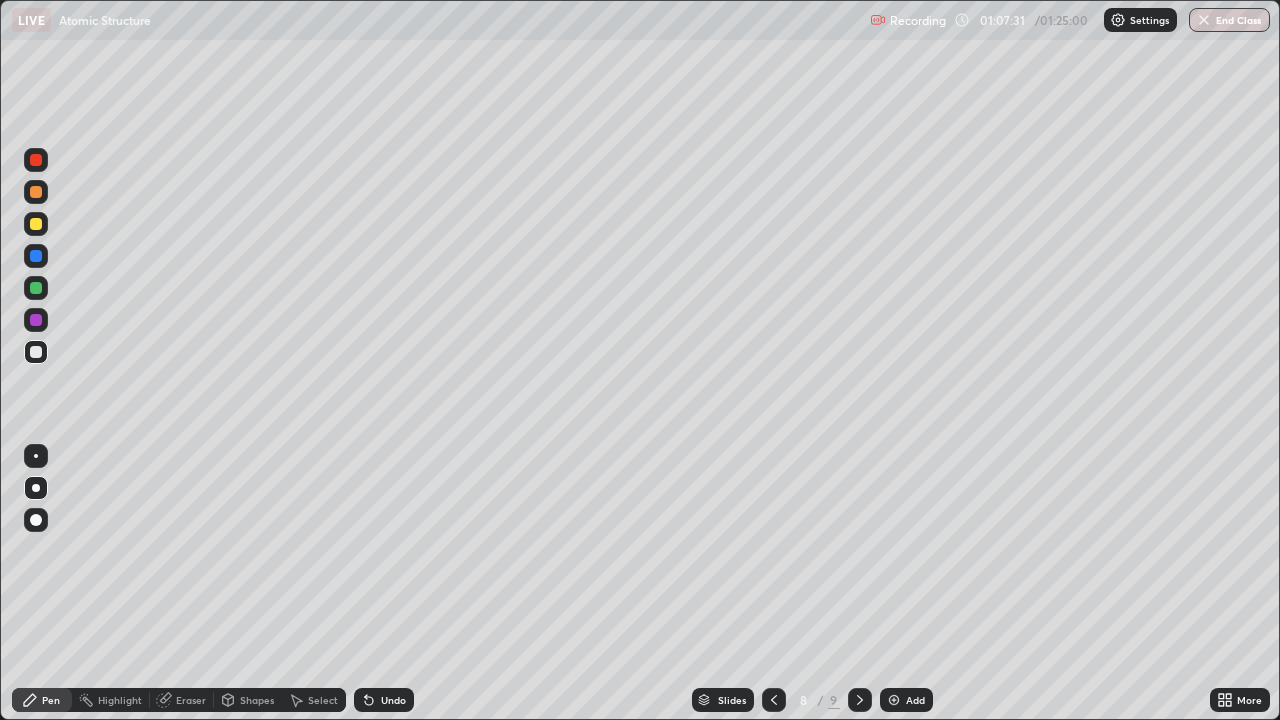 click on "Select" at bounding box center [323, 700] 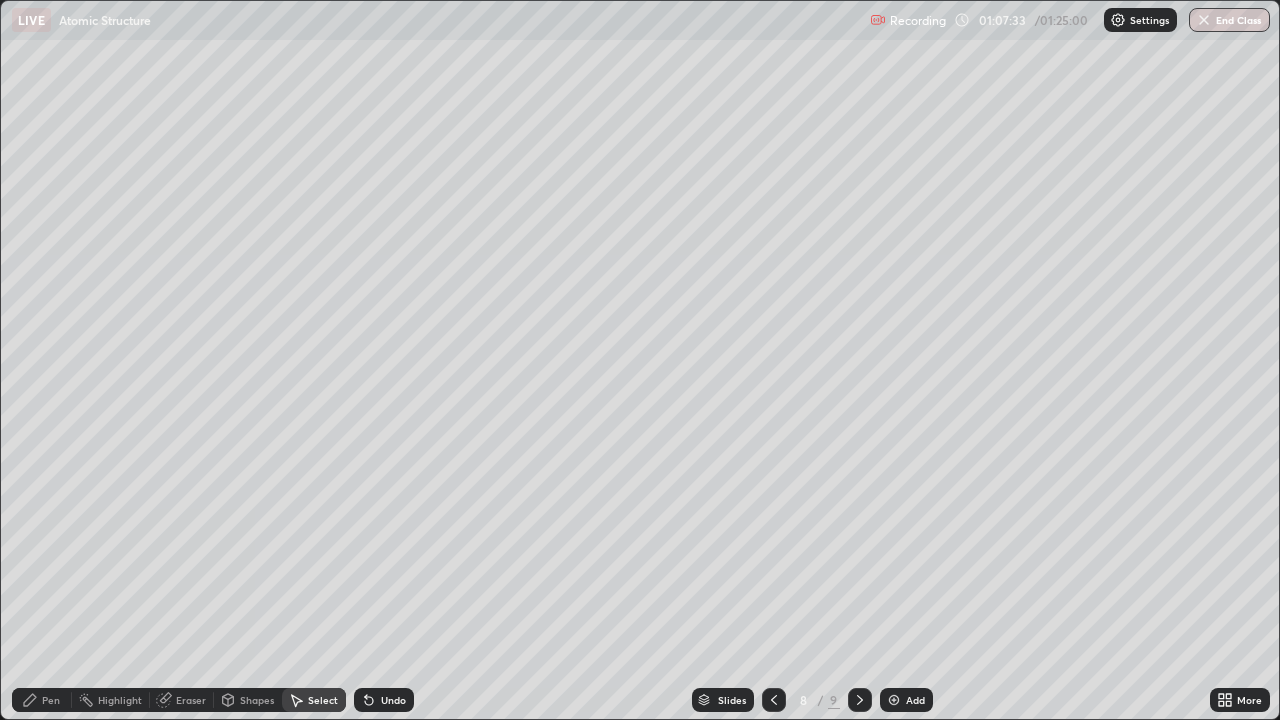 click 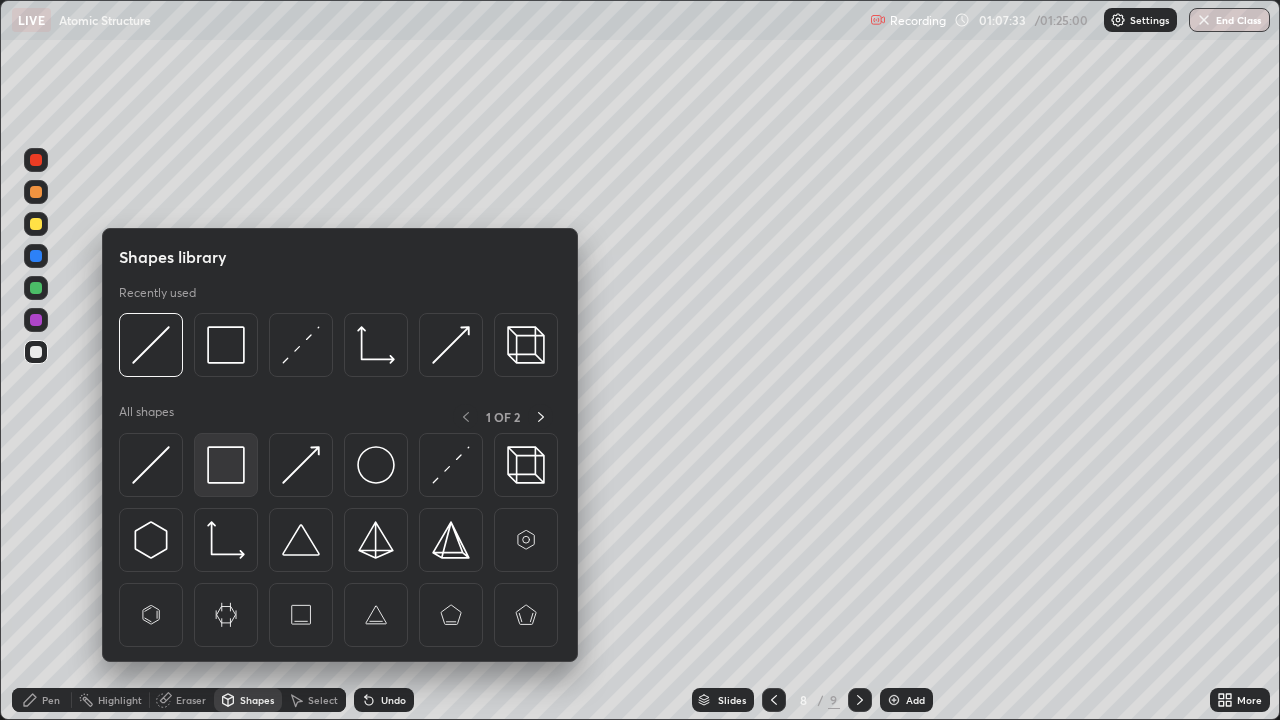 click at bounding box center (226, 465) 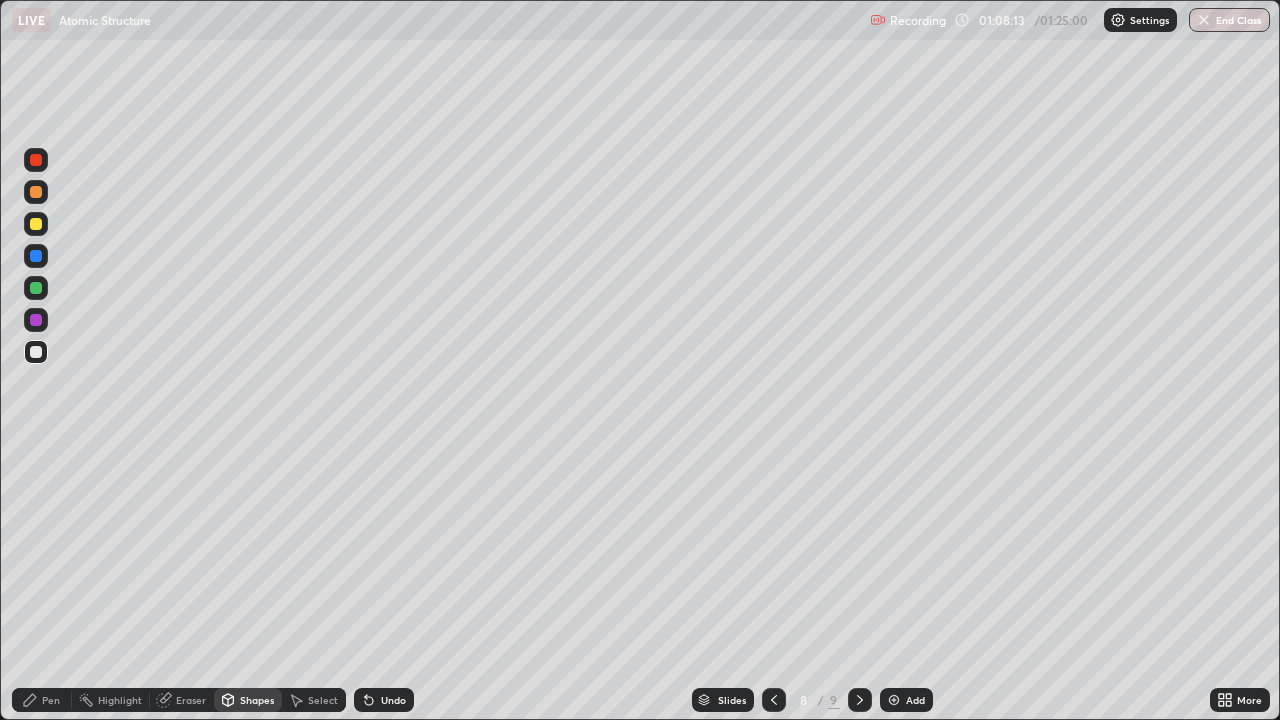 click at bounding box center [36, 224] 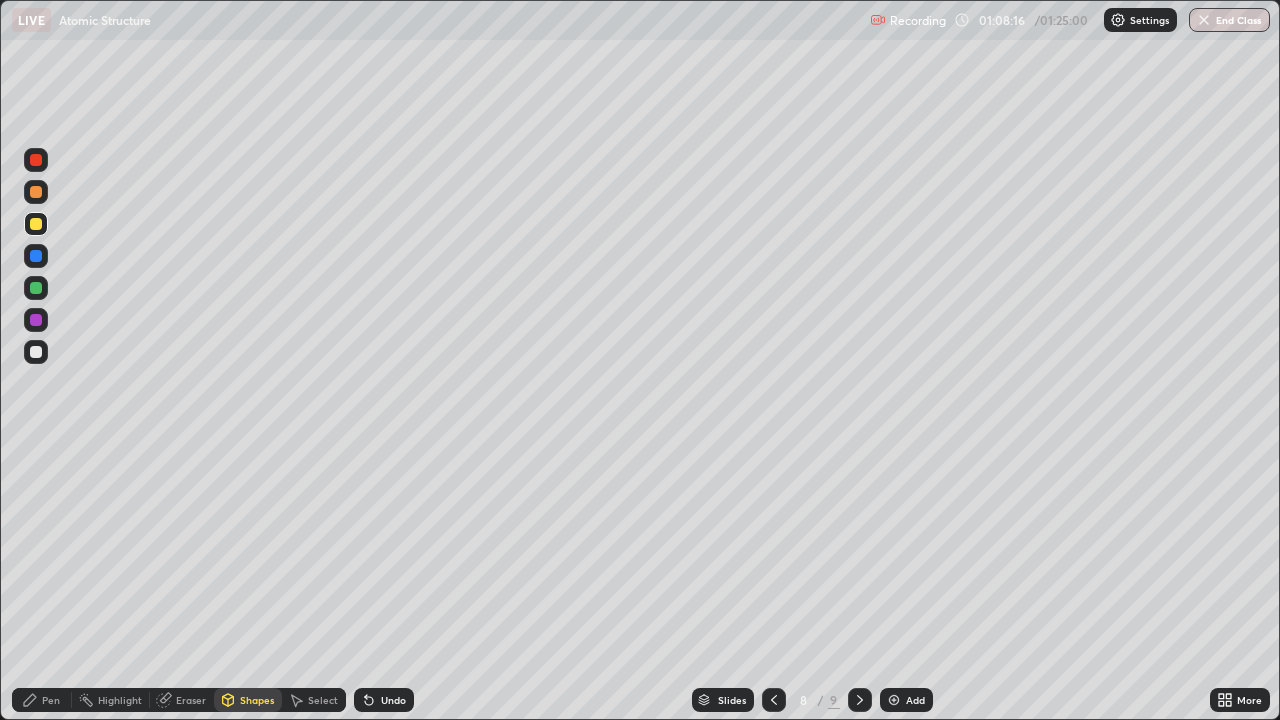 click on "Pen" at bounding box center [51, 700] 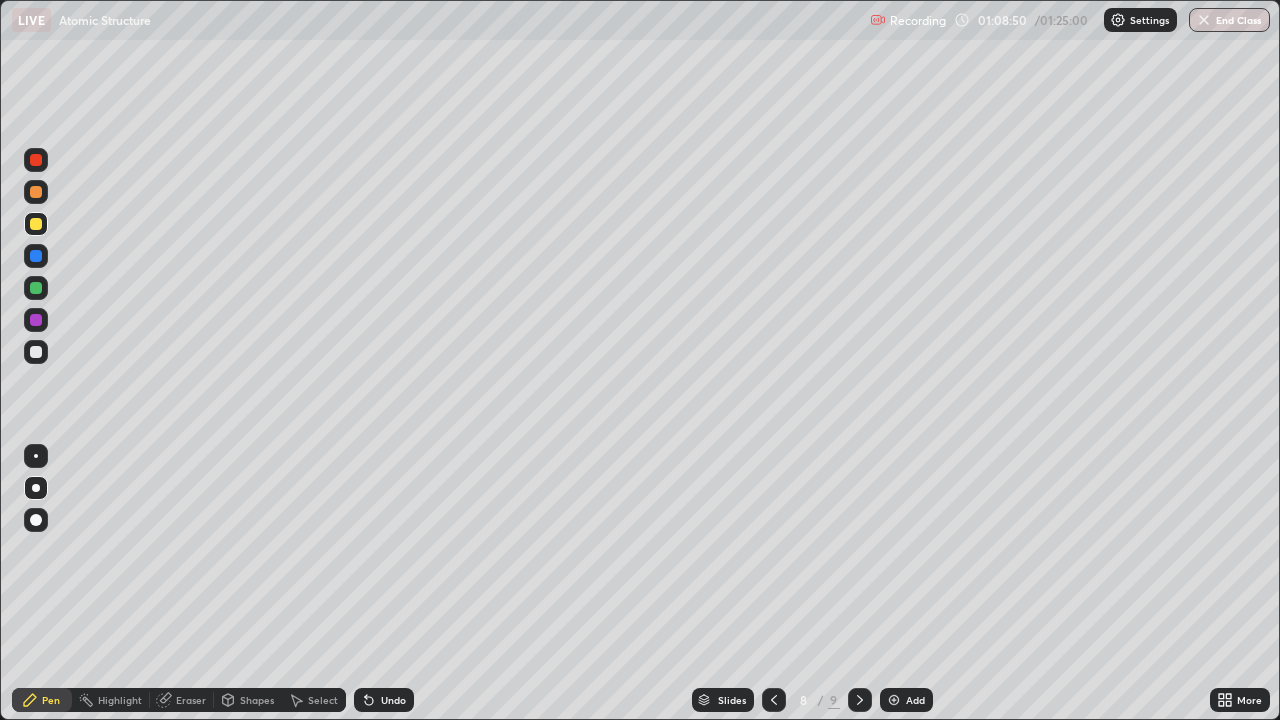 click 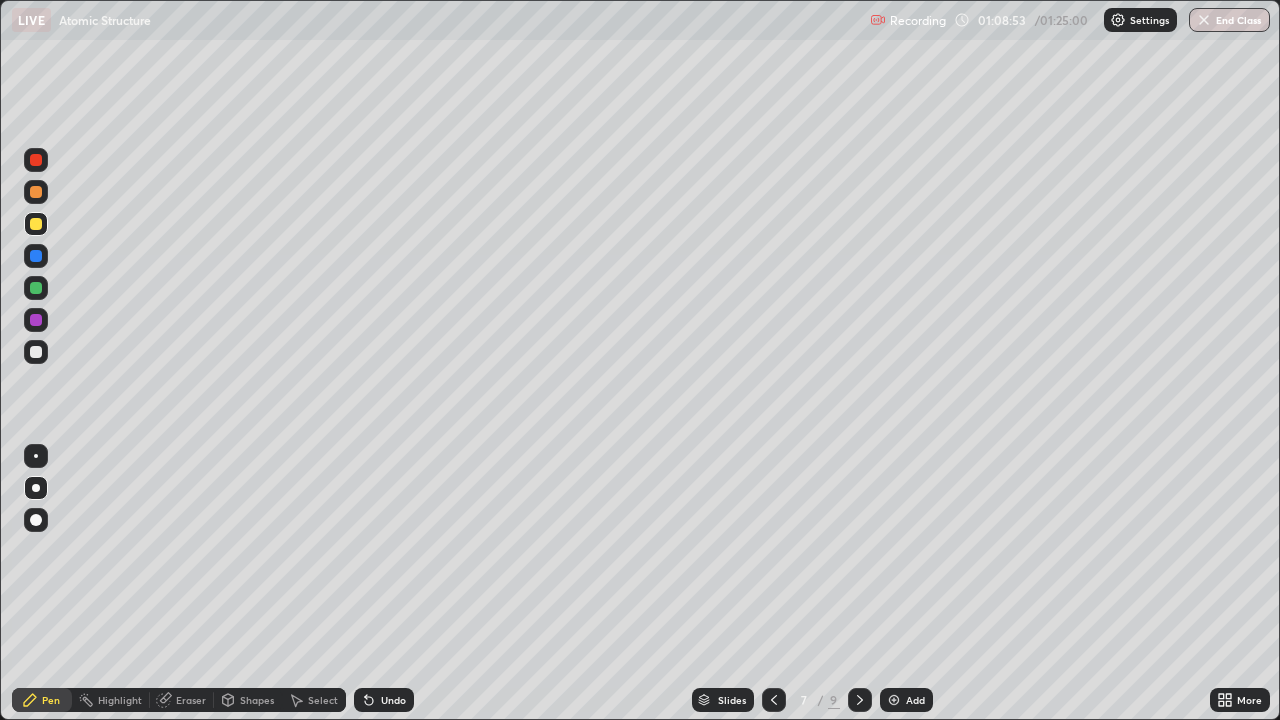 click on "Eraser" at bounding box center (191, 700) 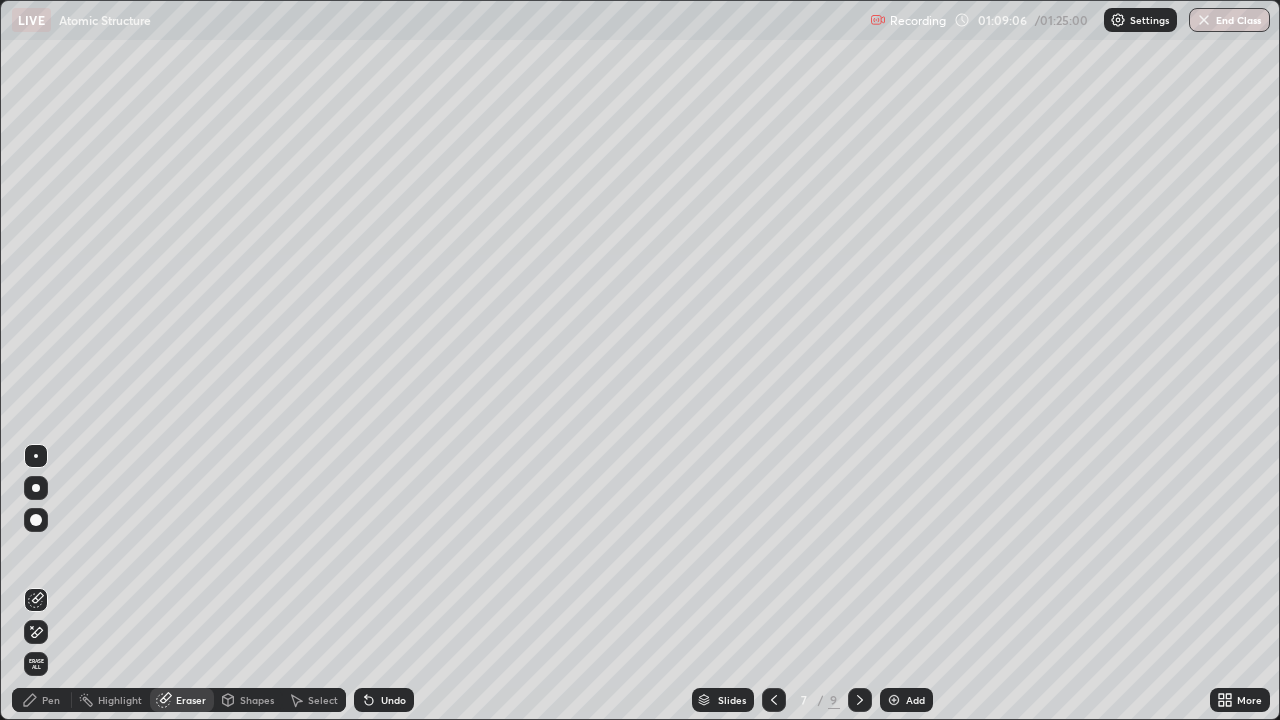 click on "Pen" at bounding box center (42, 700) 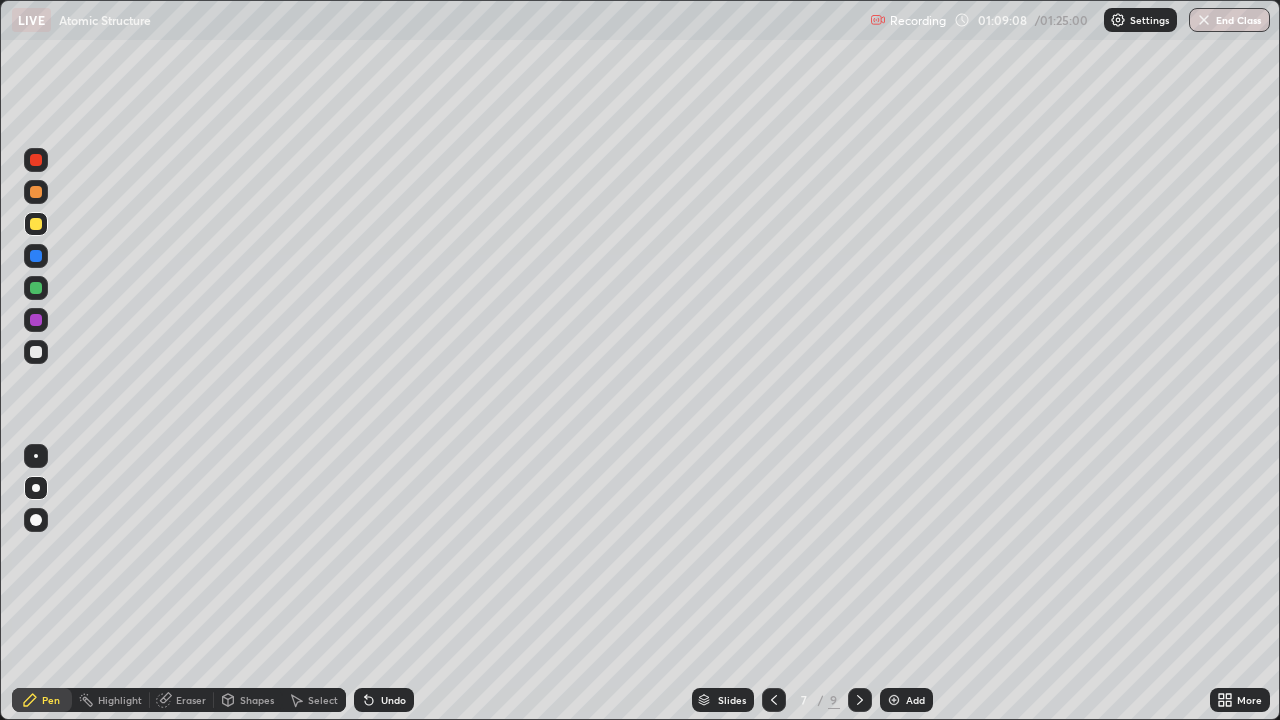 click at bounding box center [36, 288] 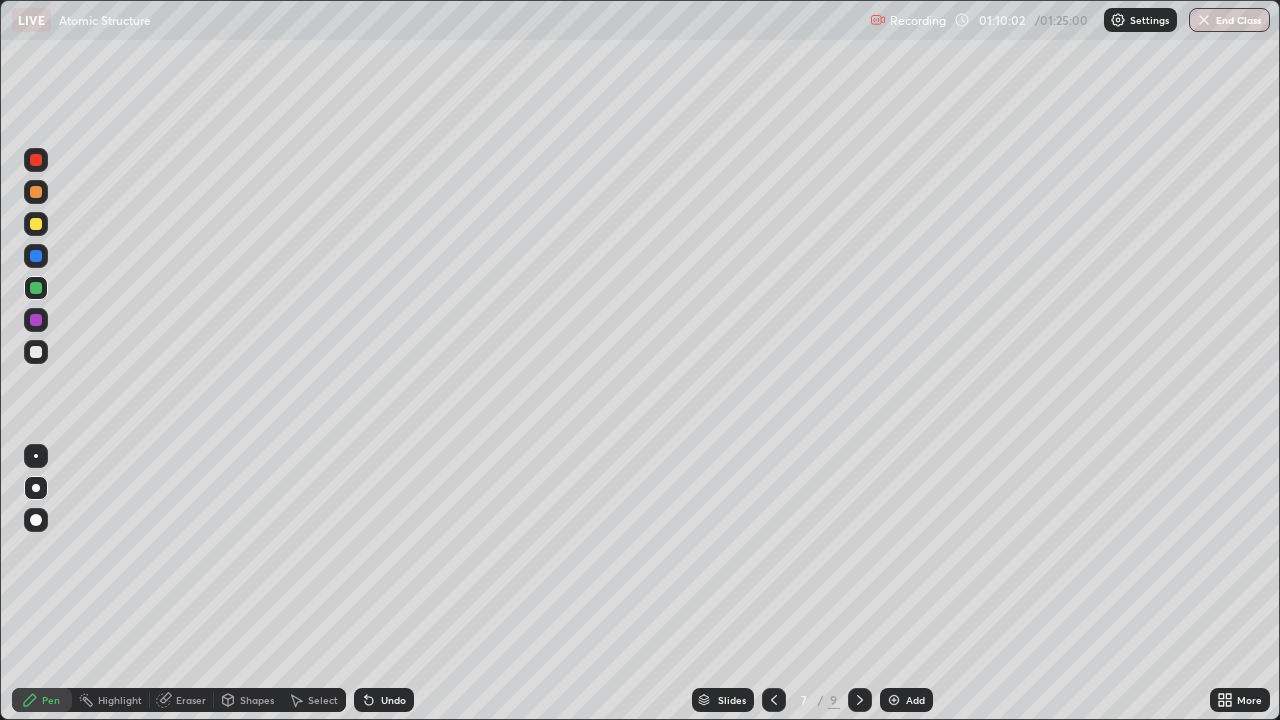 click at bounding box center (36, 192) 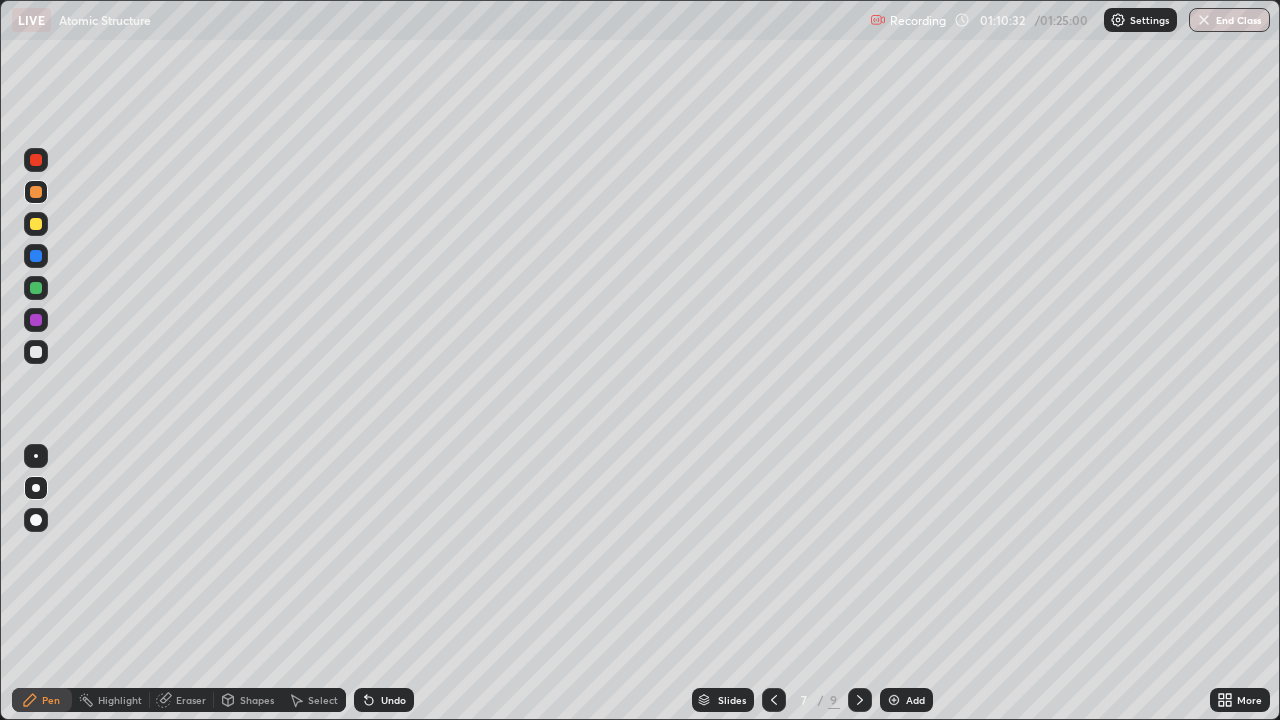 click at bounding box center (36, 352) 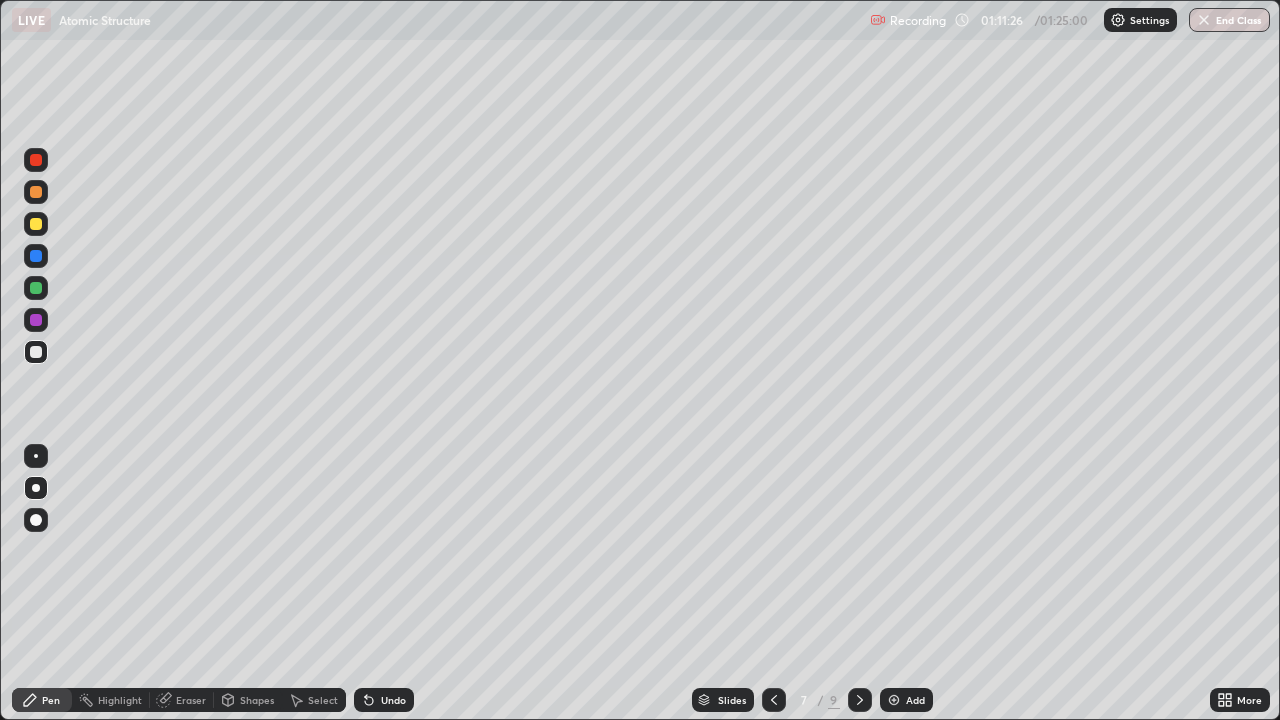 click 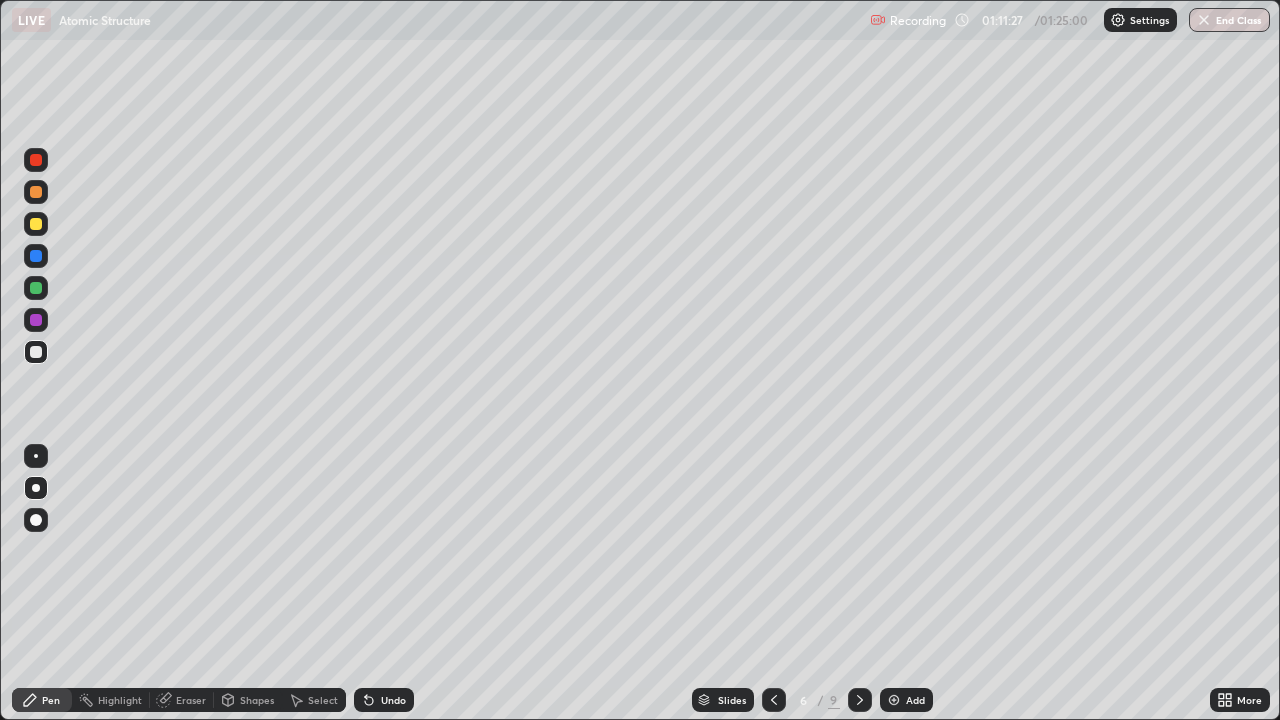 click 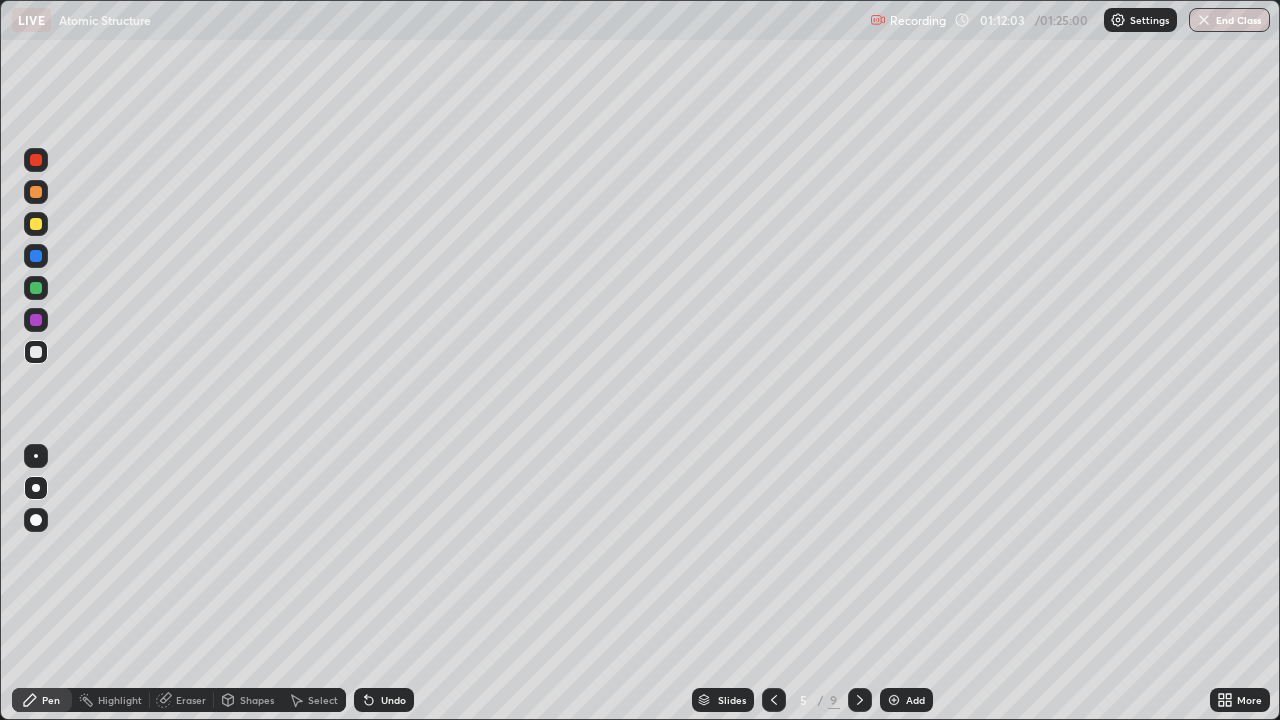 click 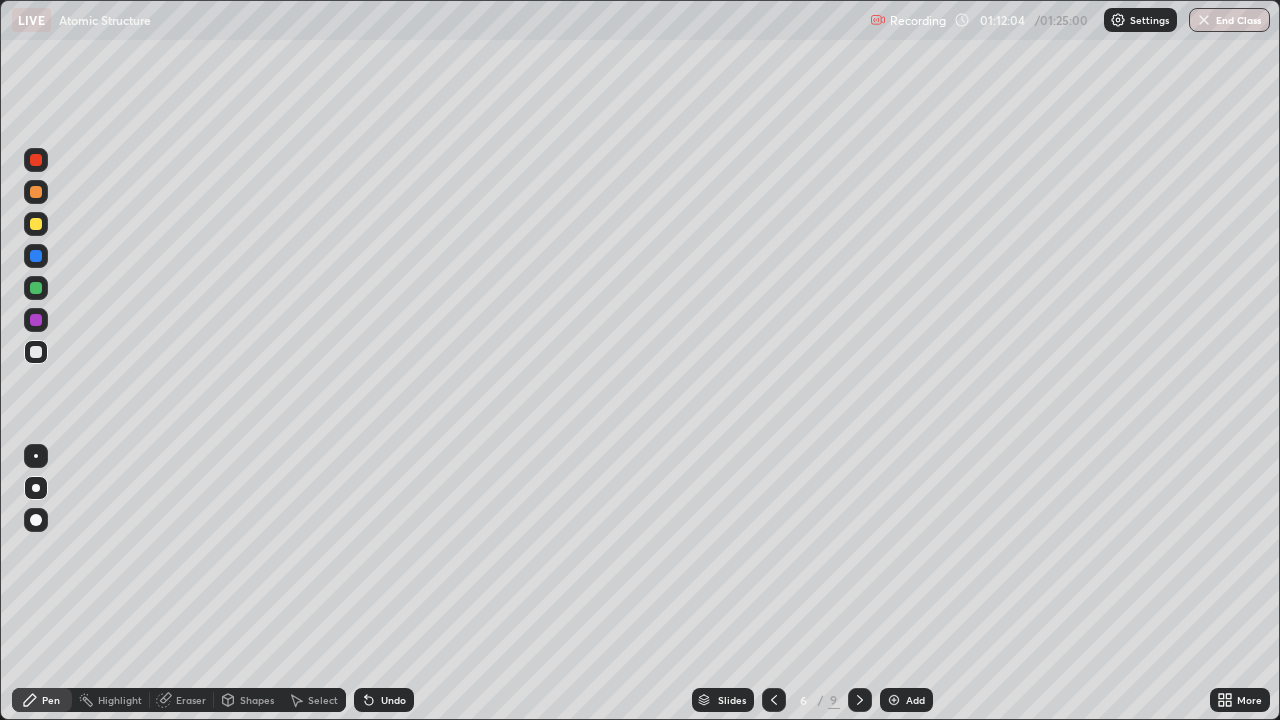 click 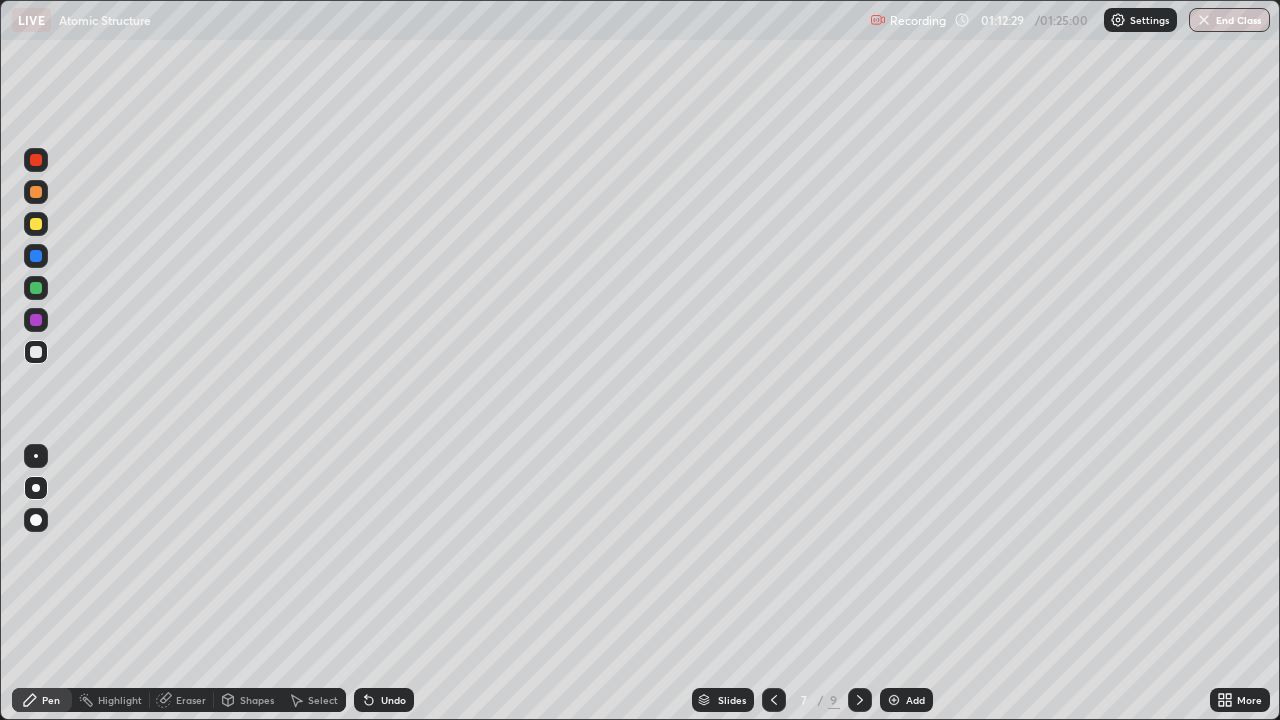 click 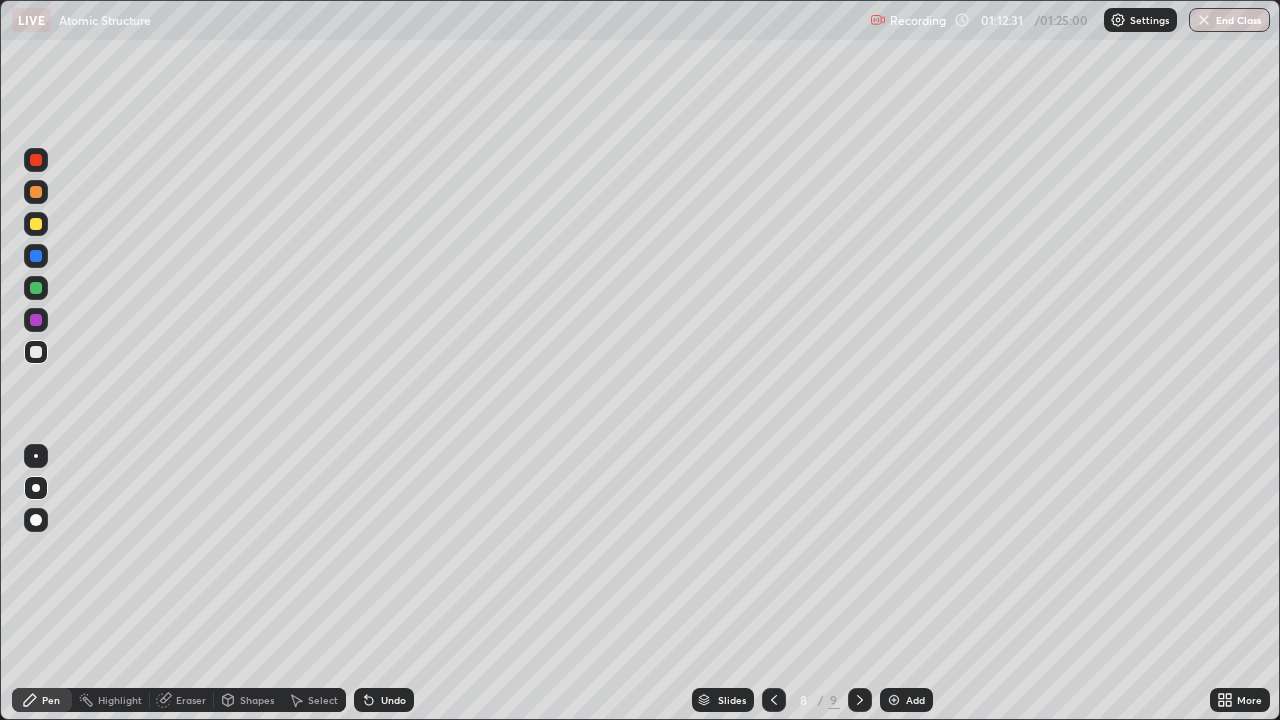 click 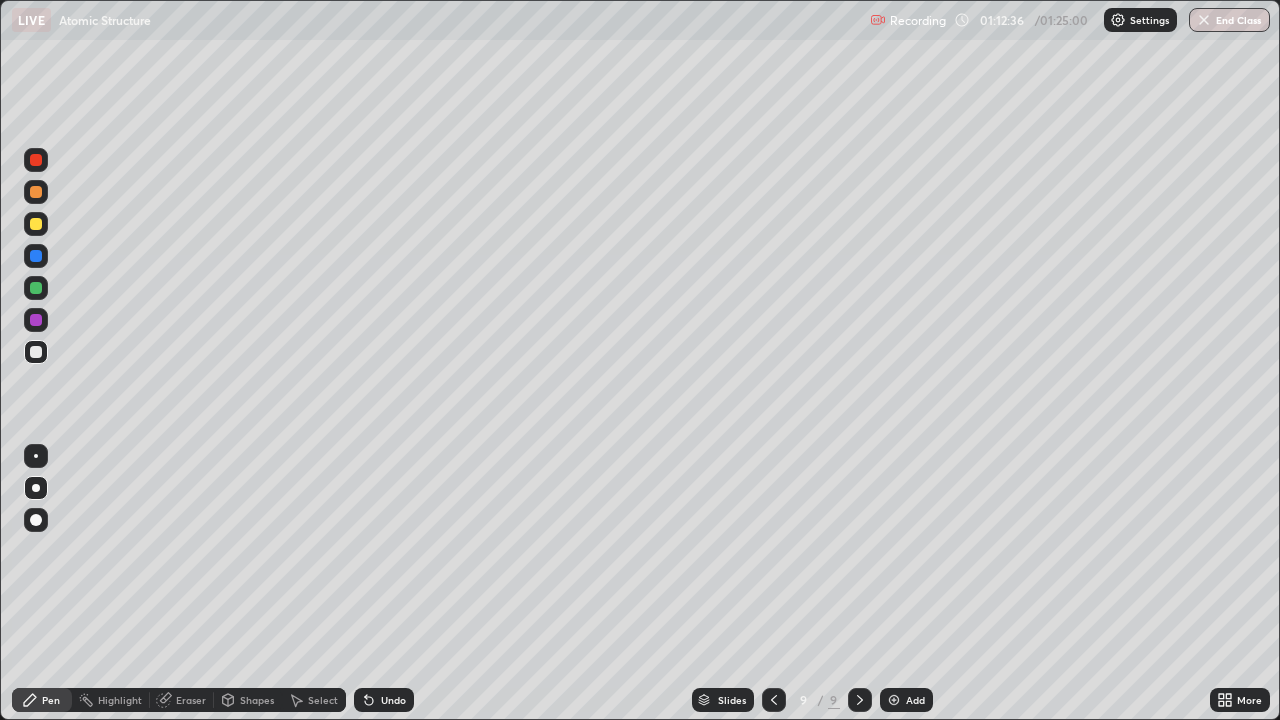 click at bounding box center (36, 352) 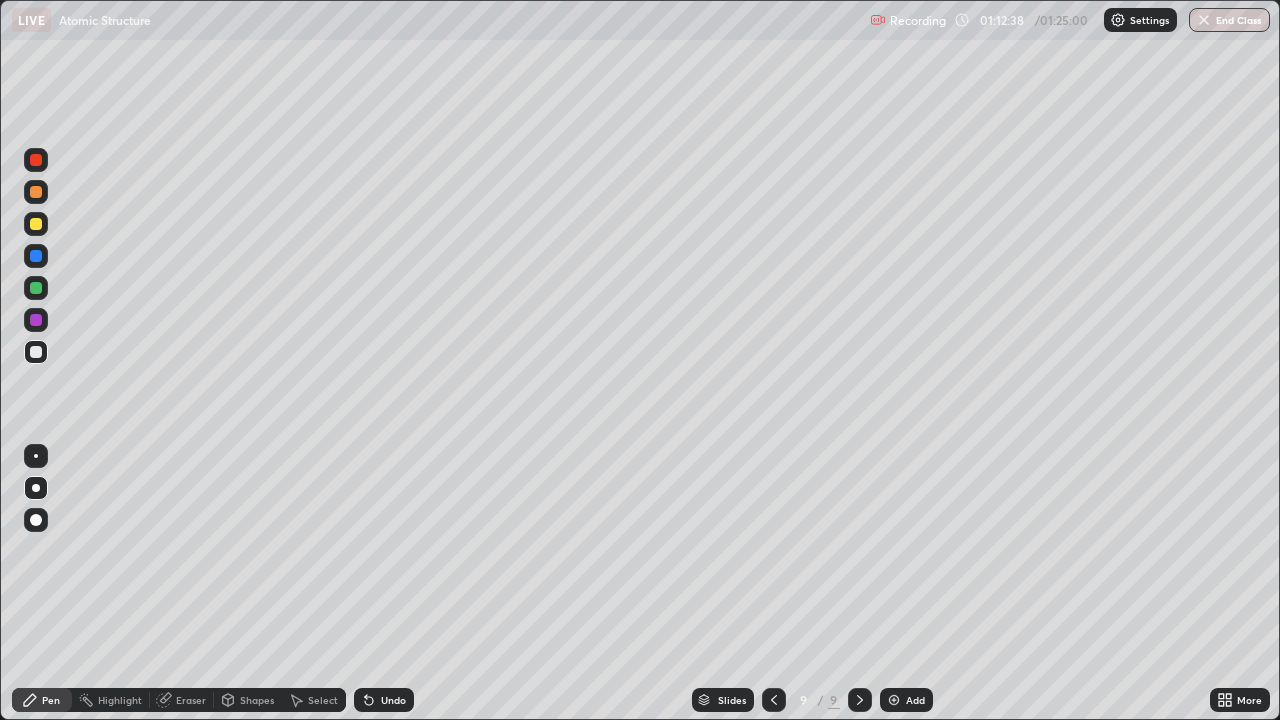 click 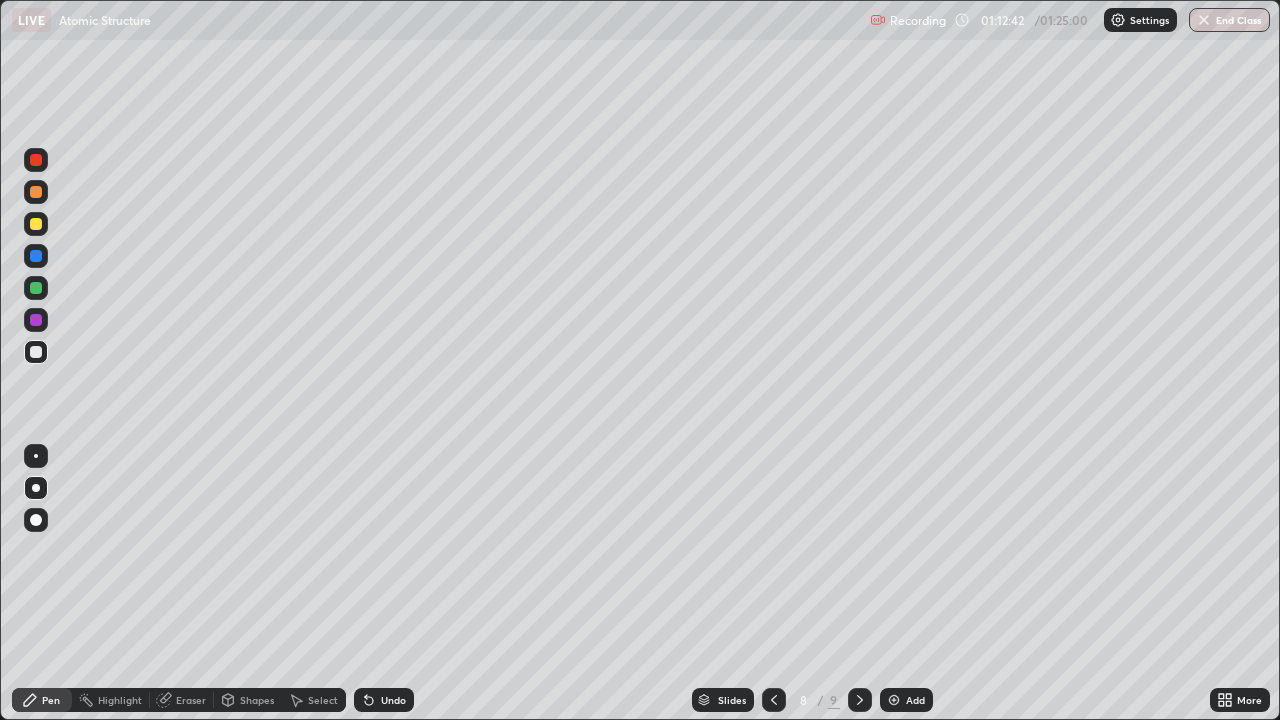 click 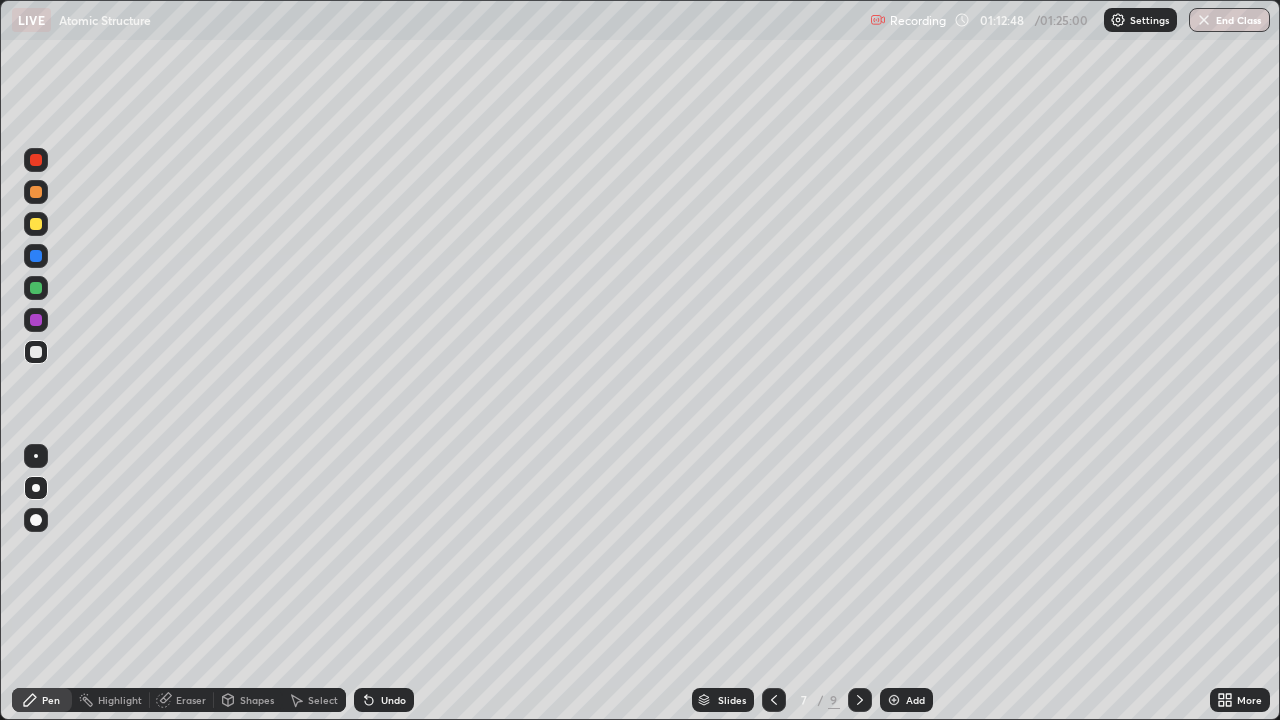 click 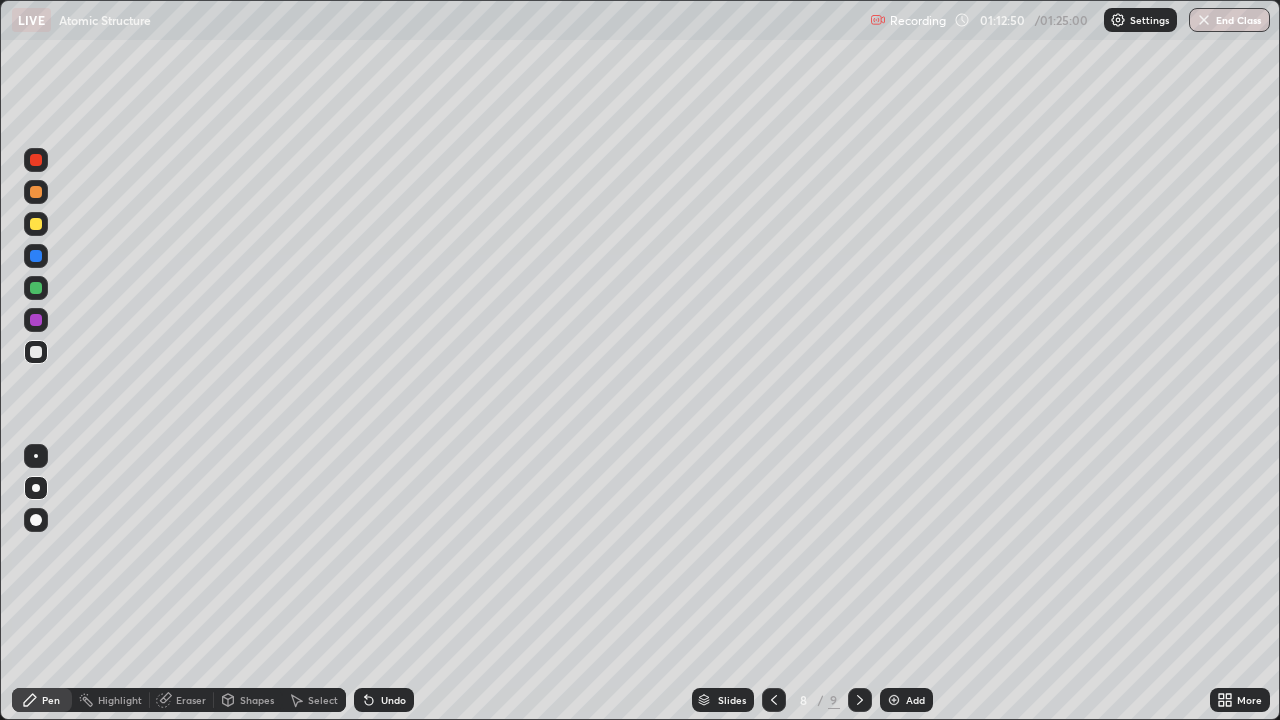 click 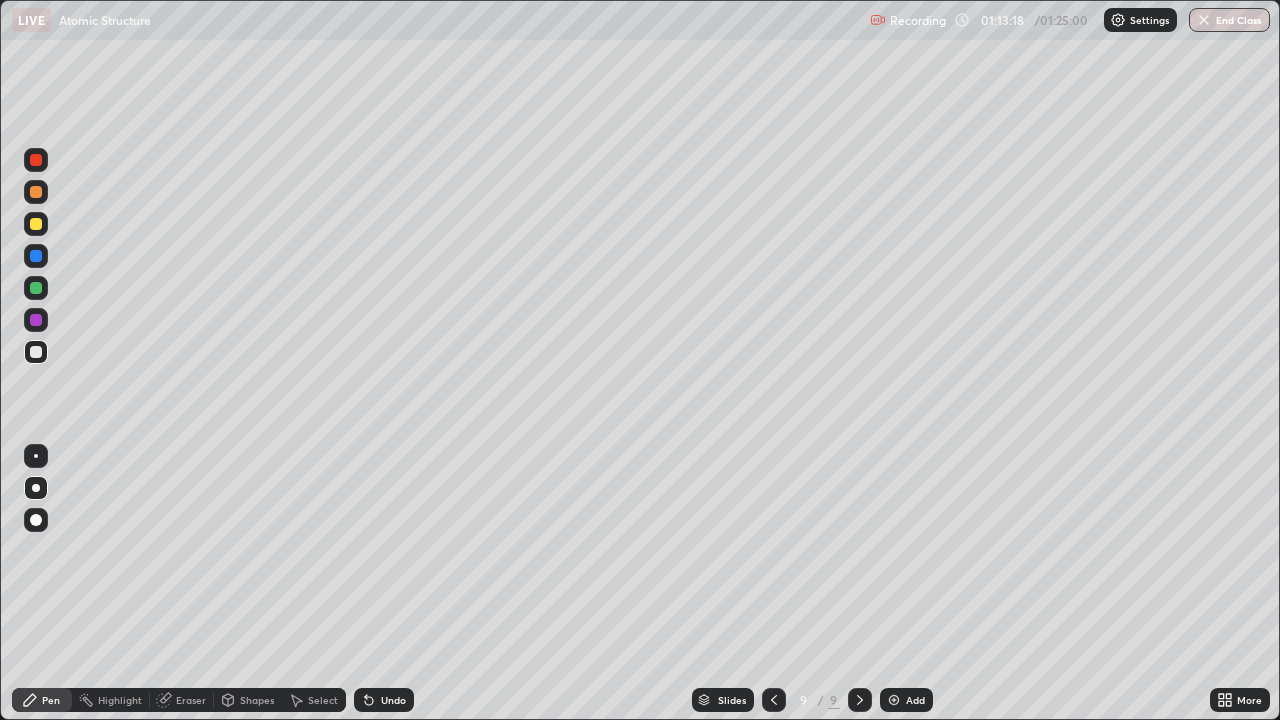 click at bounding box center (36, 224) 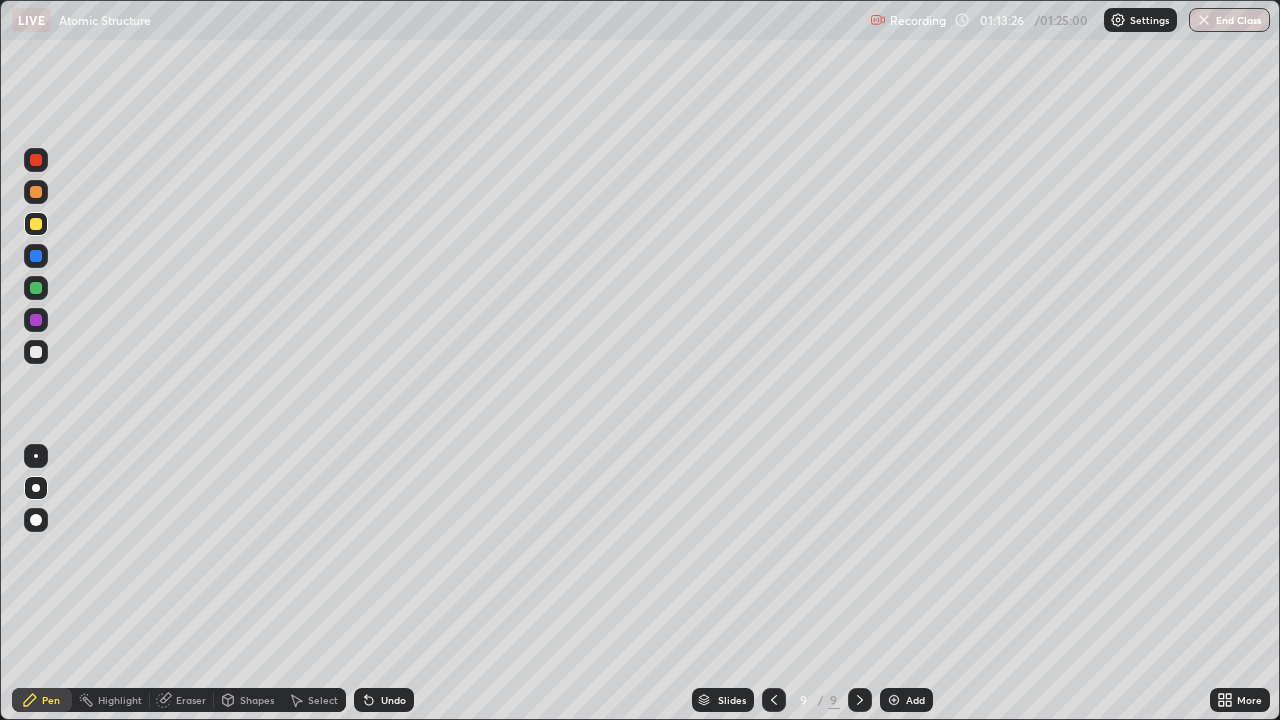 click at bounding box center [36, 352] 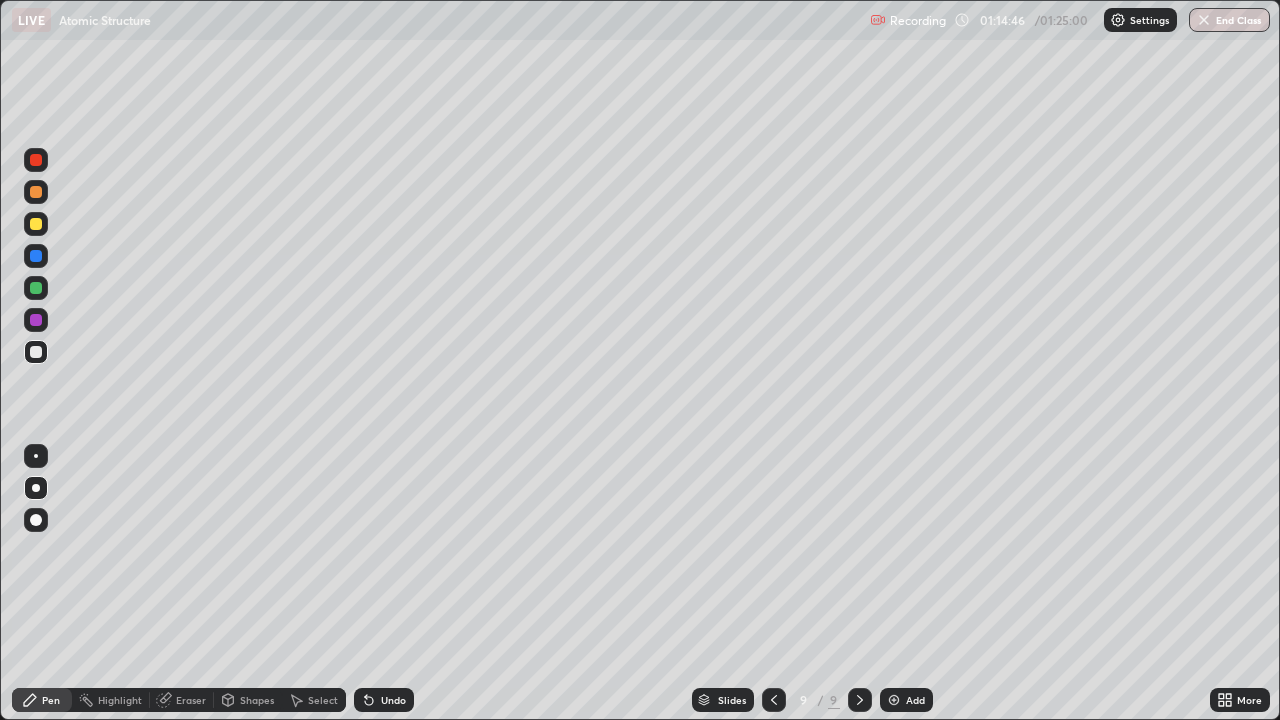 click 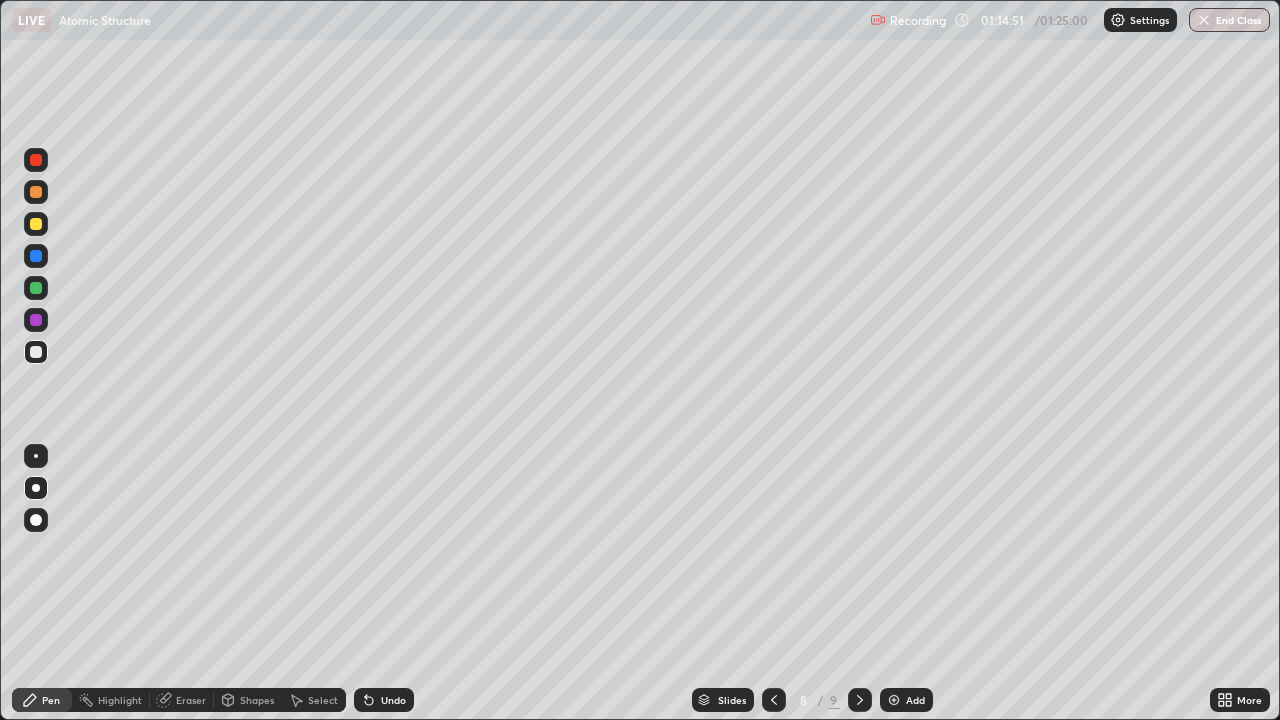 click 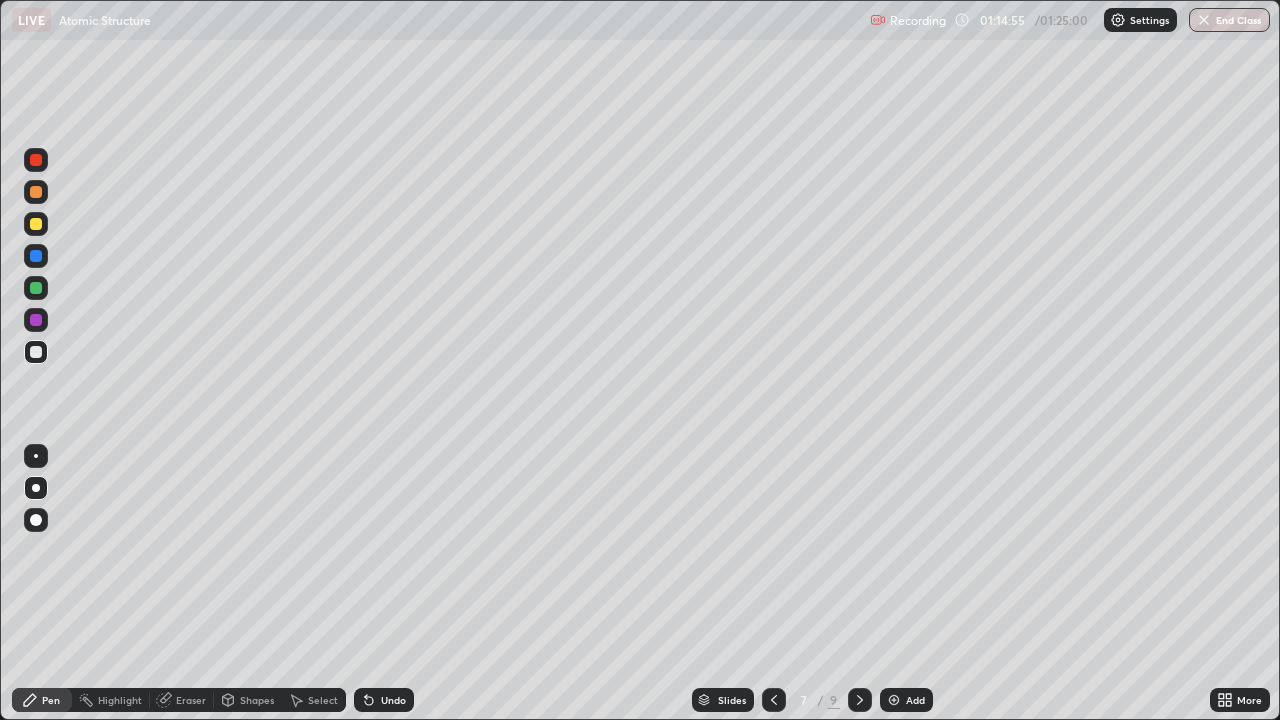 click 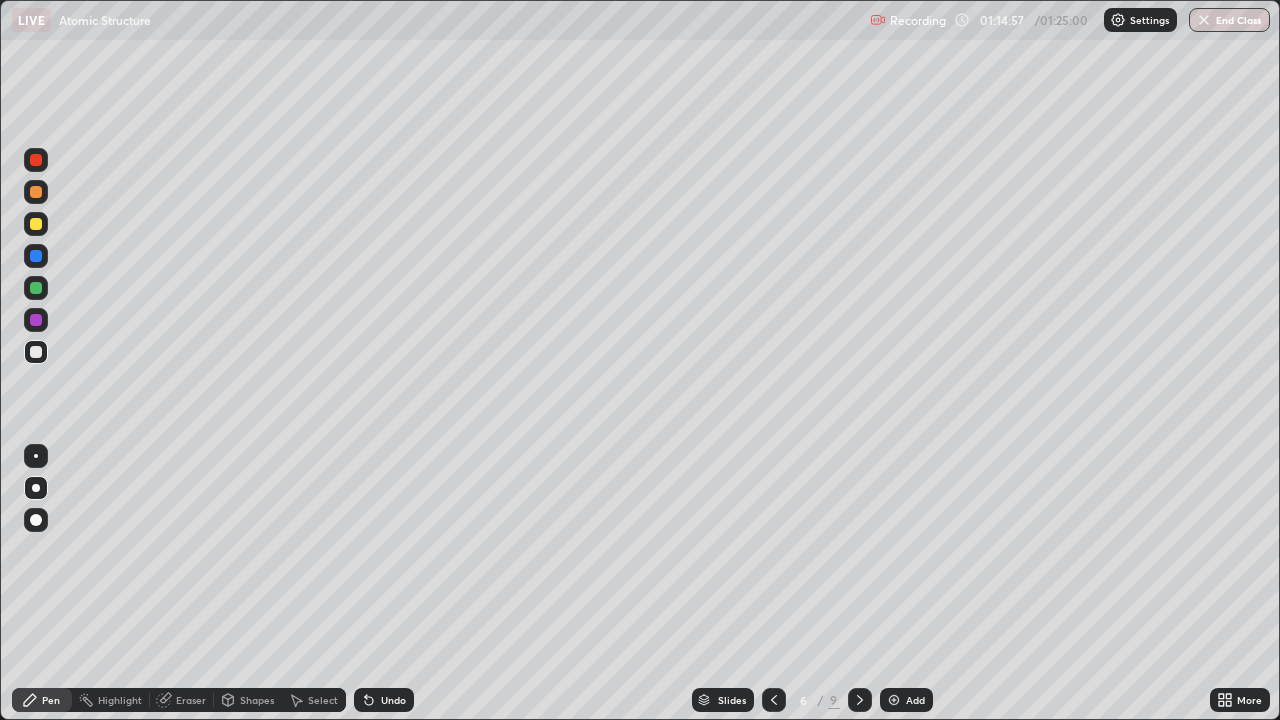 click 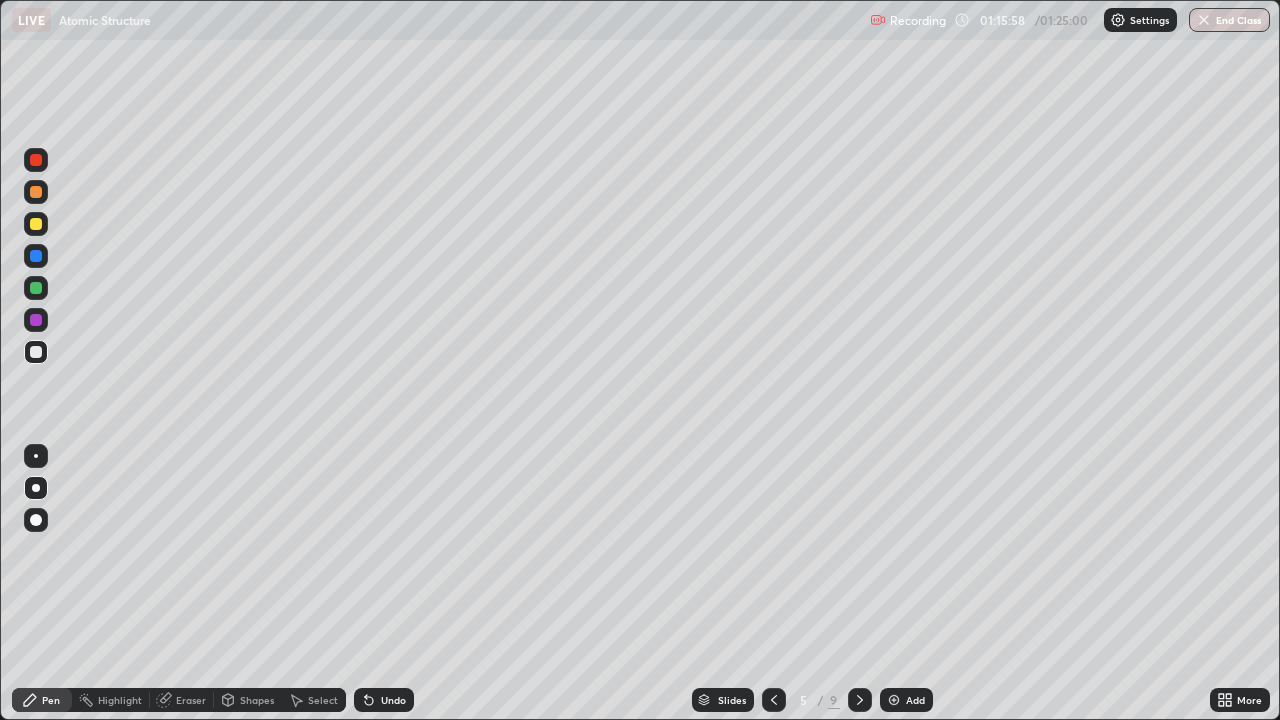 click 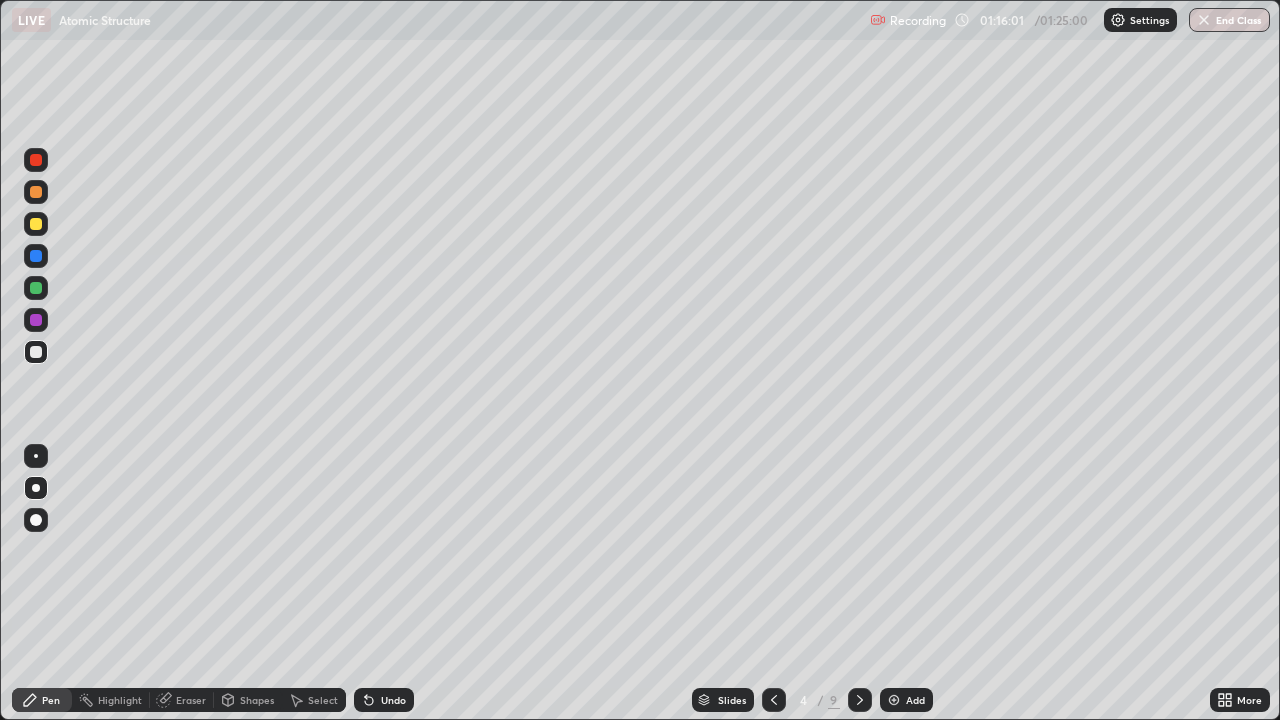 click 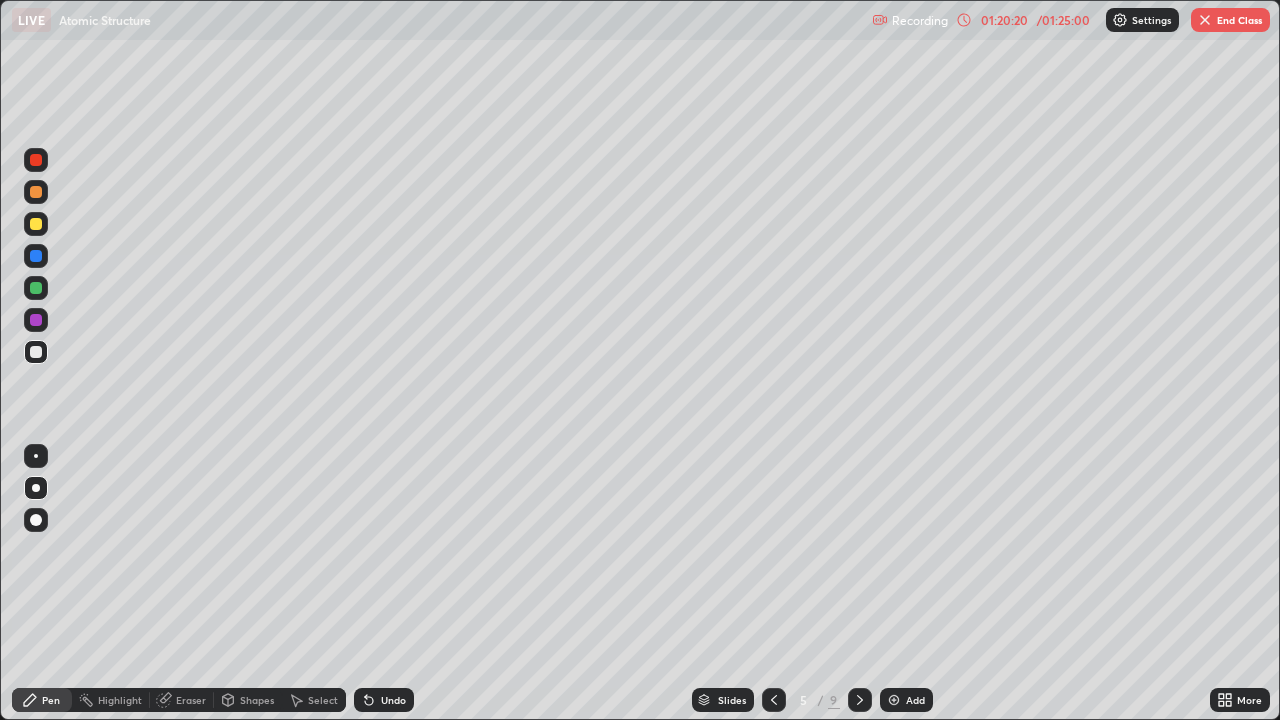 click at bounding box center [860, 700] 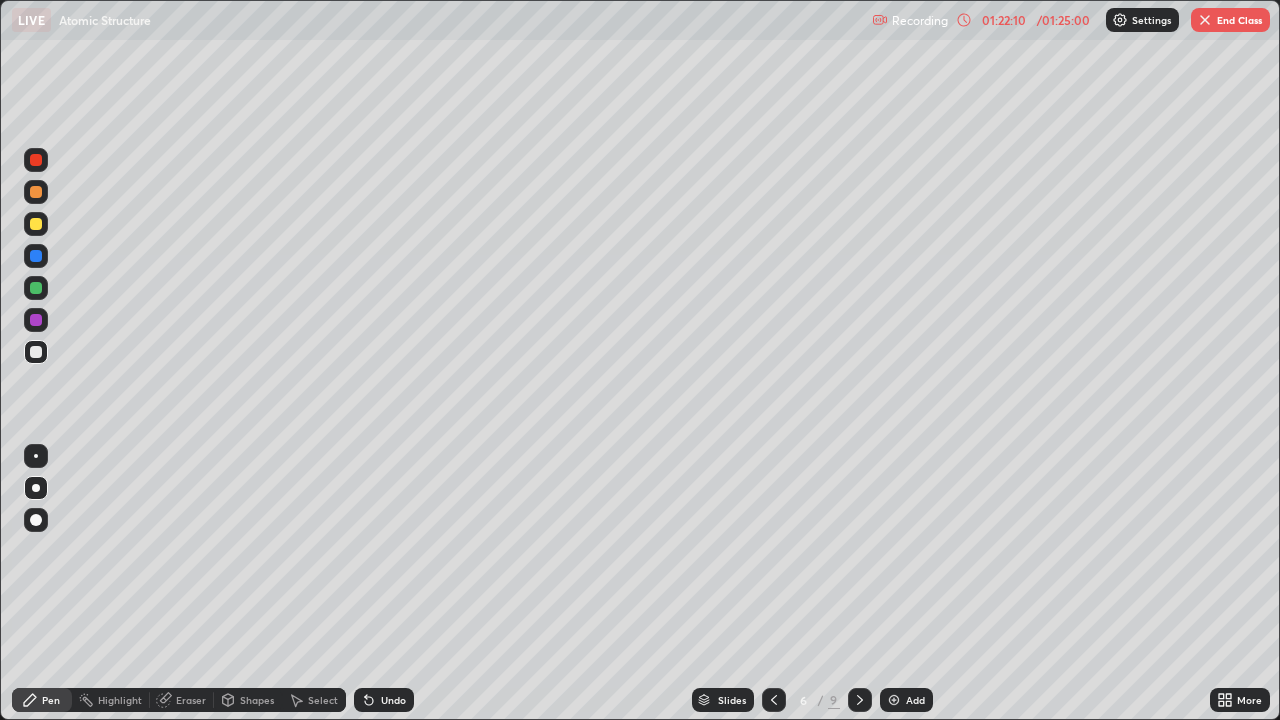 click at bounding box center [860, 700] 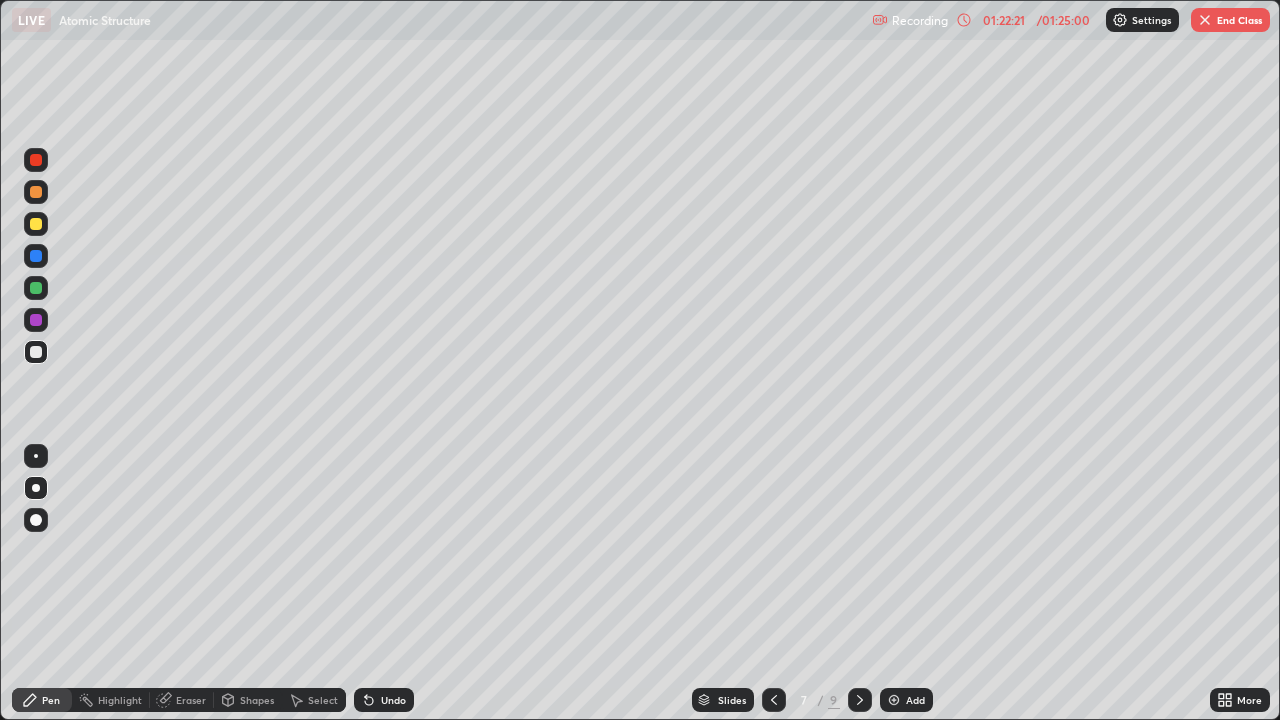 click at bounding box center (36, 288) 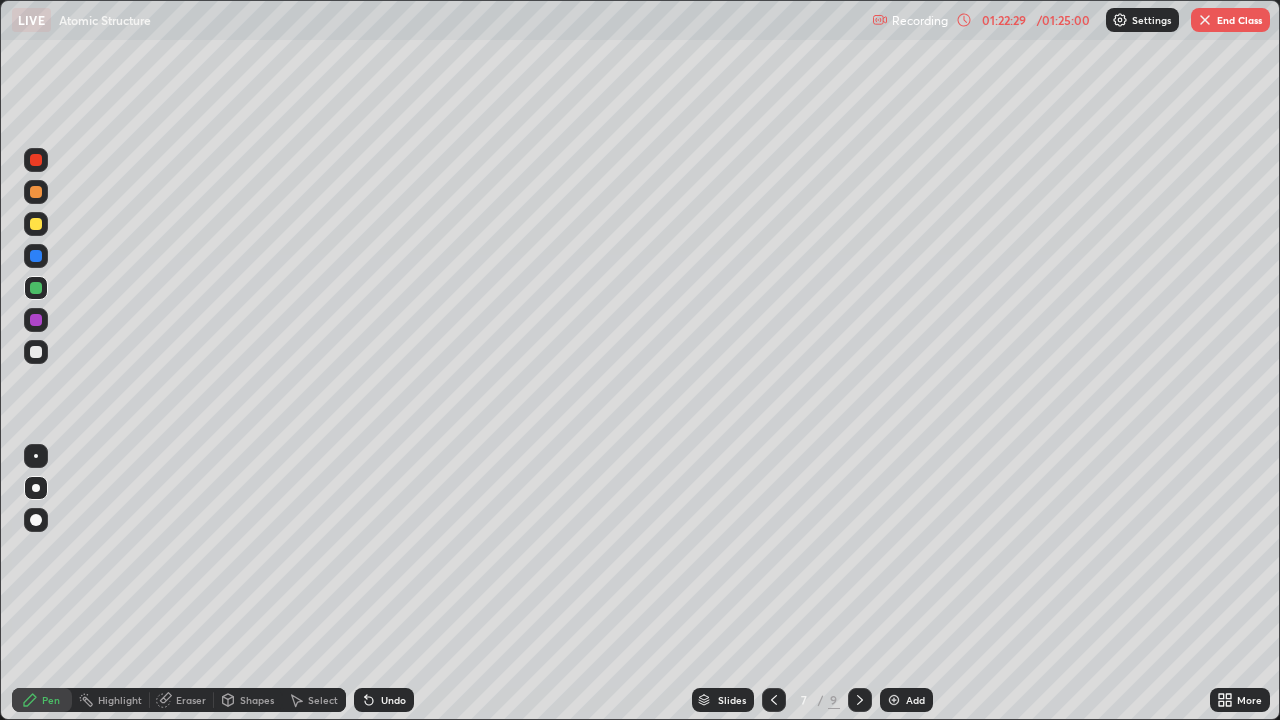 click 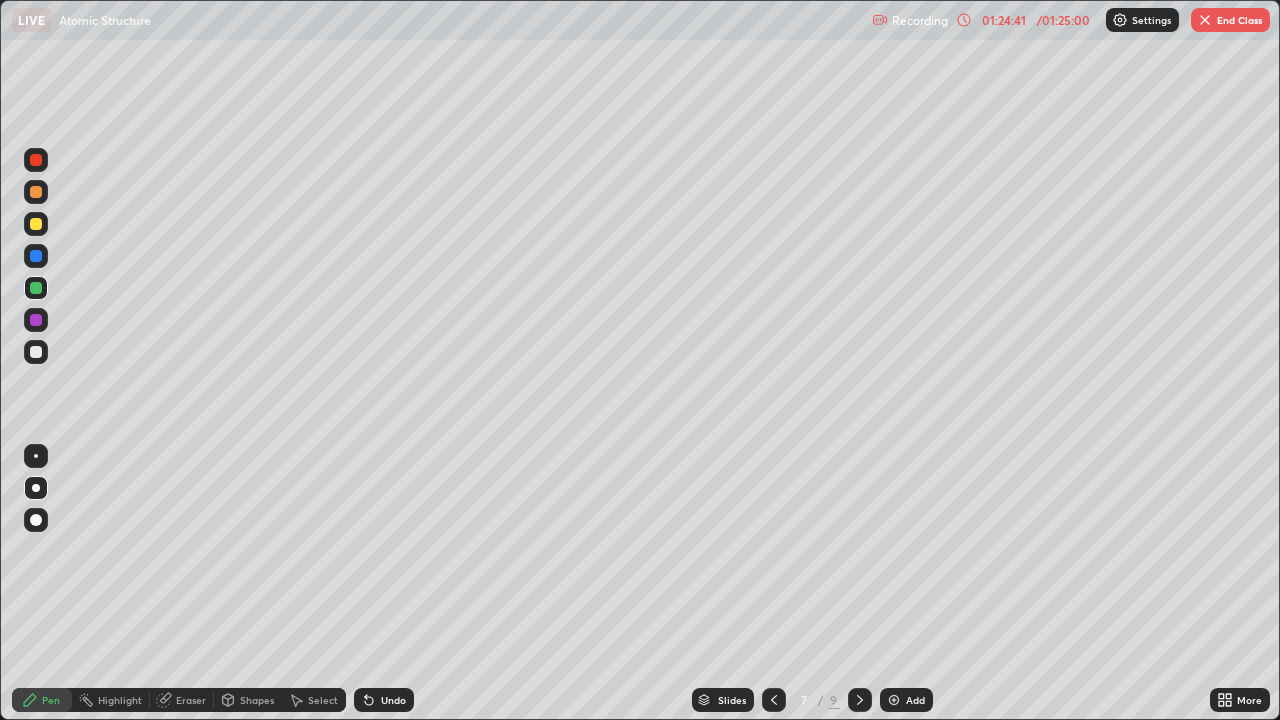 click 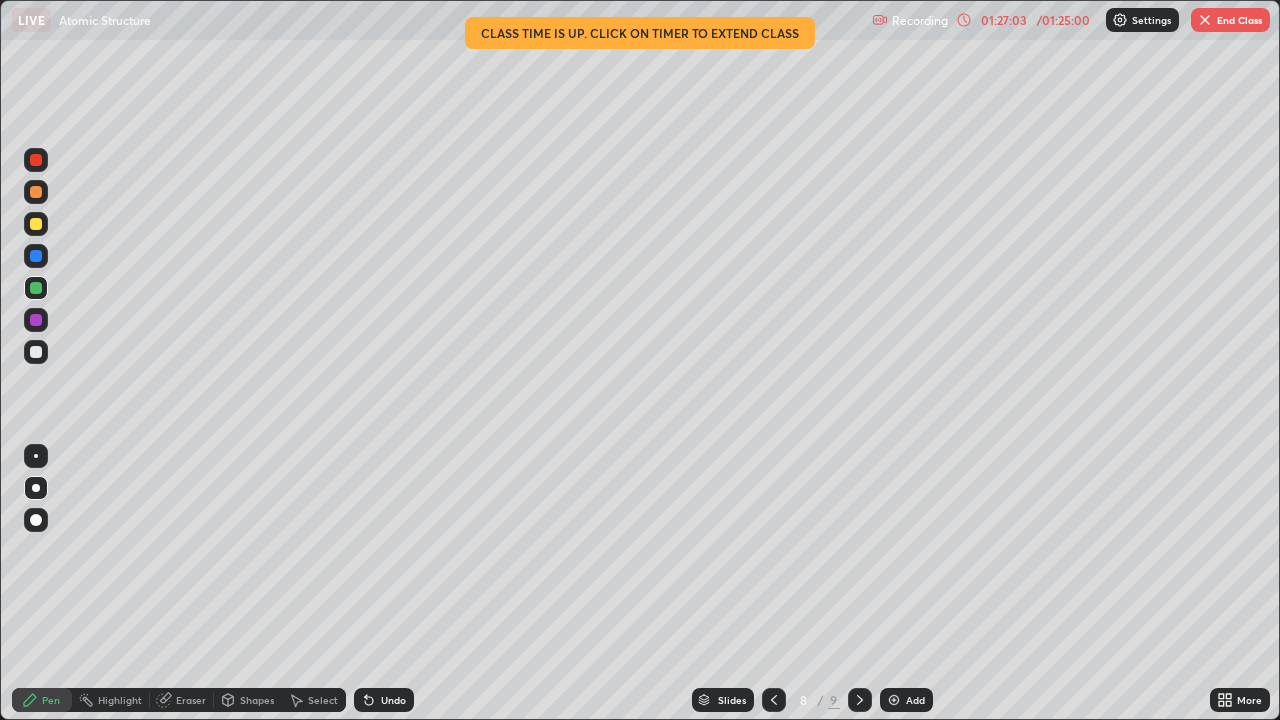 click 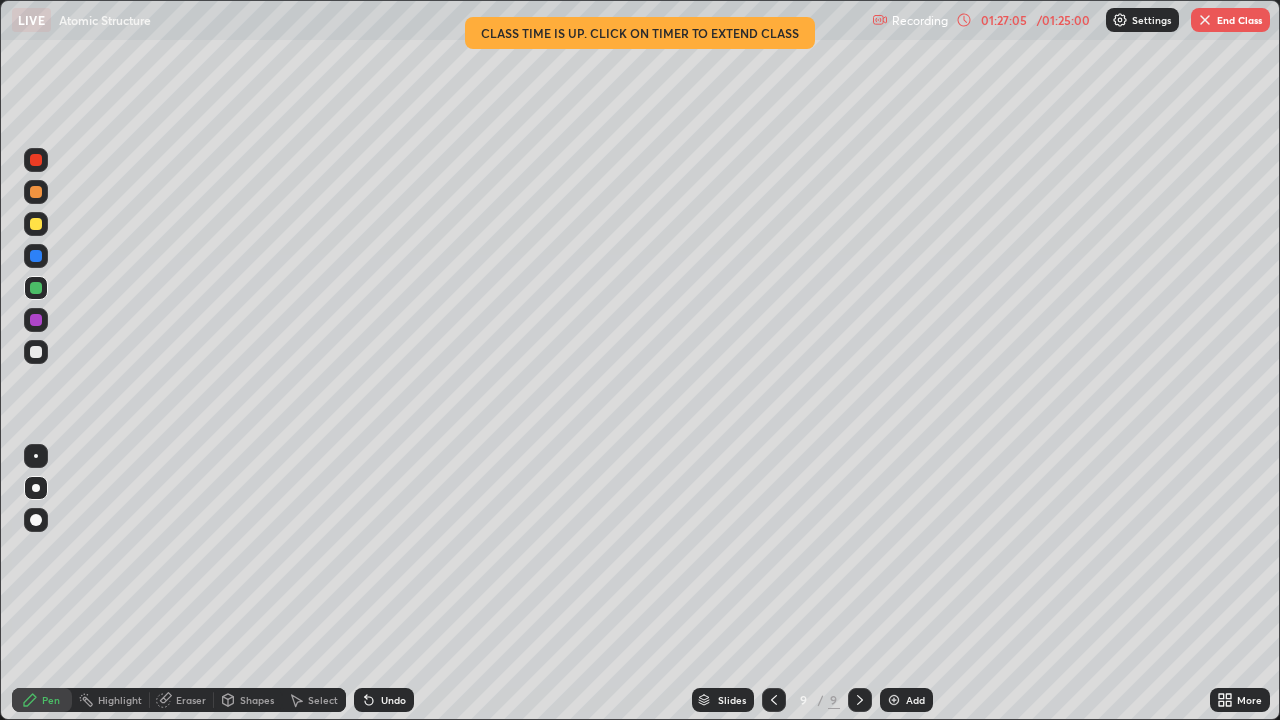click 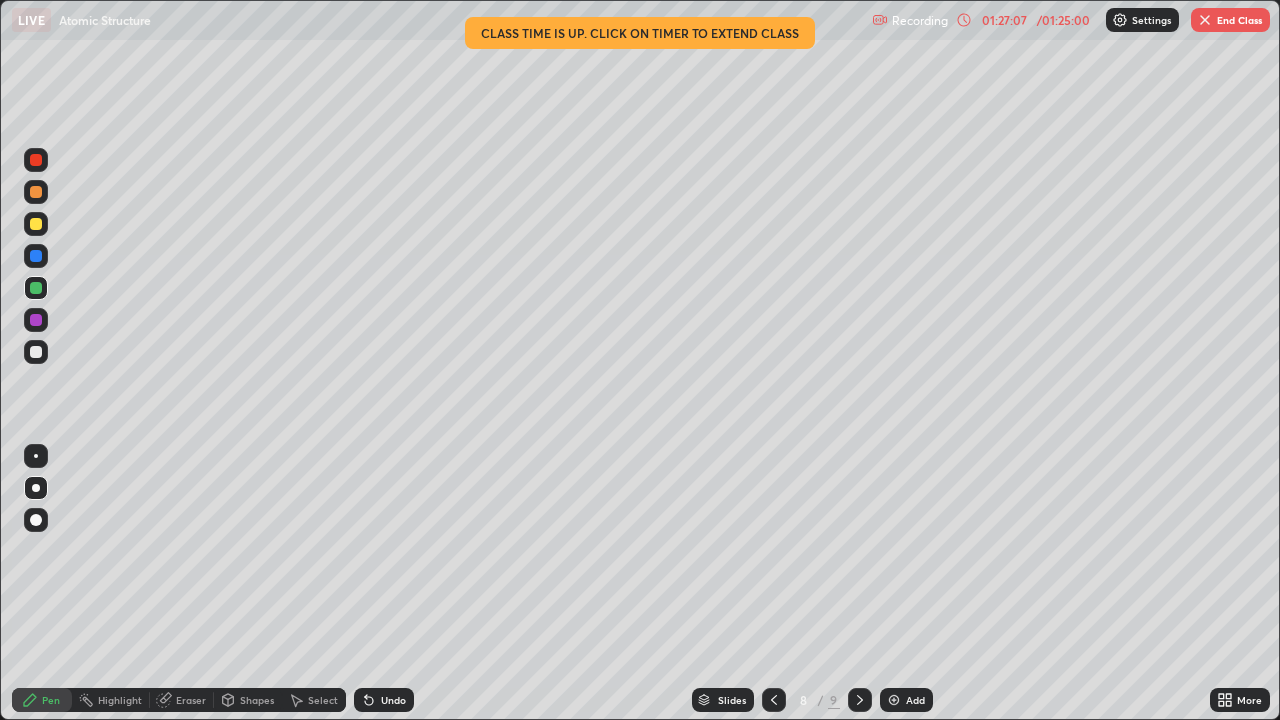 click 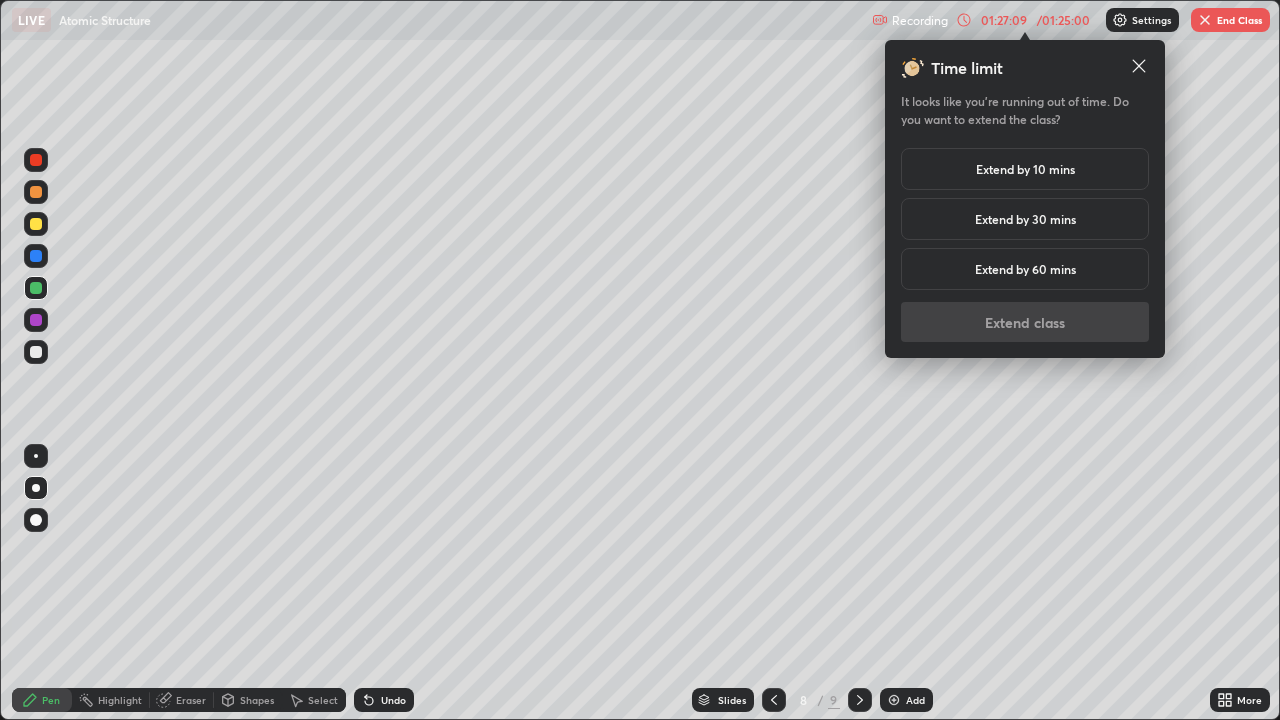 click on "Extend by 10 mins" at bounding box center [1025, 169] 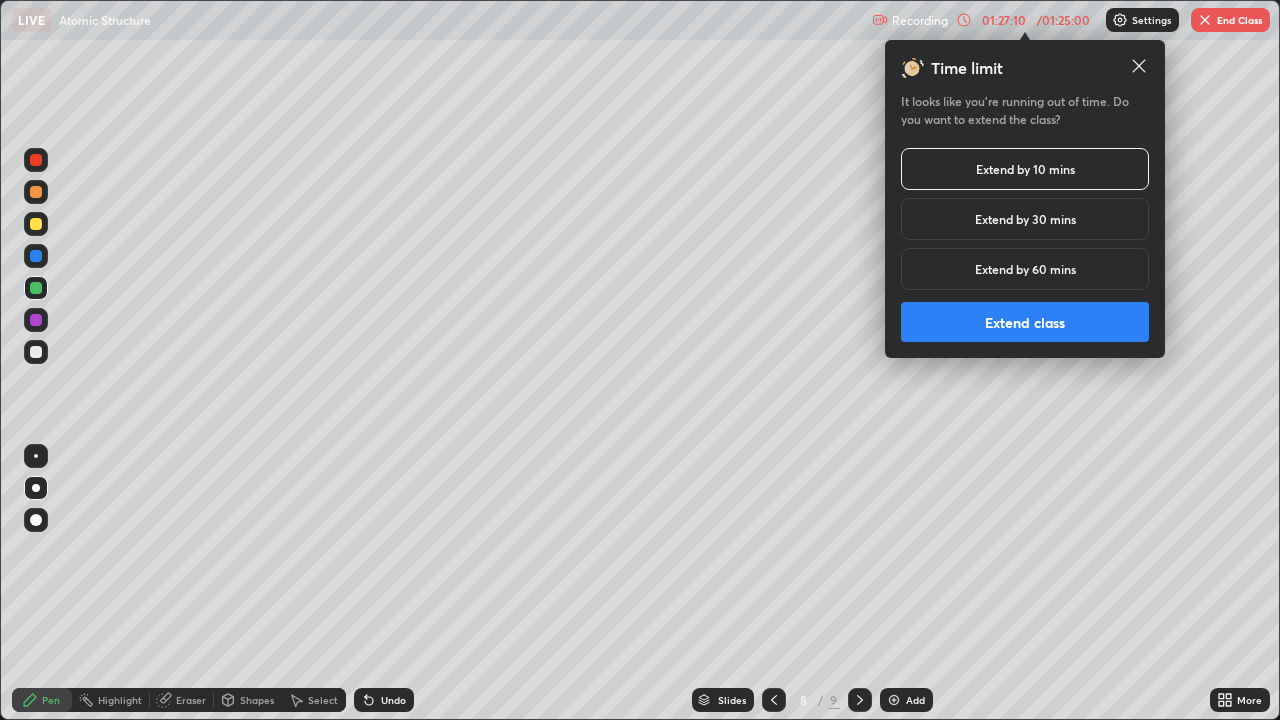click on "Extend class" at bounding box center (1025, 322) 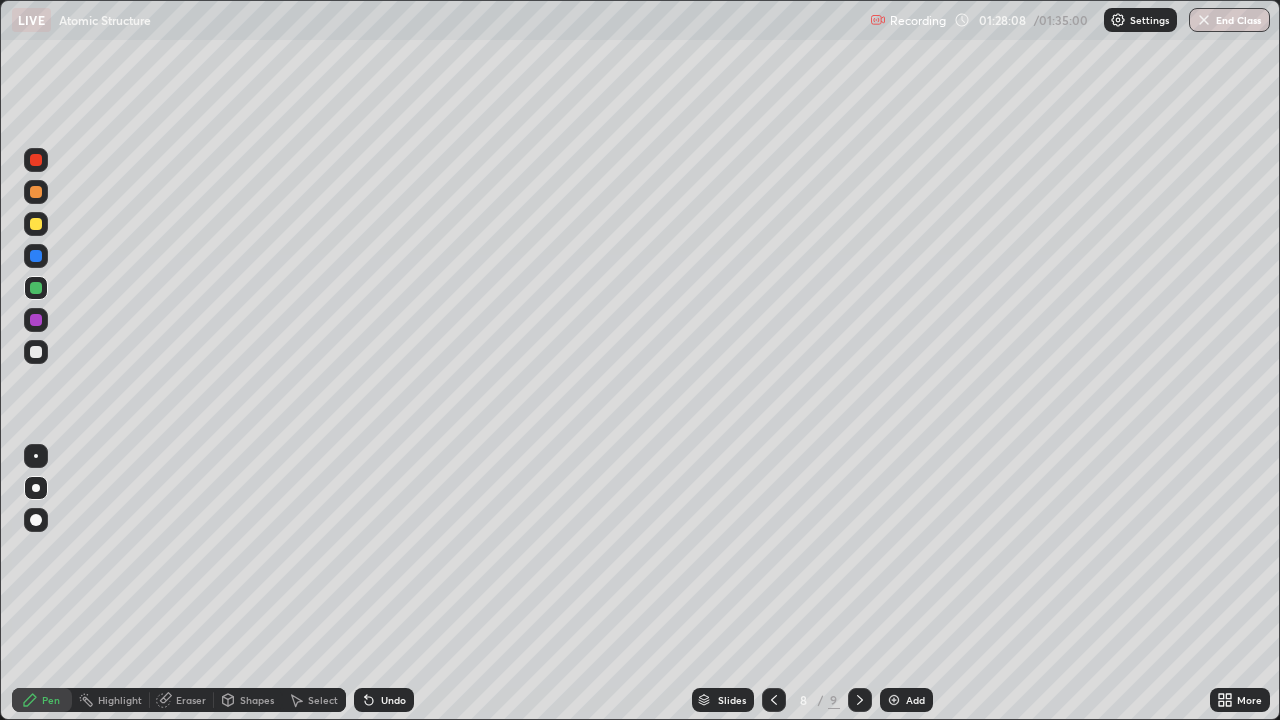 click 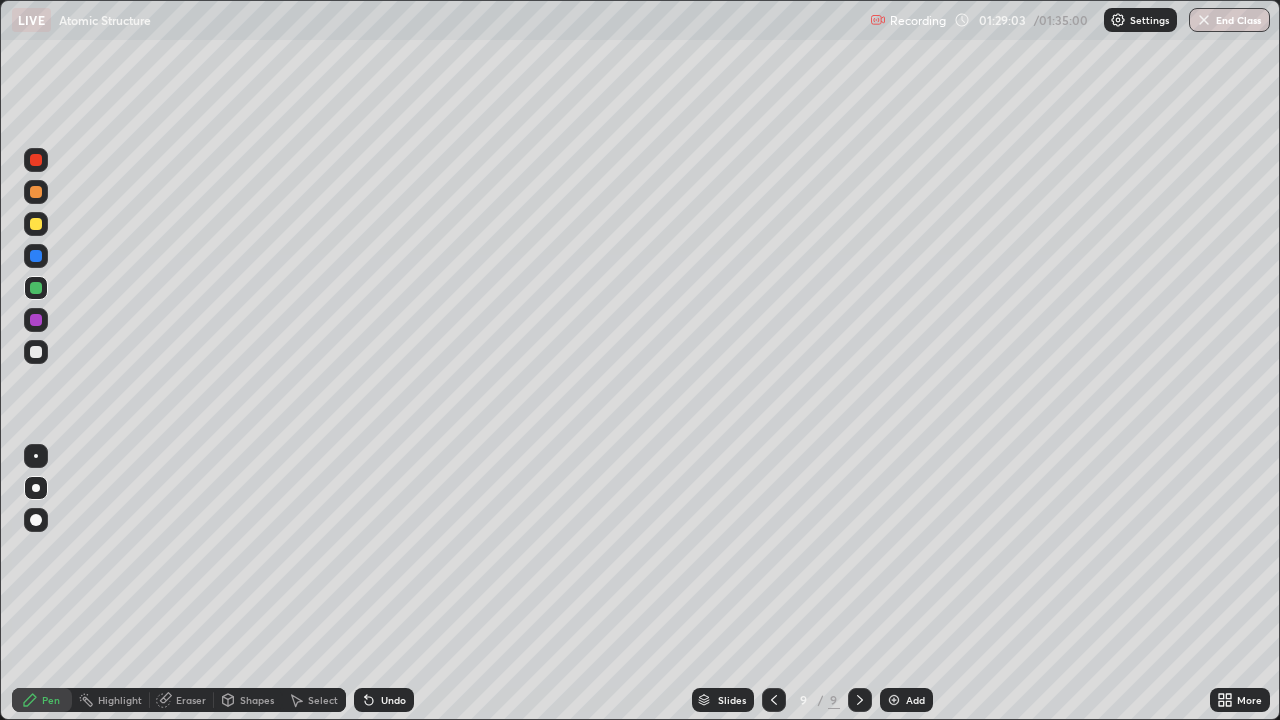 click at bounding box center (1204, 20) 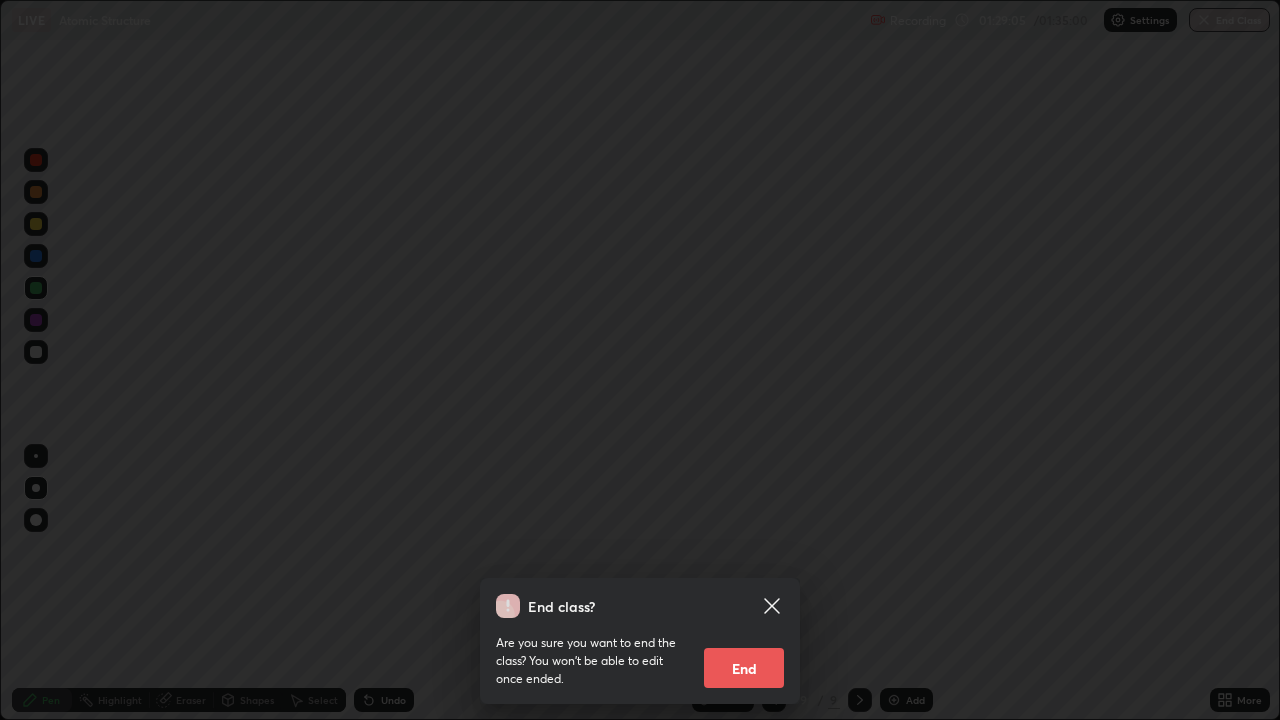 click on "End" at bounding box center [744, 668] 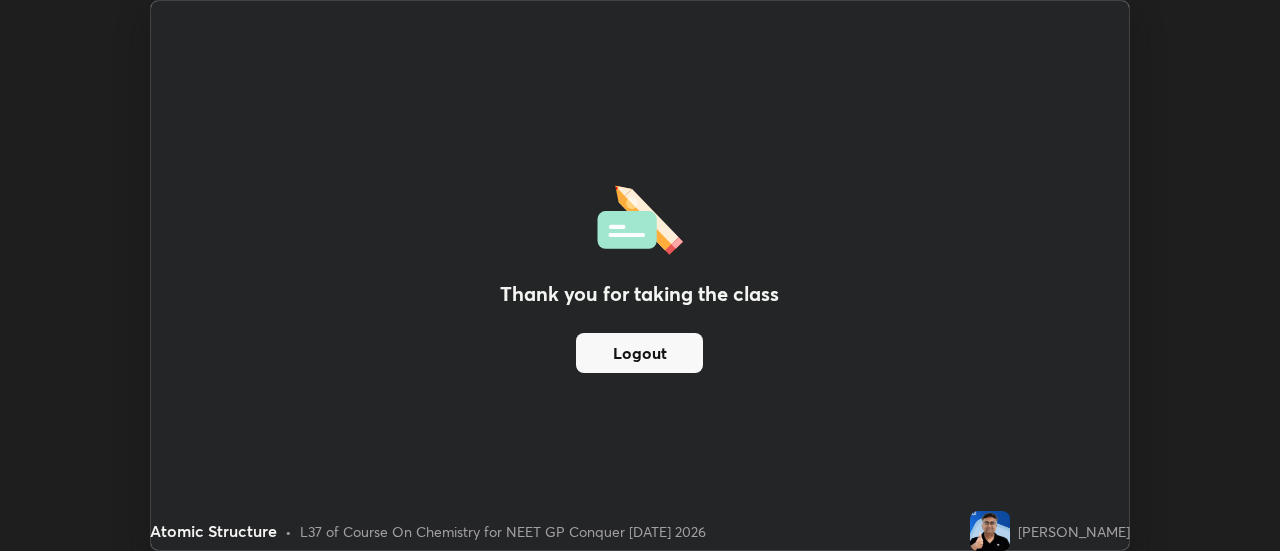 scroll, scrollTop: 551, scrollLeft: 1280, axis: both 